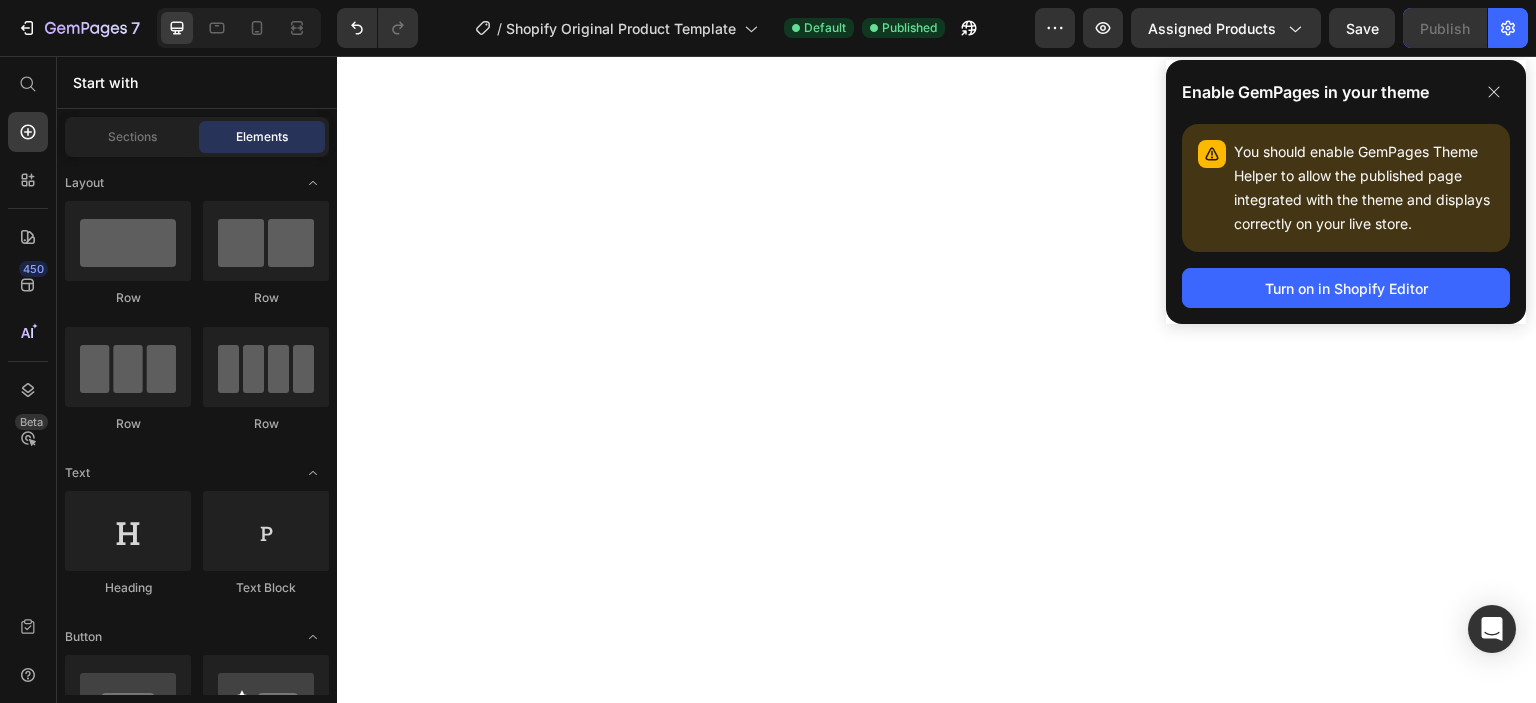scroll, scrollTop: 0, scrollLeft: 0, axis: both 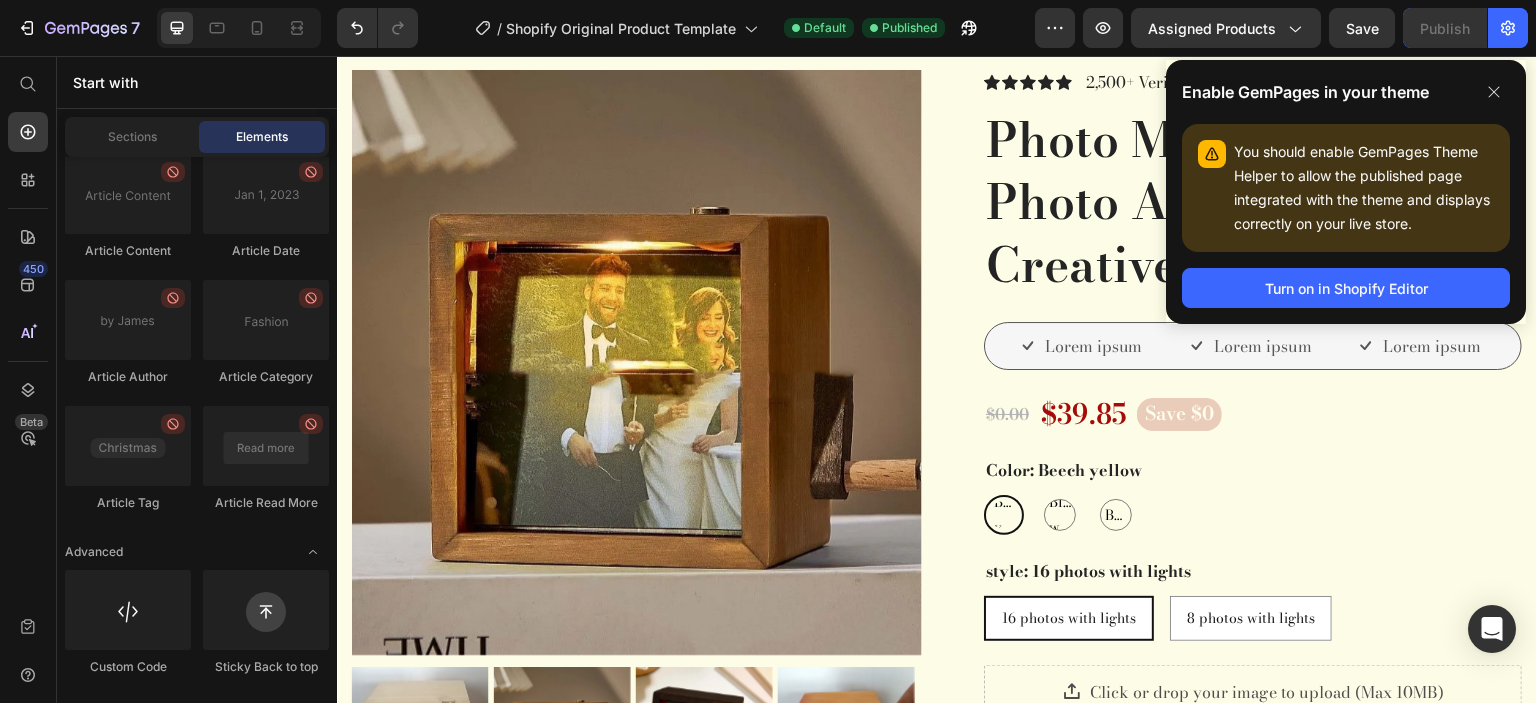 click on "Turn on in Shopify Editor" at bounding box center [1346, 288] 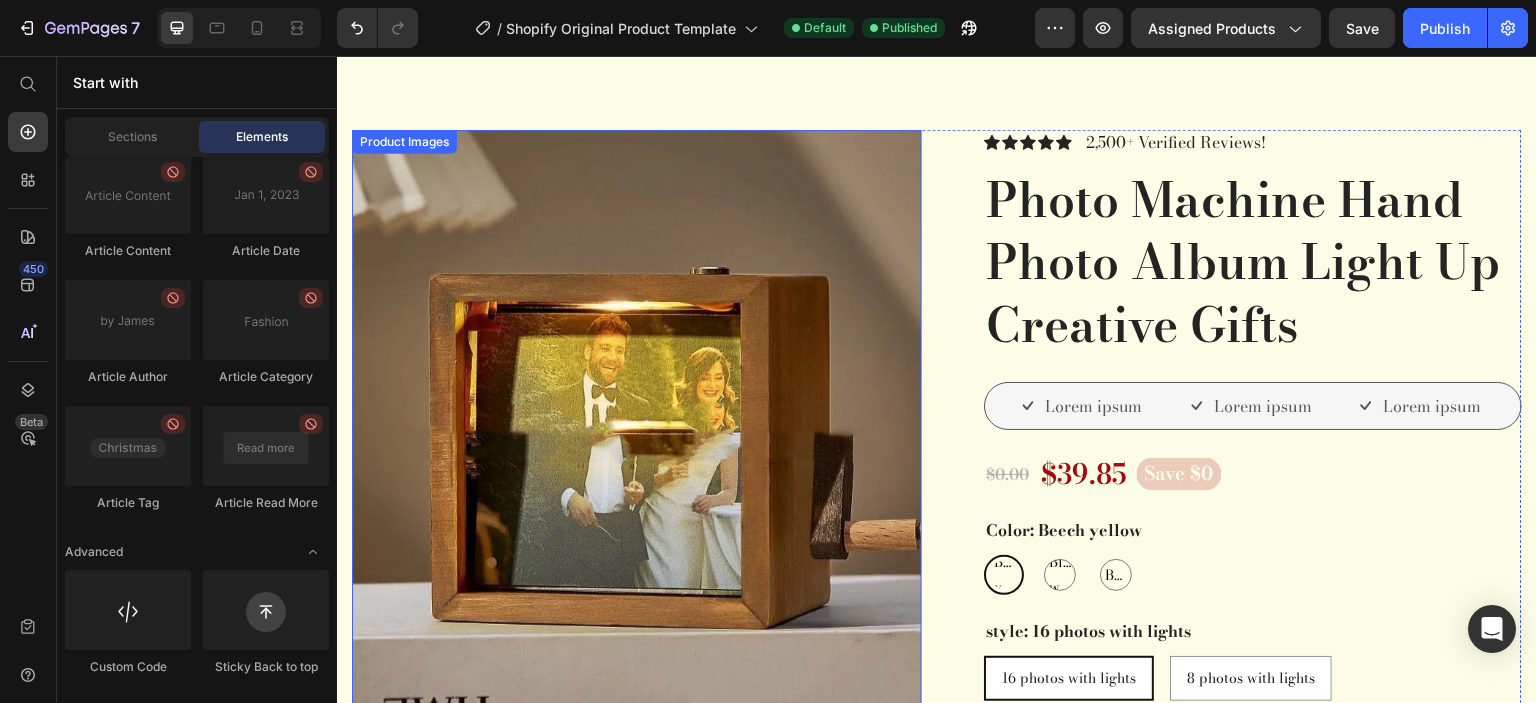 scroll, scrollTop: 0, scrollLeft: 0, axis: both 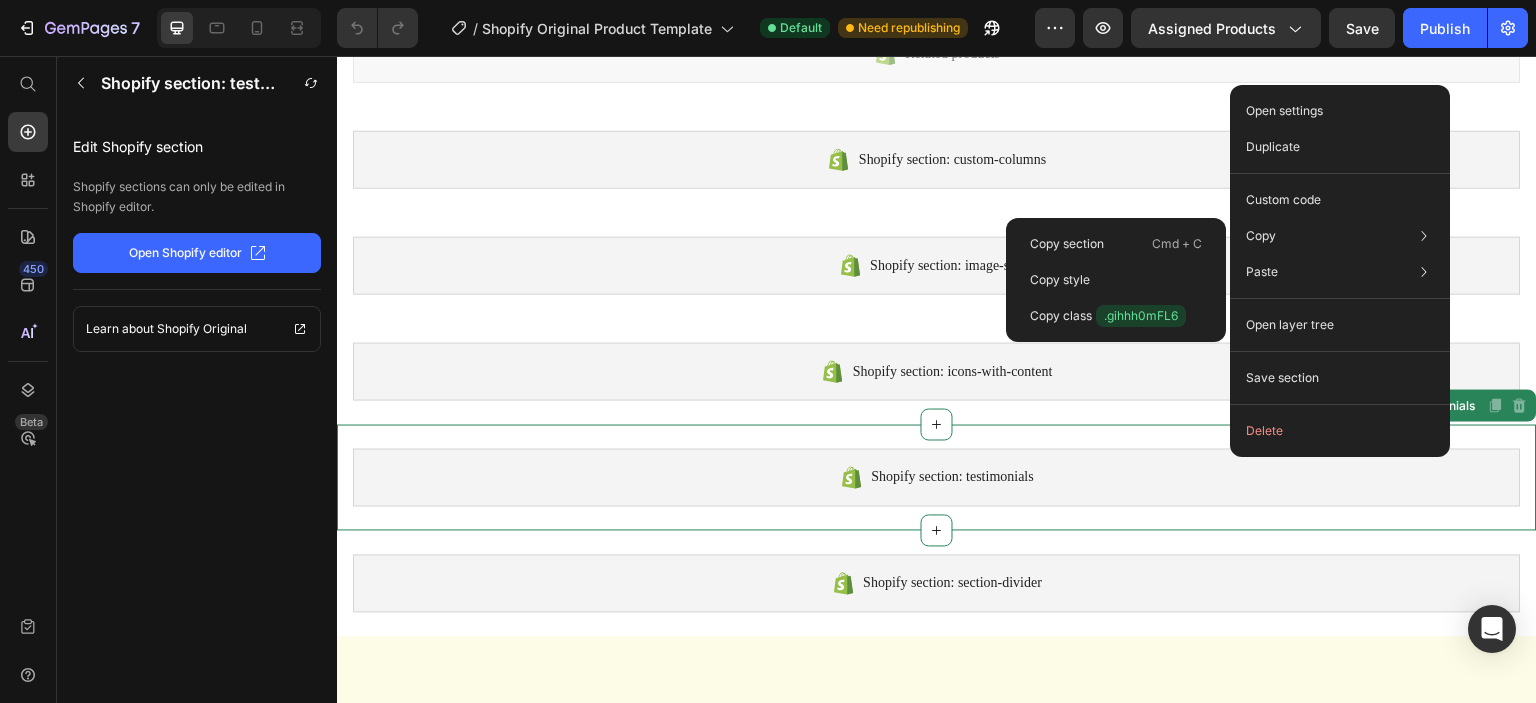 drag, startPoint x: 1665, startPoint y: 299, endPoint x: 1536, endPoint y: 297, distance: 129.0155 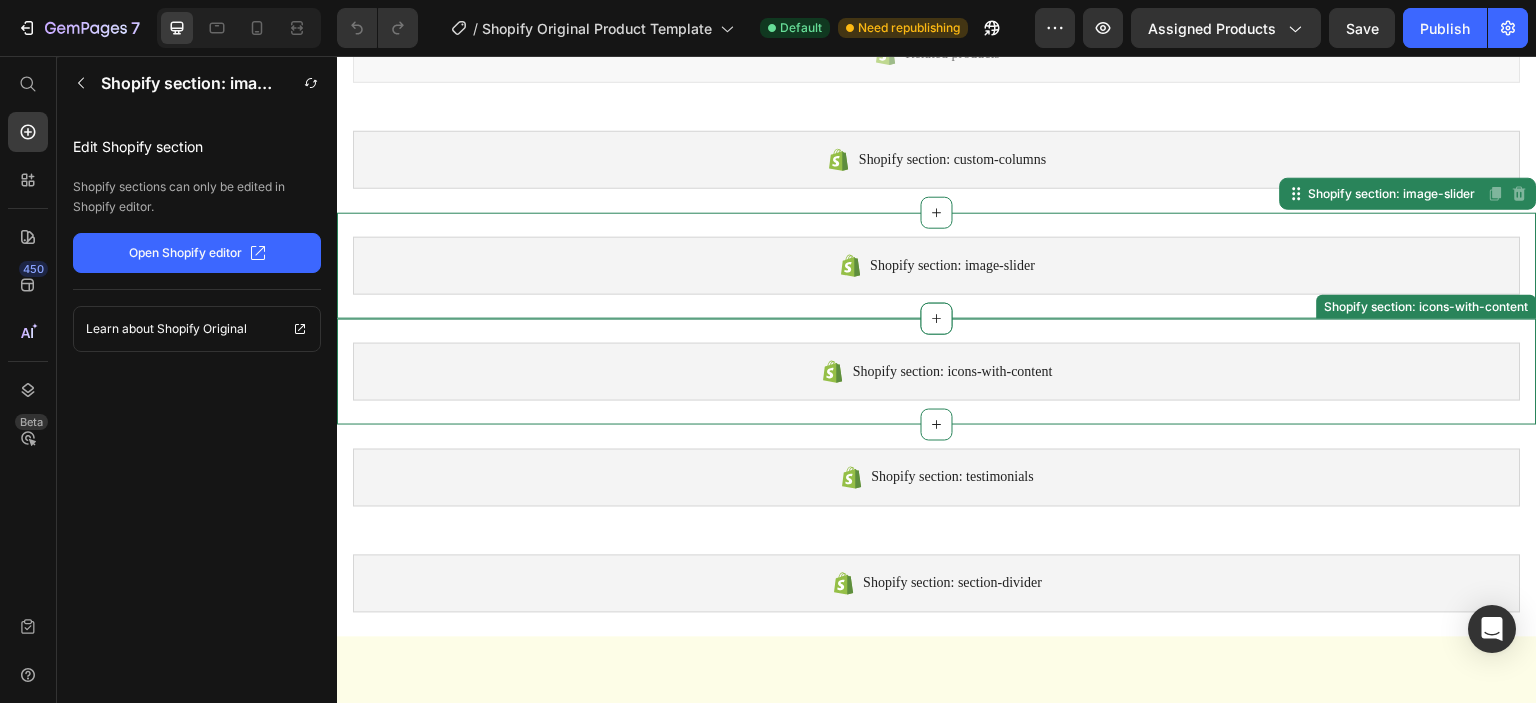 drag, startPoint x: 1536, startPoint y: 297, endPoint x: 725, endPoint y: 354, distance: 813.0006 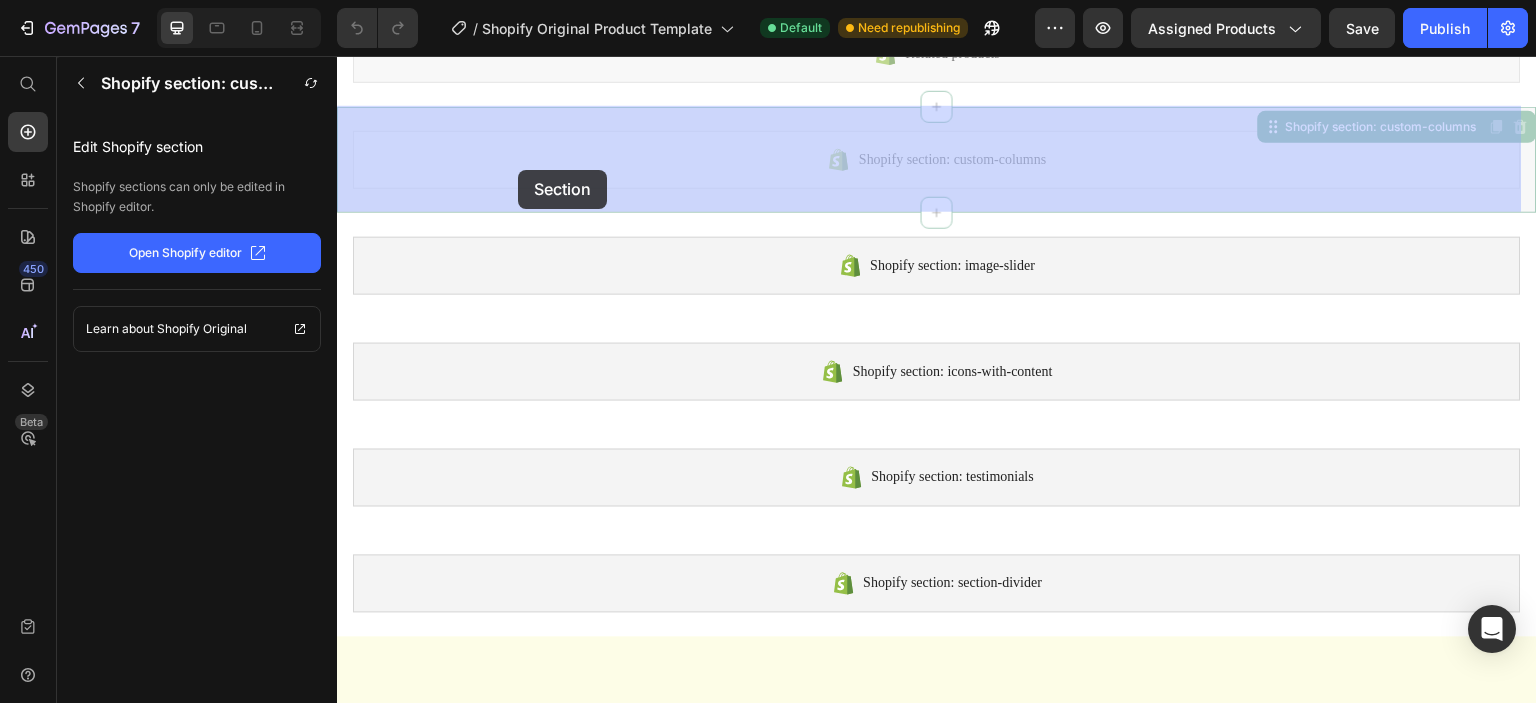 drag, startPoint x: 562, startPoint y: 169, endPoint x: 1536, endPoint y: -60, distance: 1000.55835 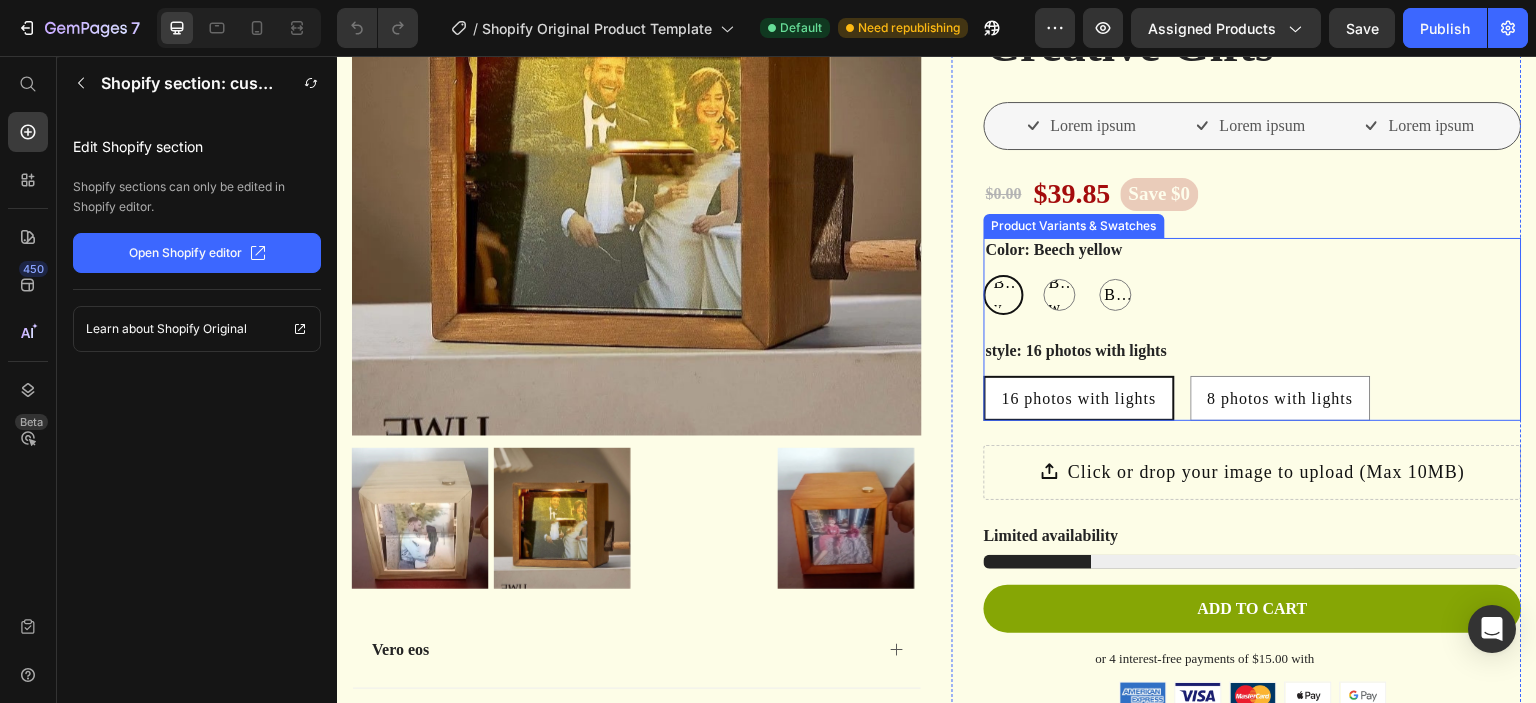 scroll, scrollTop: 1100, scrollLeft: 0, axis: vertical 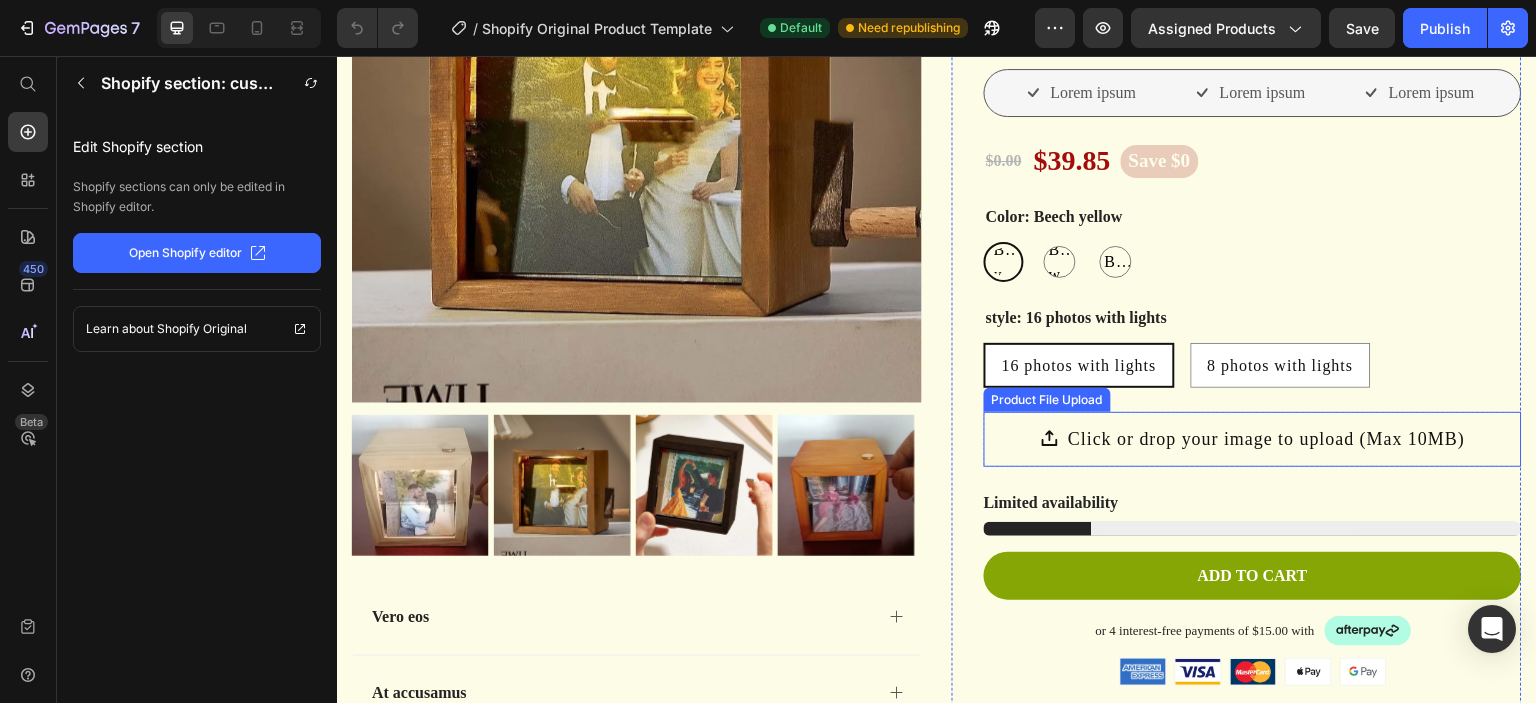 click on "Click or drop your image to upload (Max 10MB)" at bounding box center (1266, 439) 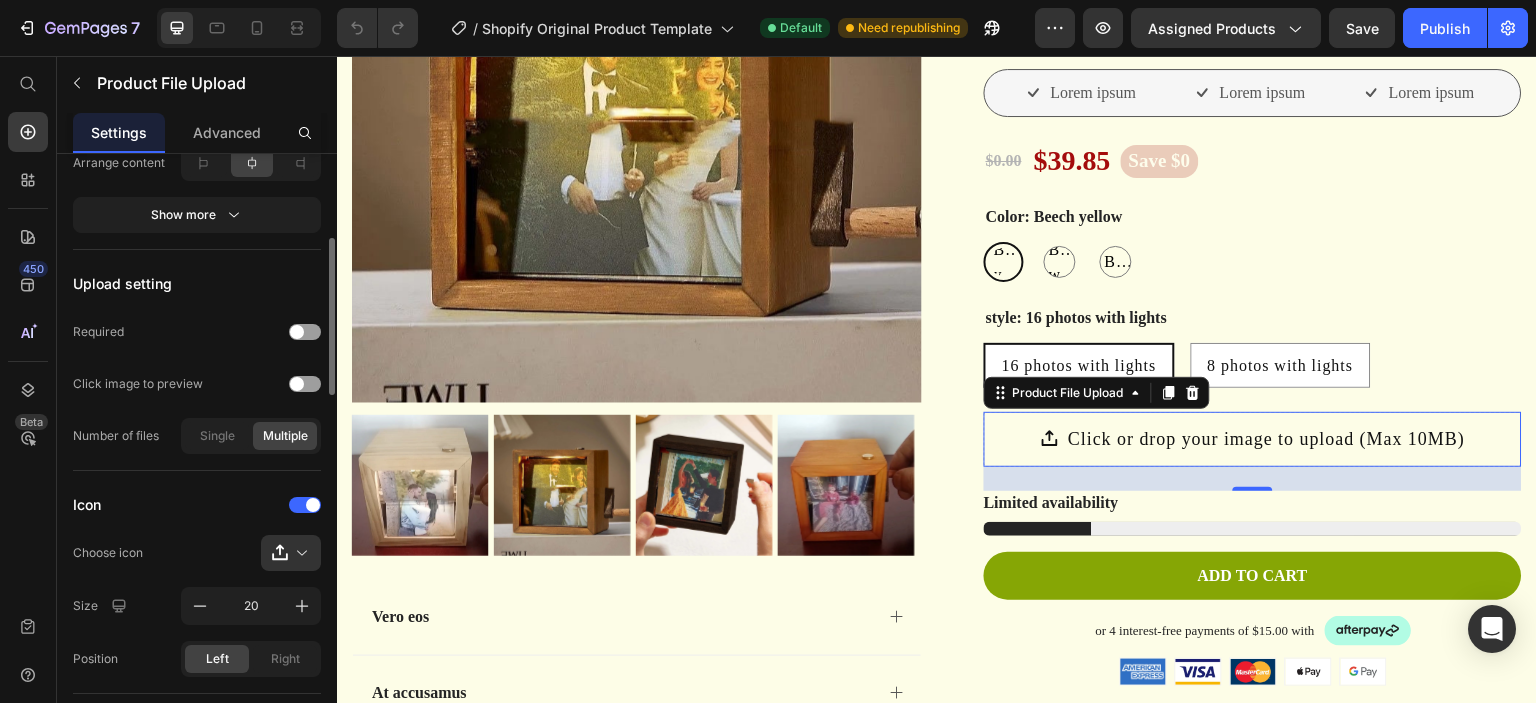 scroll, scrollTop: 0, scrollLeft: 0, axis: both 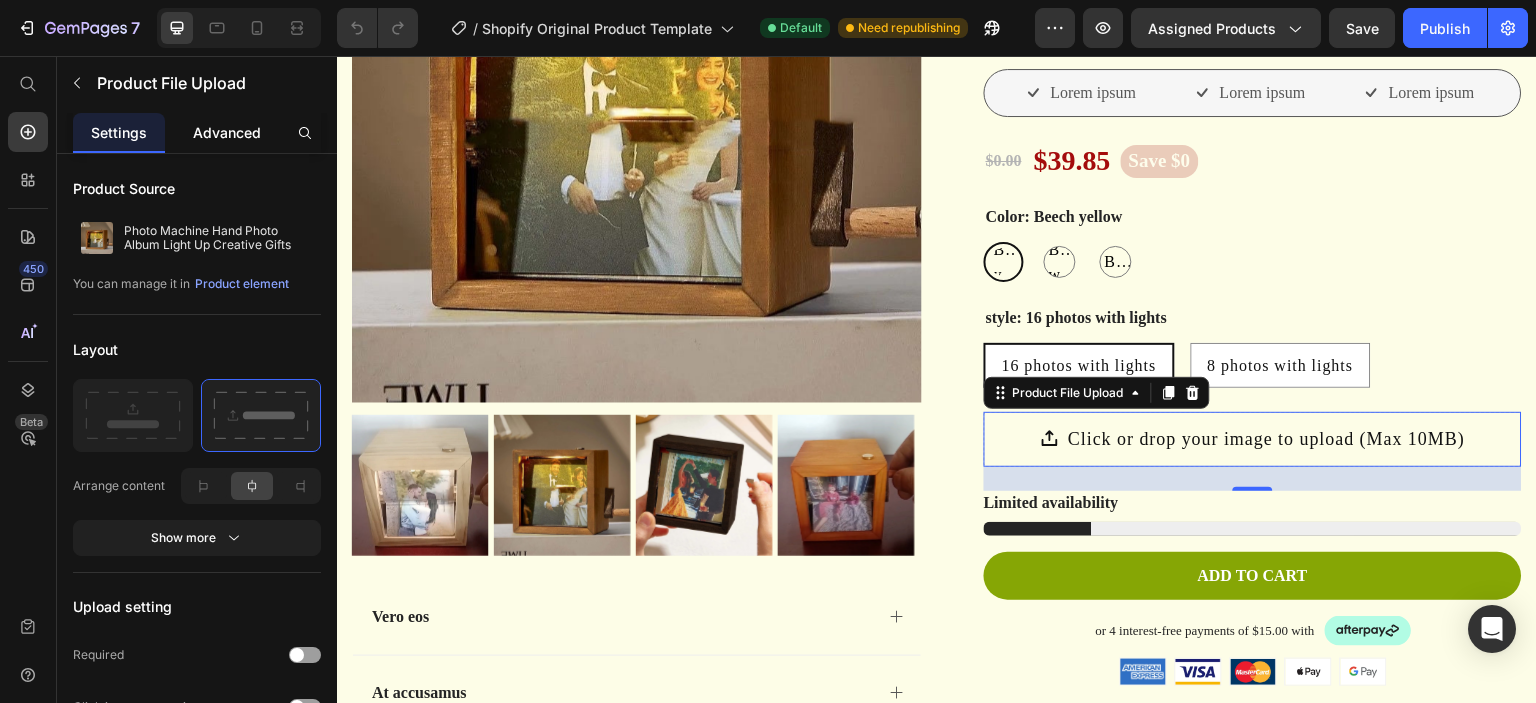 click on "Advanced" 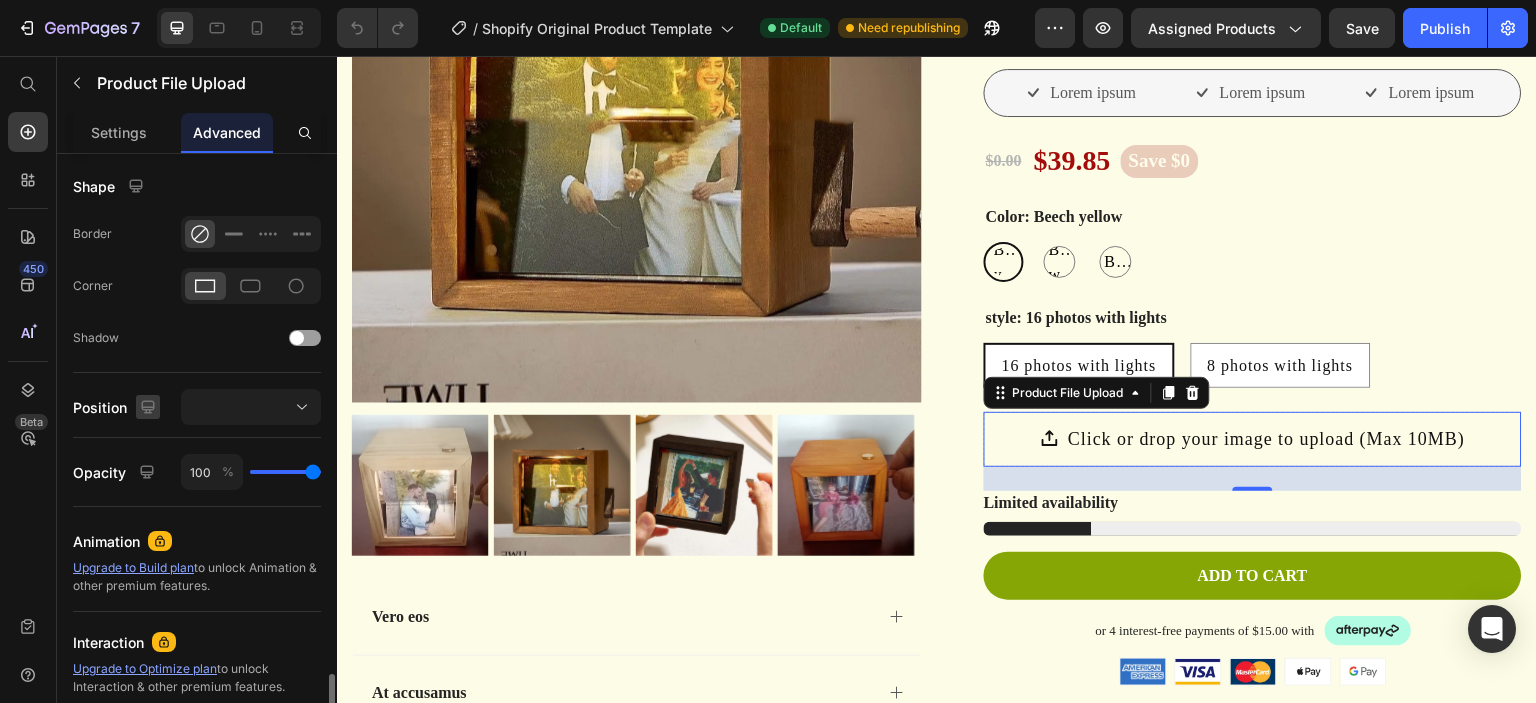 scroll, scrollTop: 696, scrollLeft: 0, axis: vertical 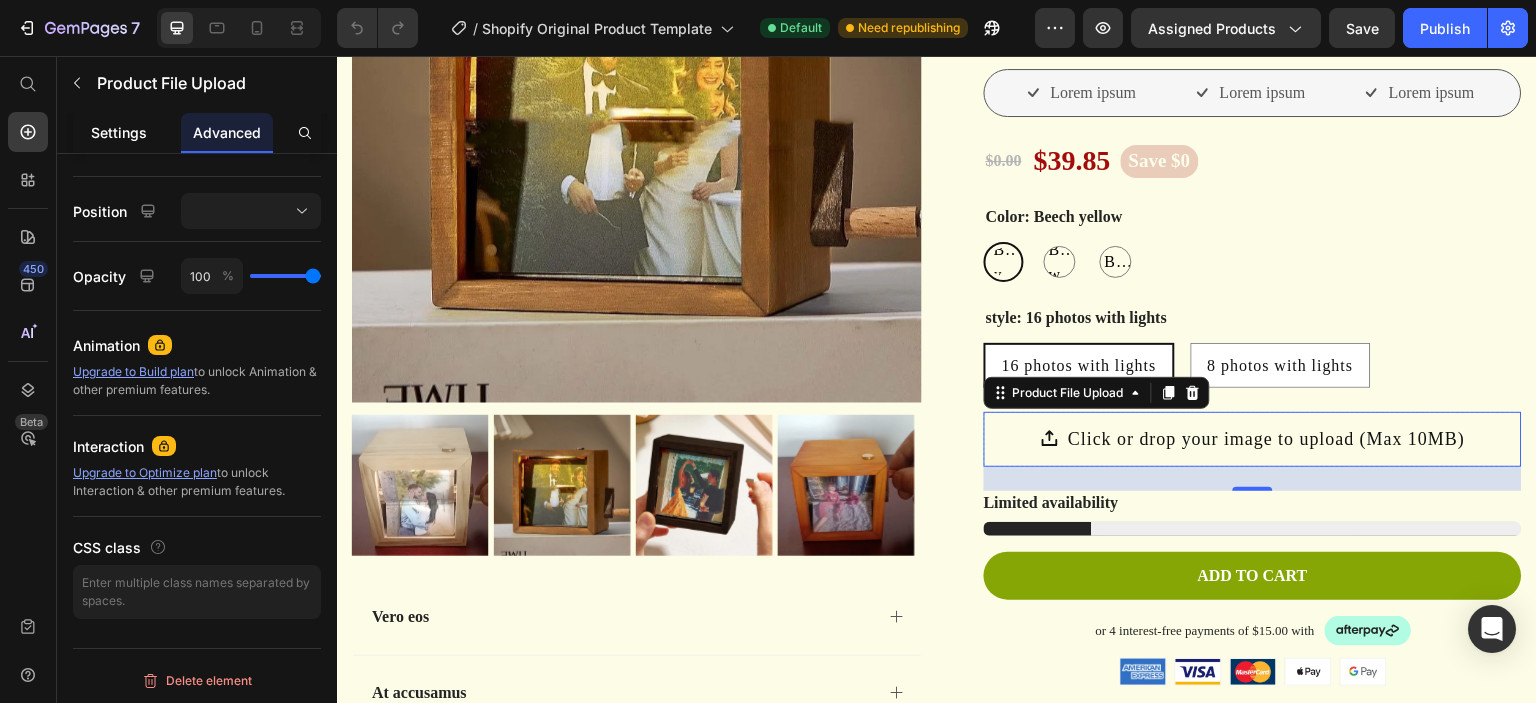 click on "Settings" at bounding box center [119, 132] 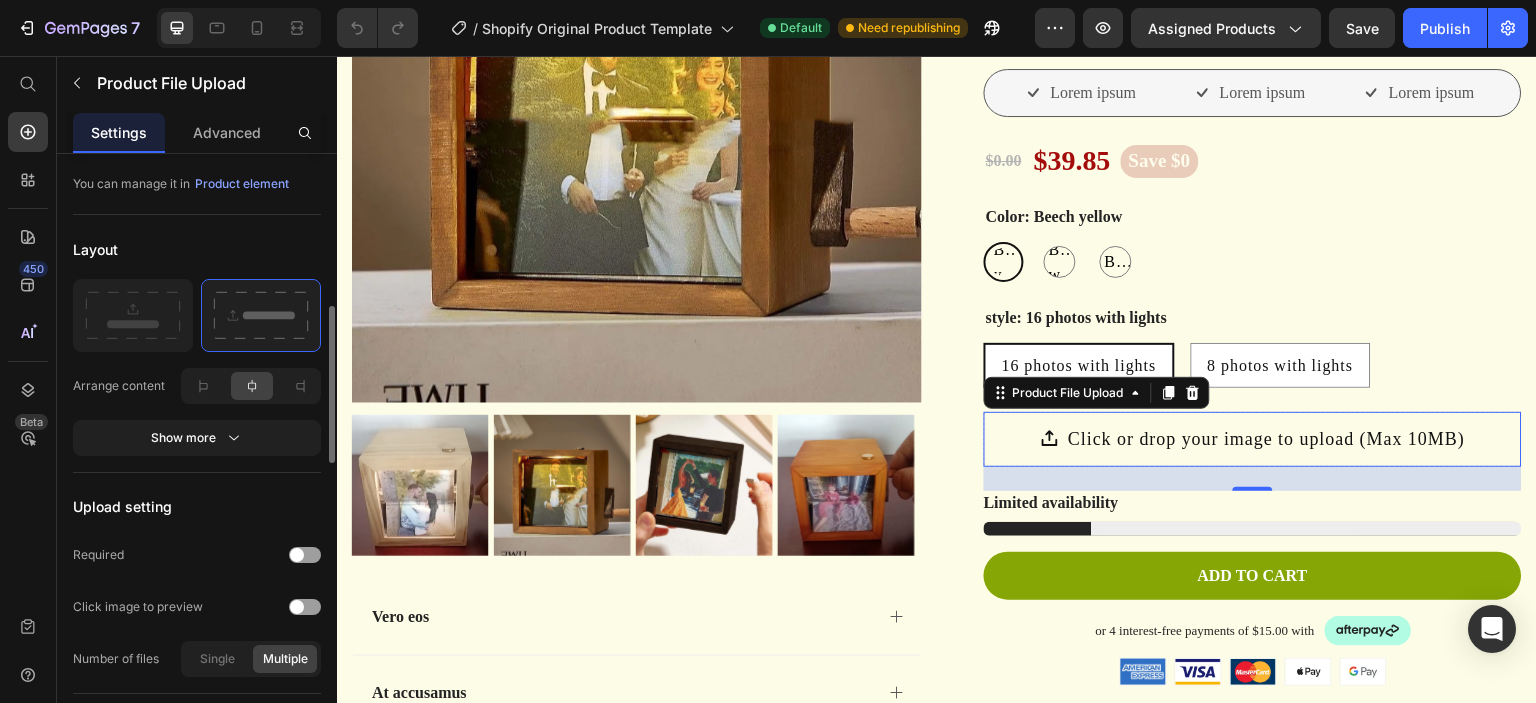 scroll, scrollTop: 200, scrollLeft: 0, axis: vertical 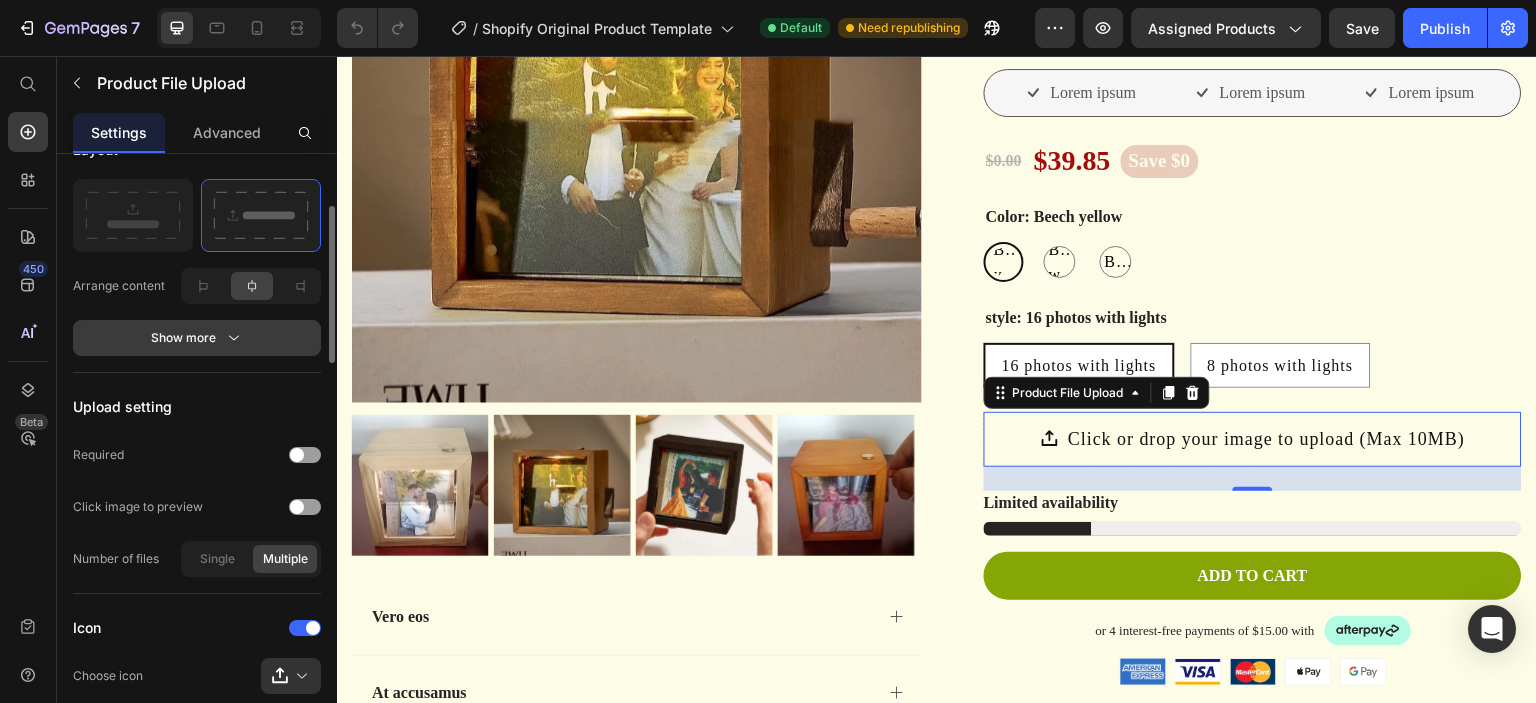 click 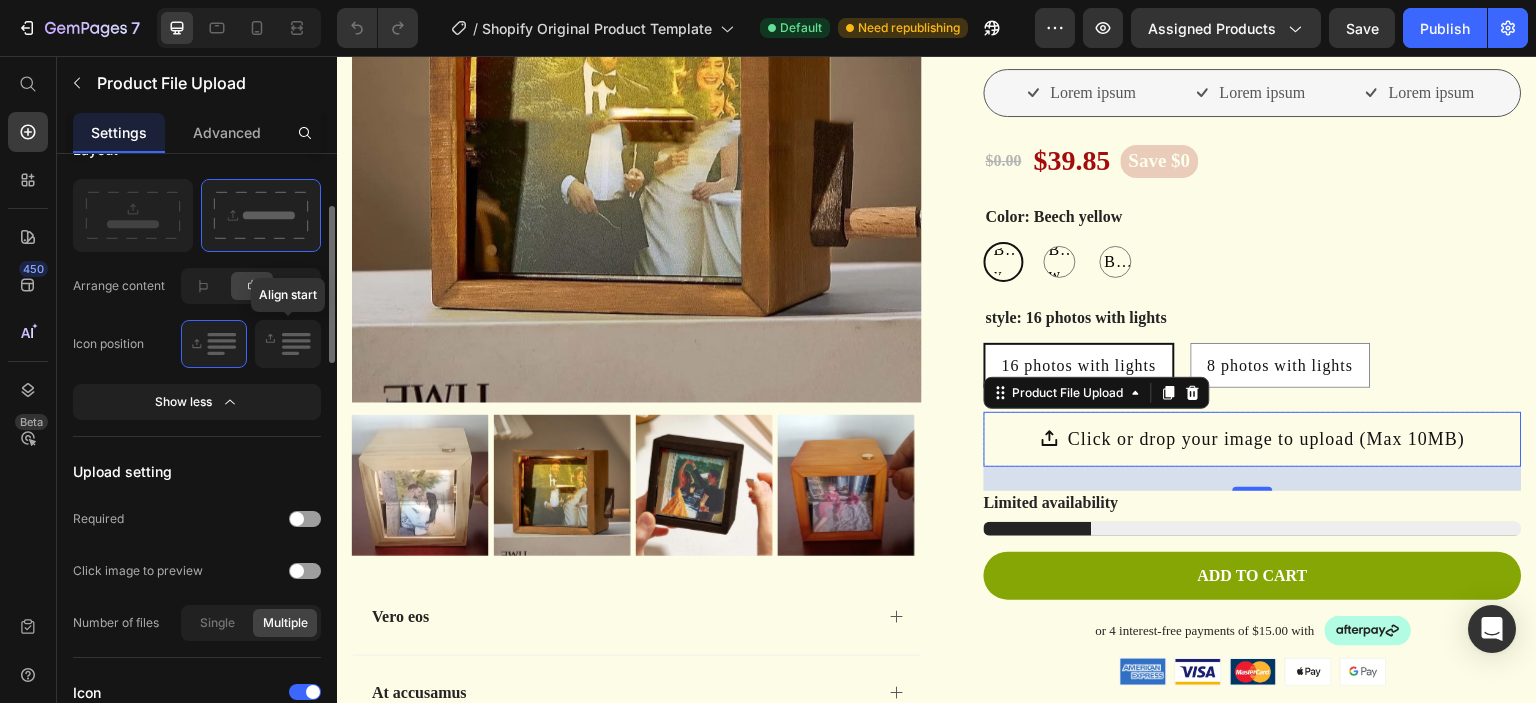 click 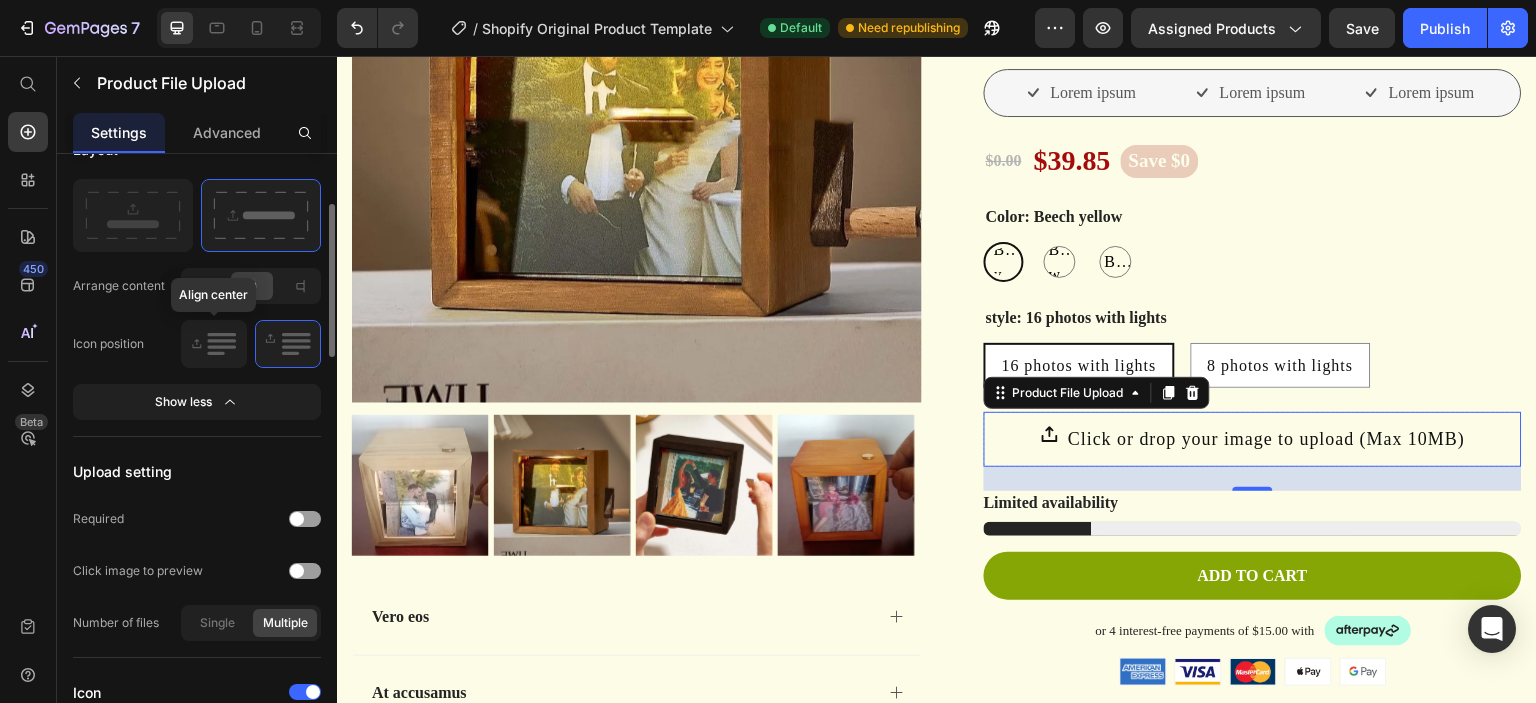 click 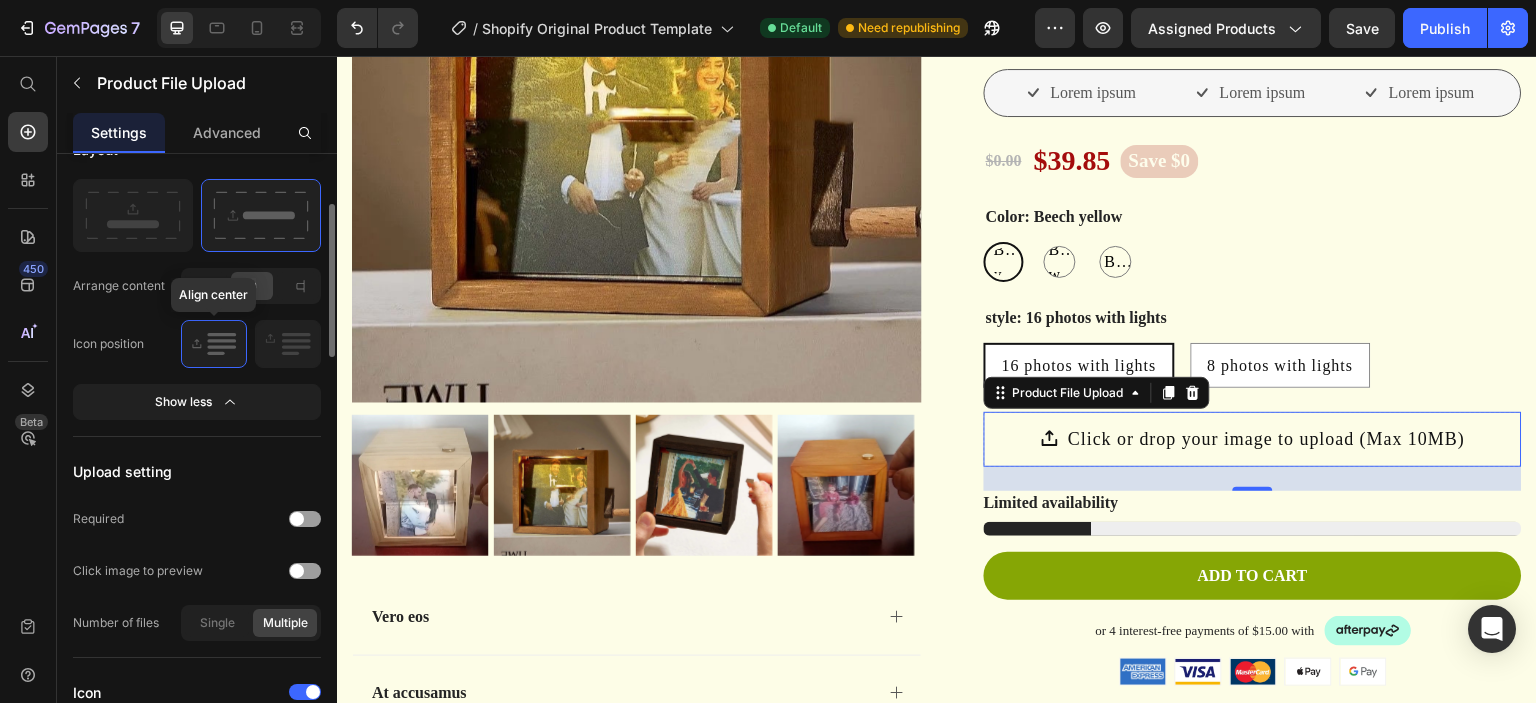 scroll, scrollTop: 300, scrollLeft: 0, axis: vertical 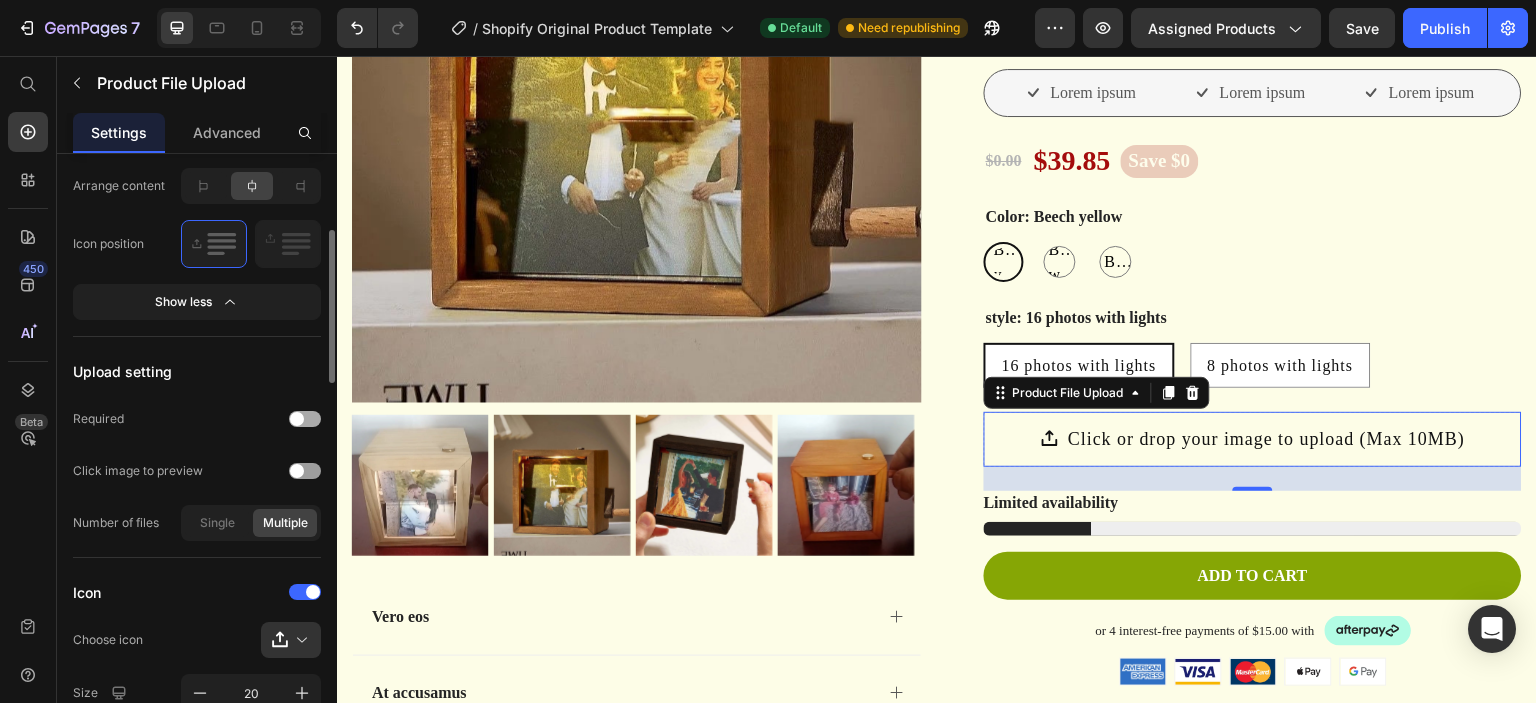 click on "Required" 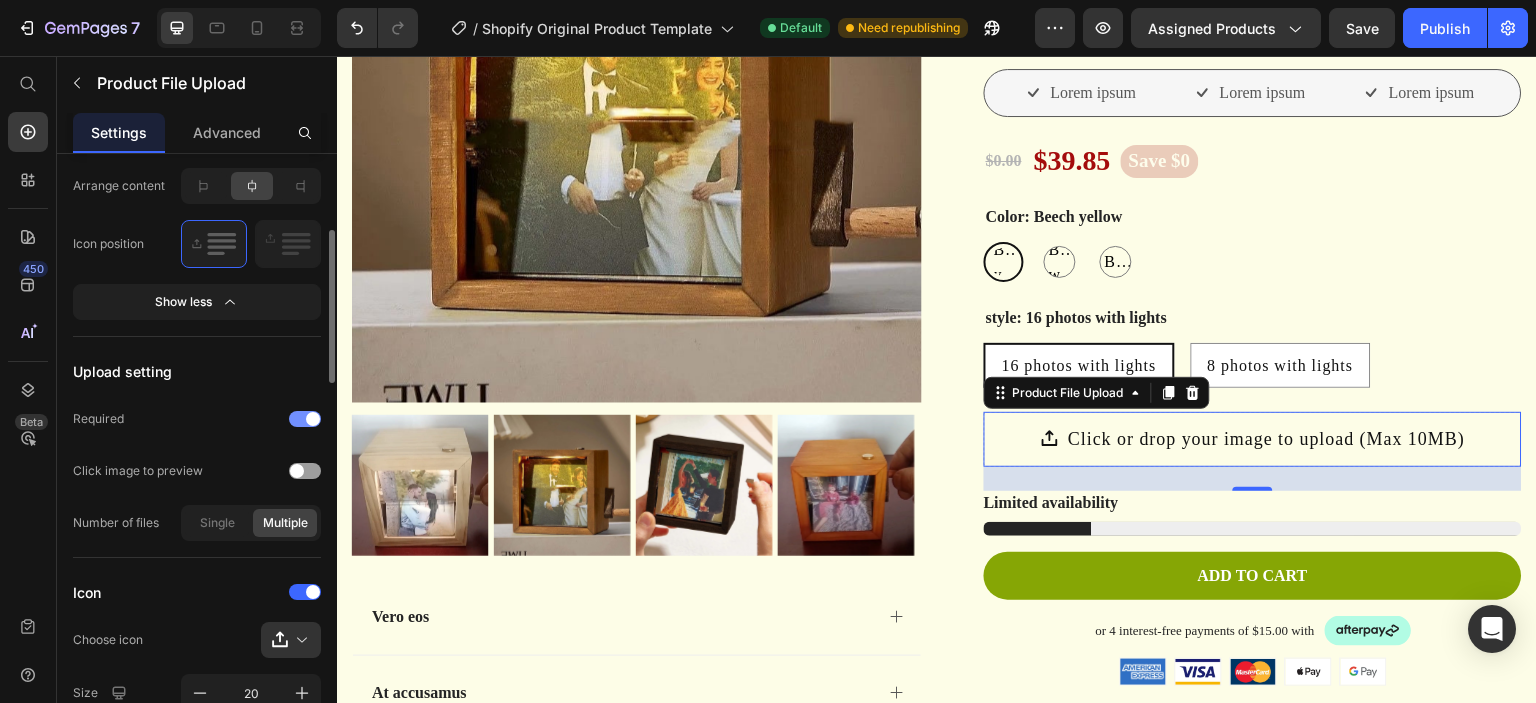 click at bounding box center [305, 419] 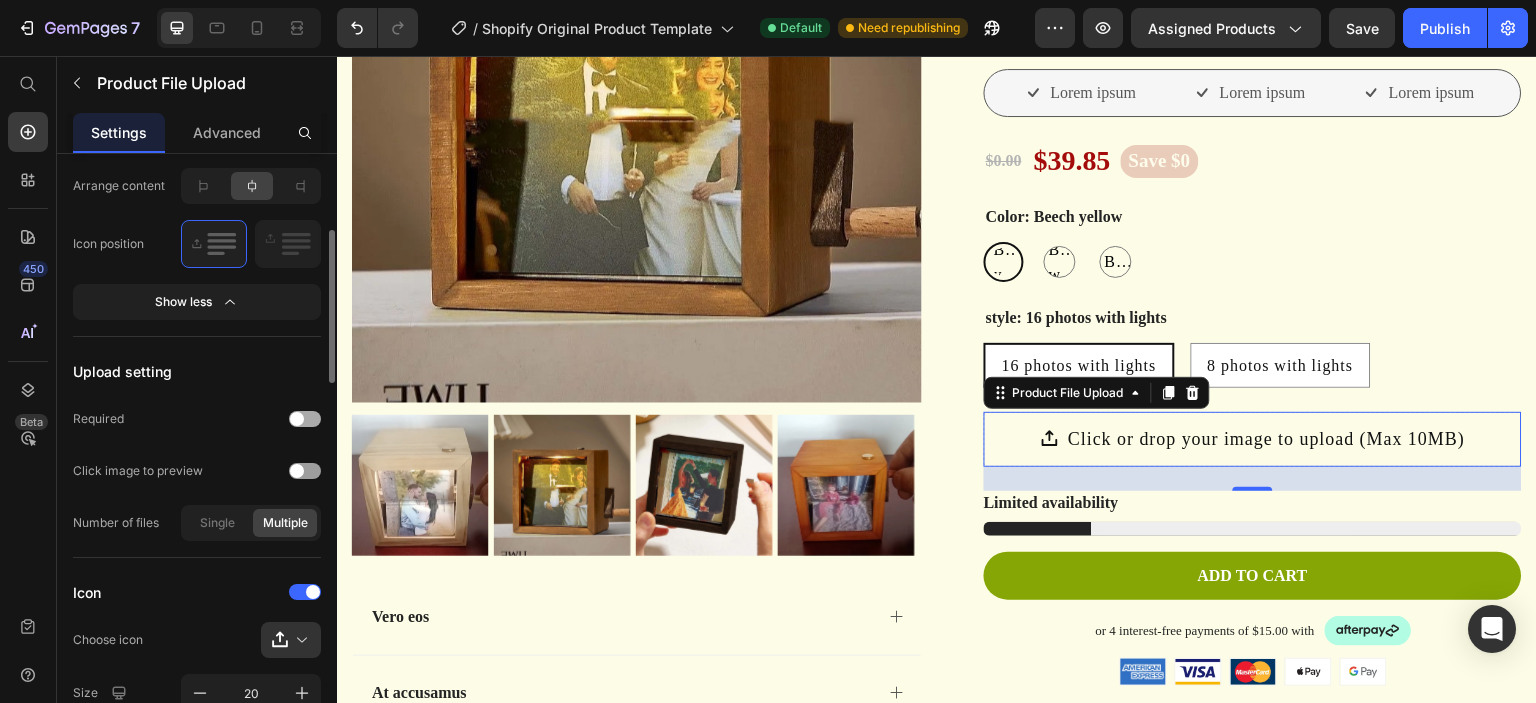 scroll, scrollTop: 500, scrollLeft: 0, axis: vertical 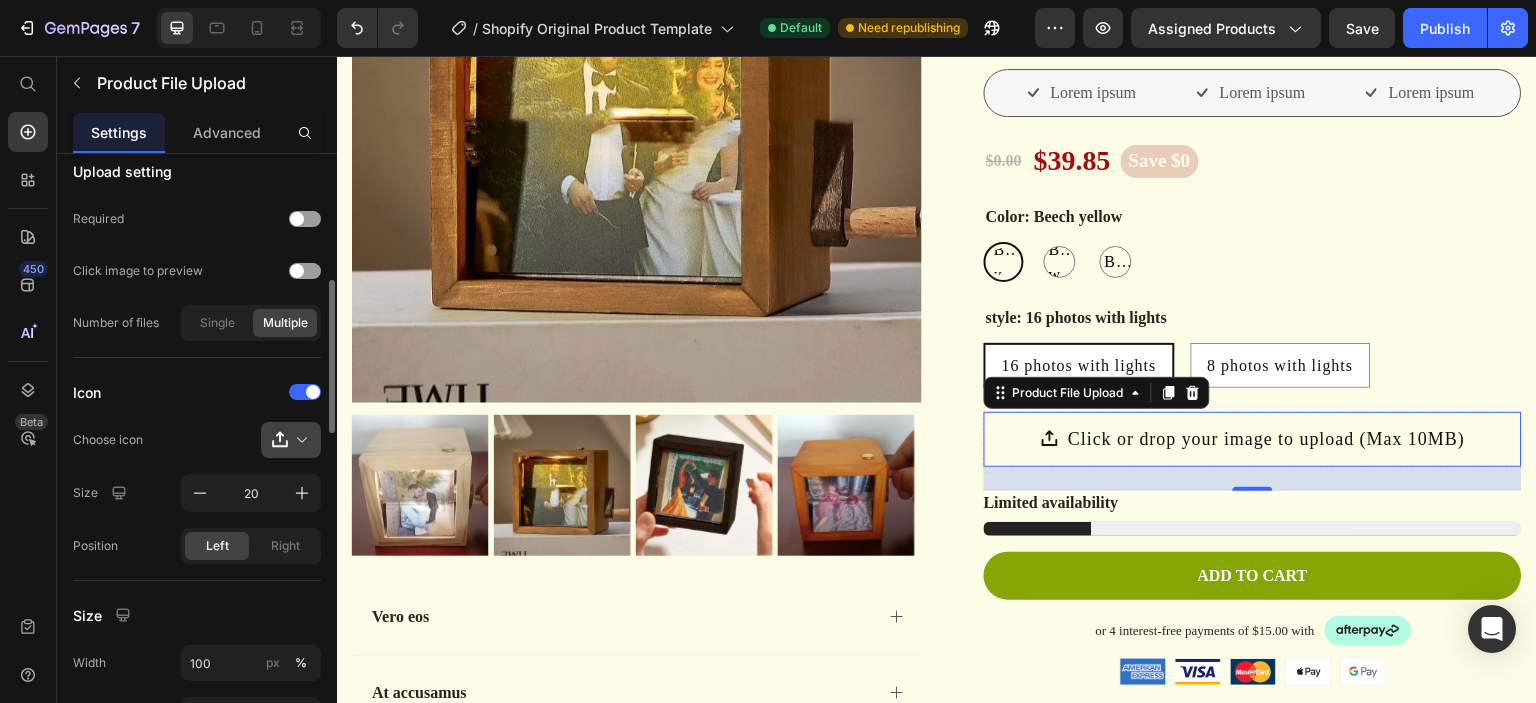 click at bounding box center [299, 440] 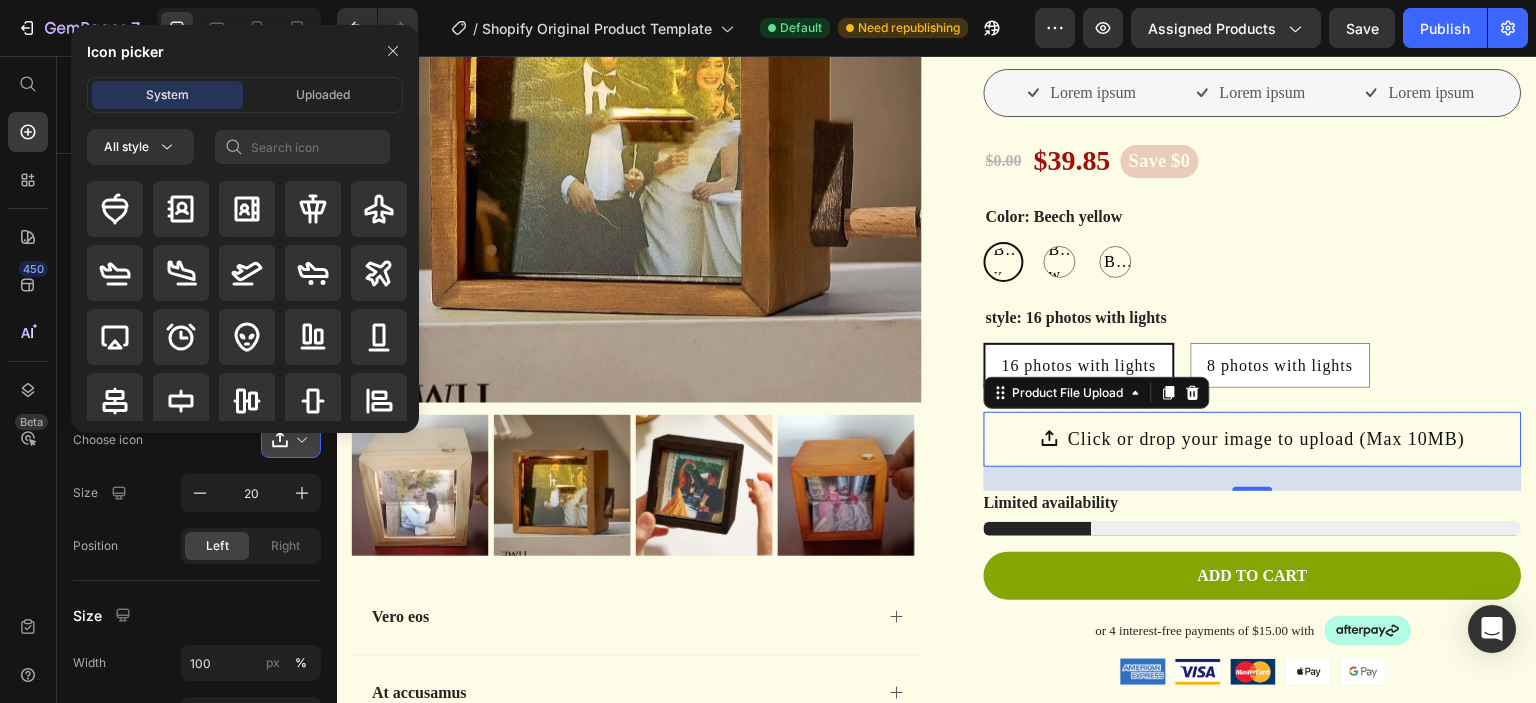 click at bounding box center [299, 440] 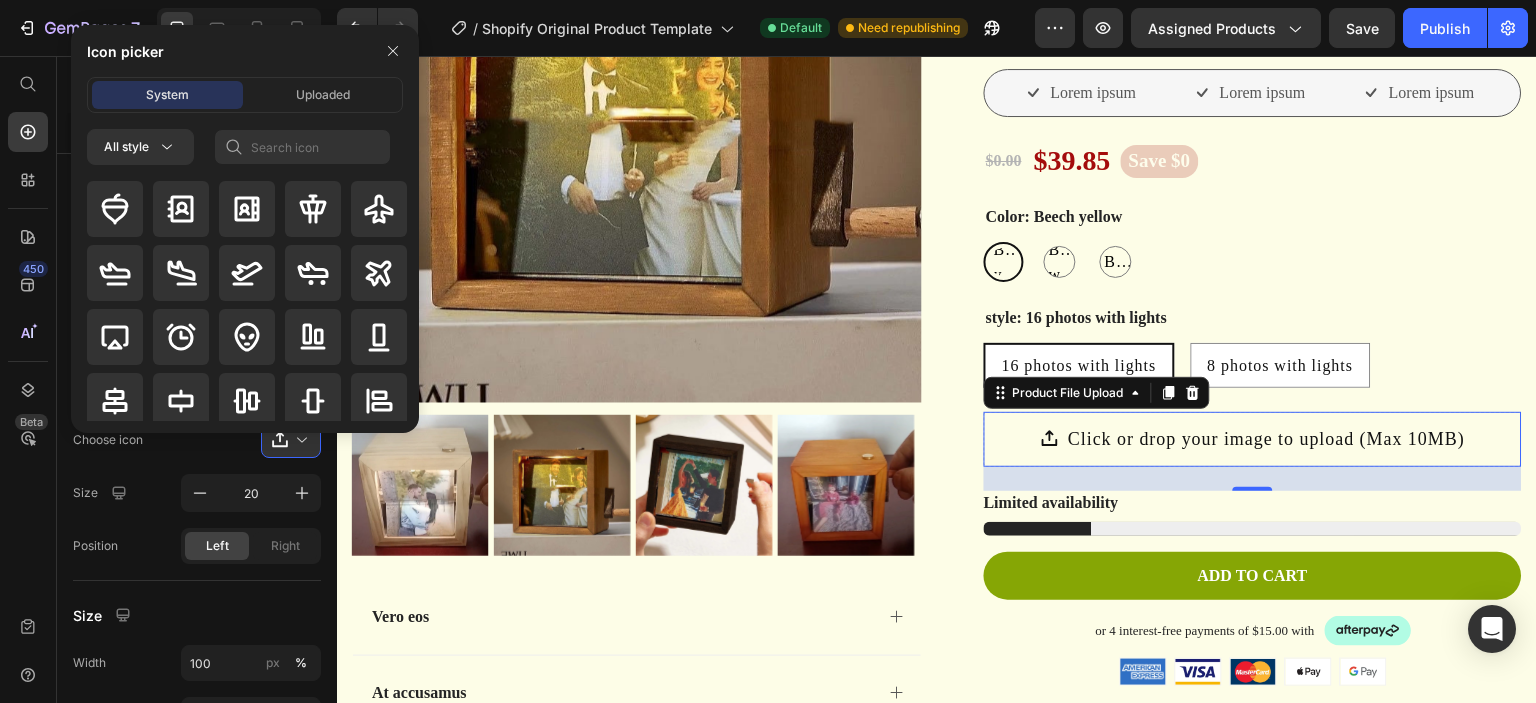 scroll, scrollTop: 600, scrollLeft: 0, axis: vertical 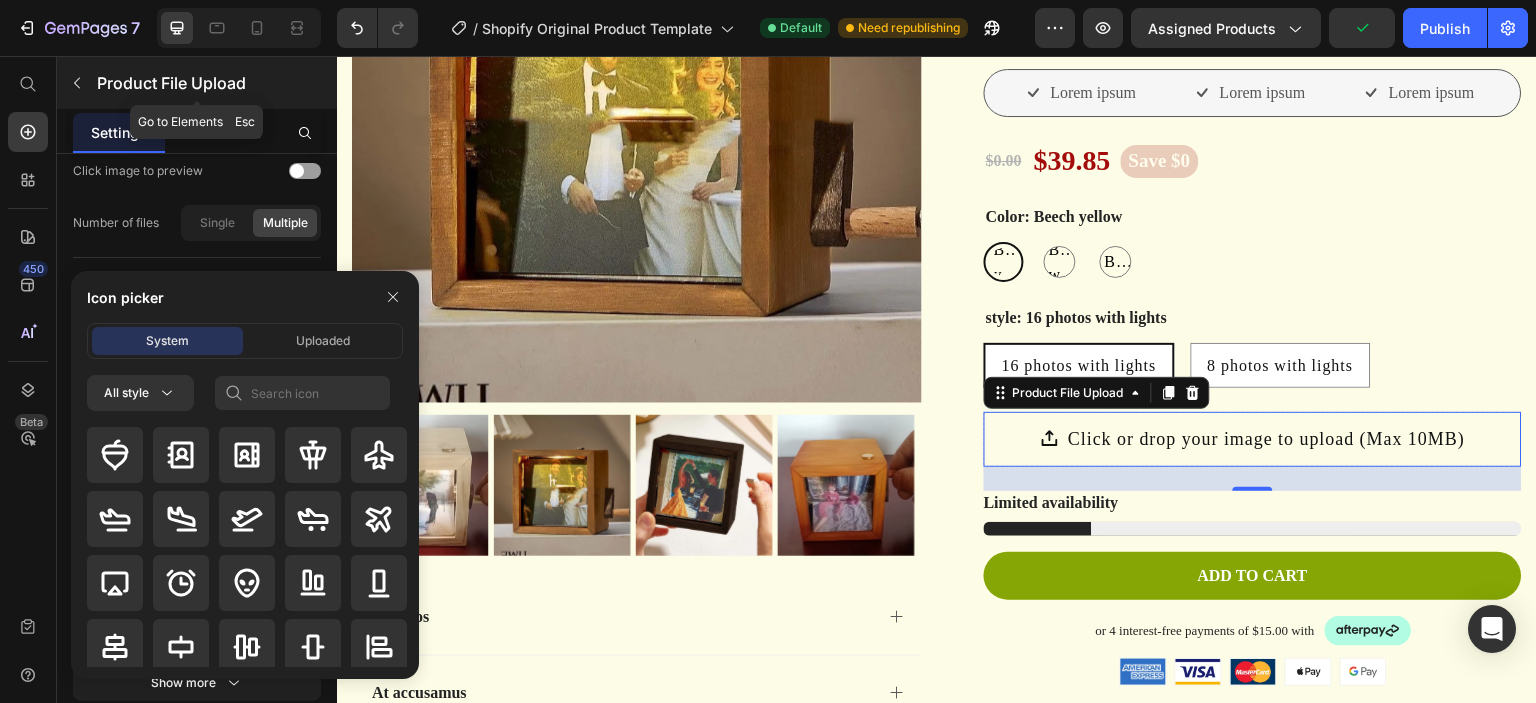 click on "Product File Upload" at bounding box center [197, 83] 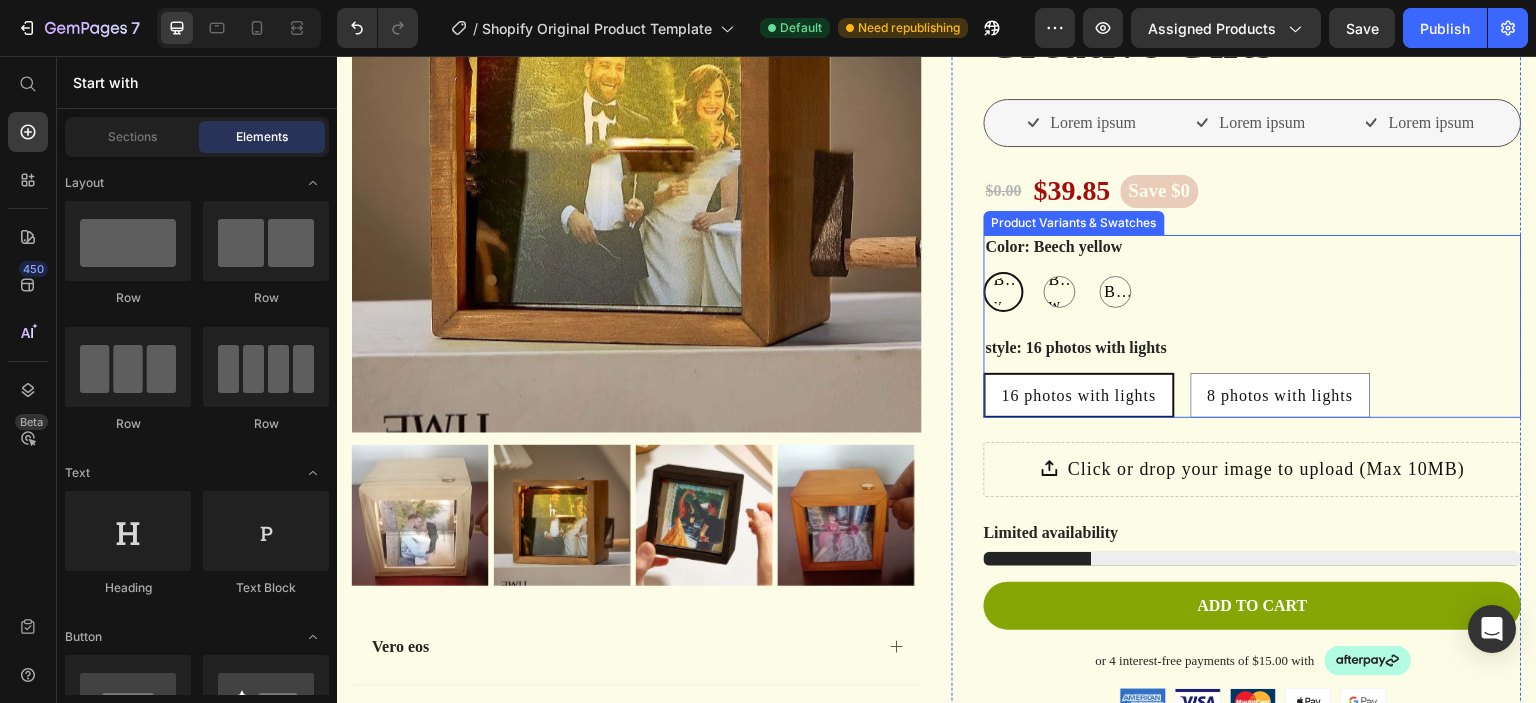 scroll, scrollTop: 1100, scrollLeft: 0, axis: vertical 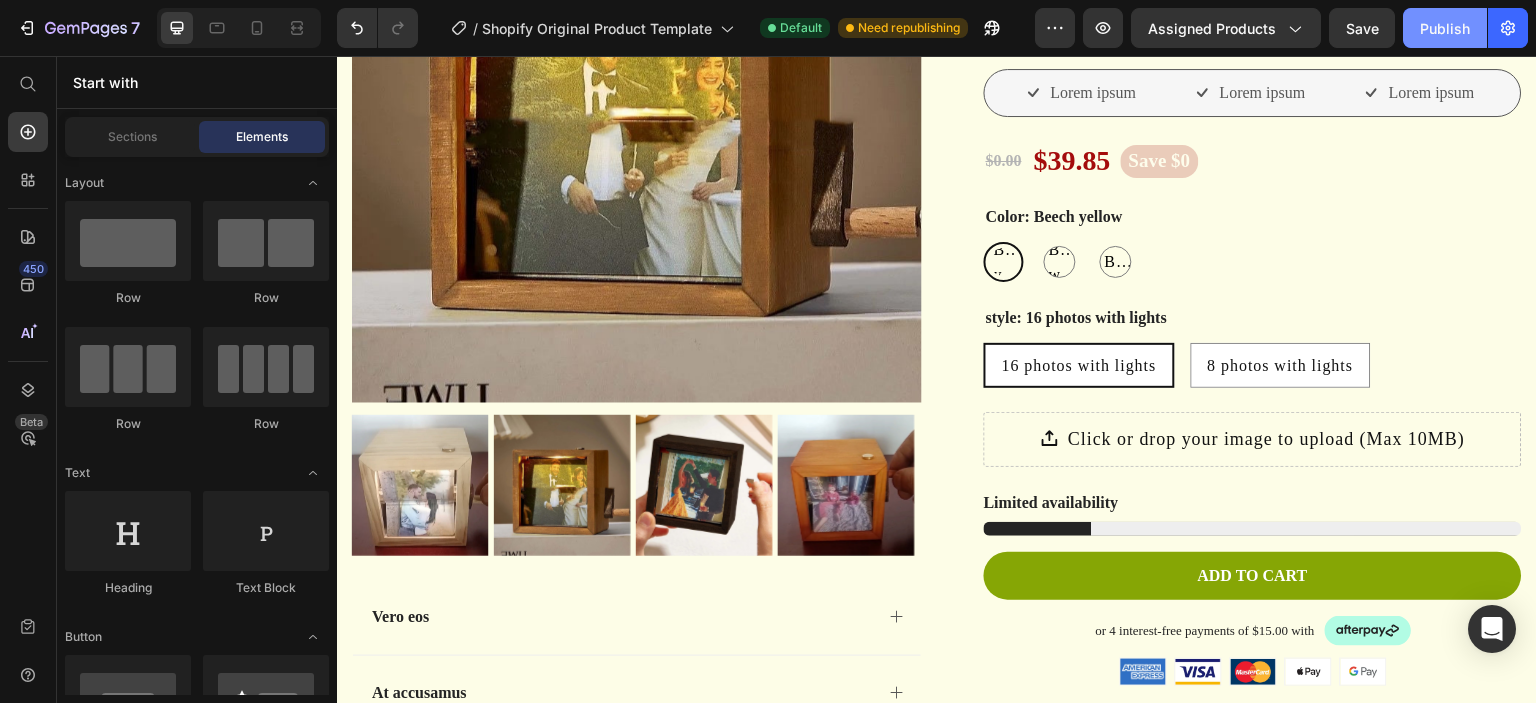 click on "Publish" 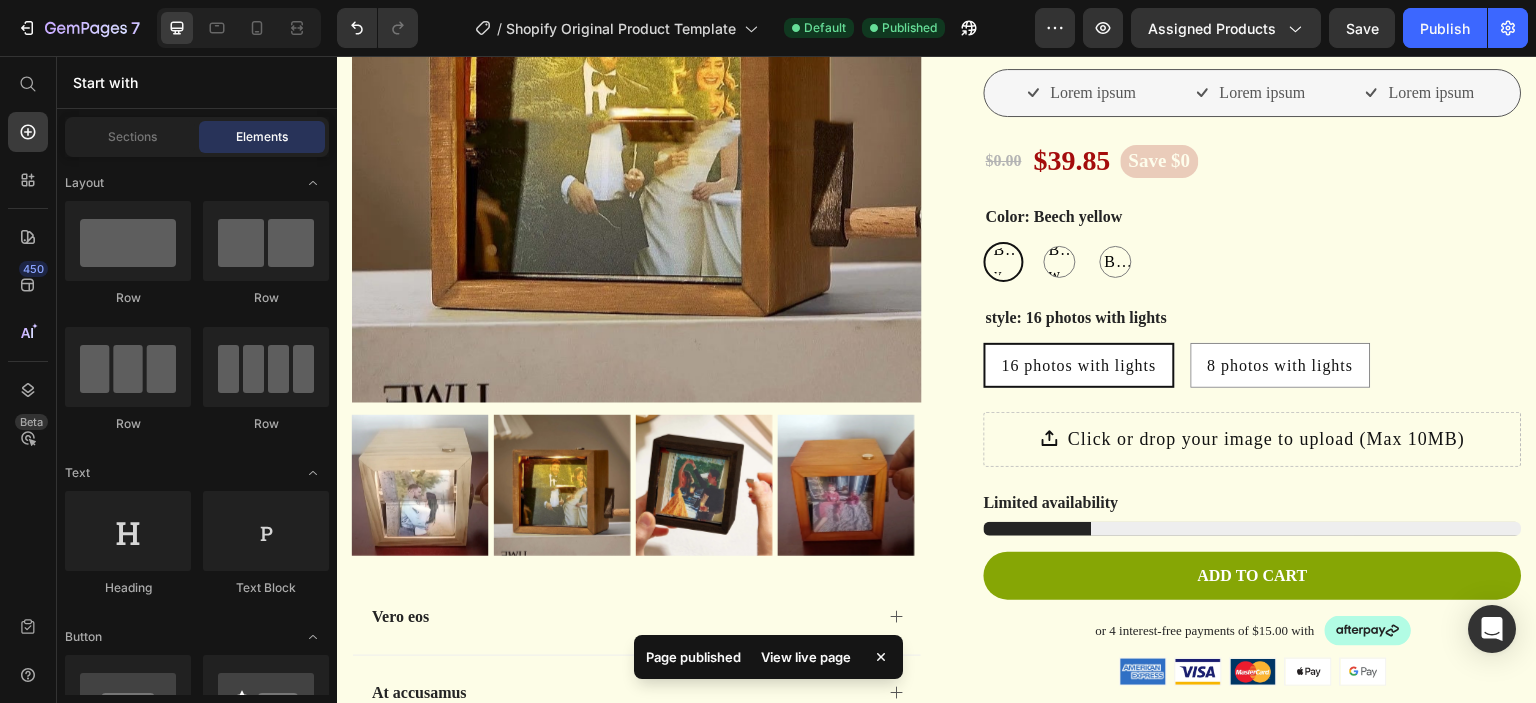 click on "View live page" at bounding box center [806, 657] 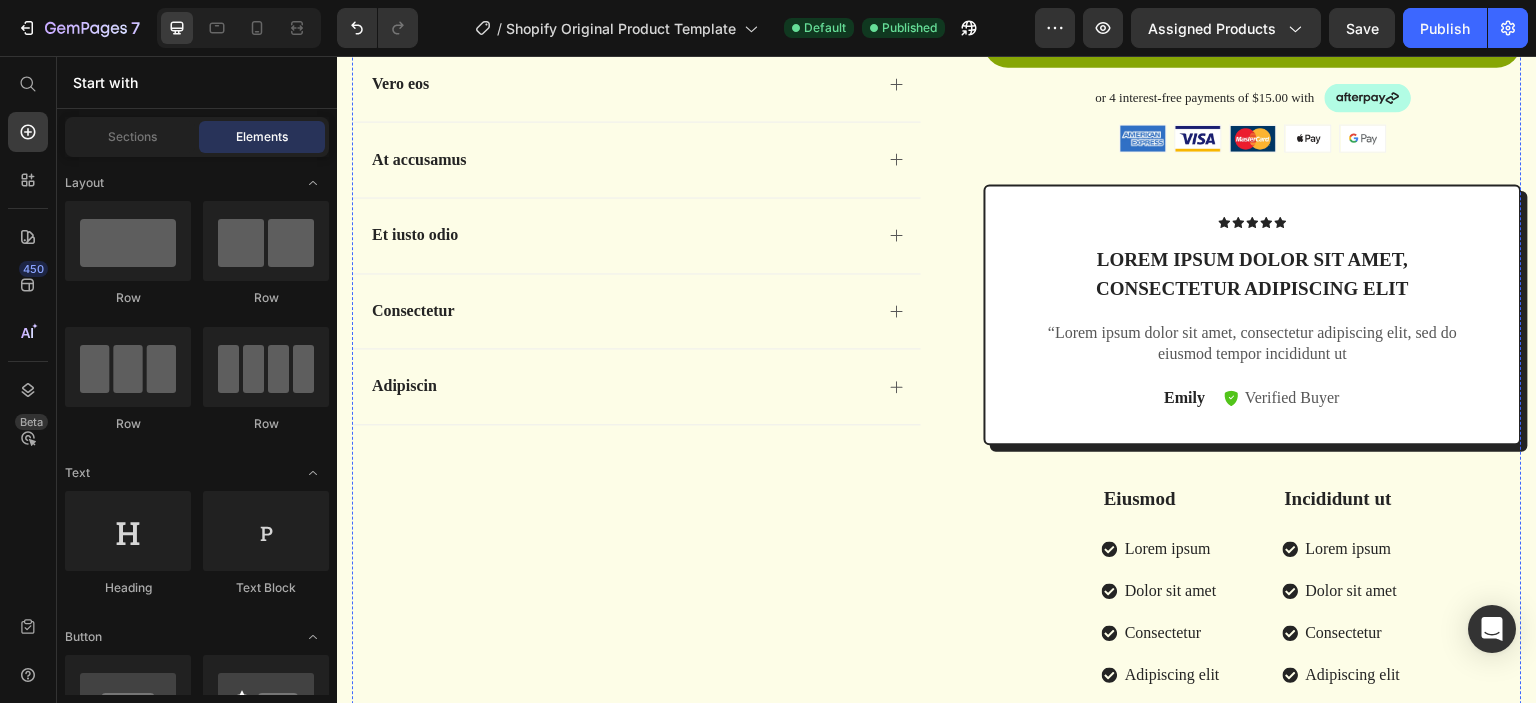 scroll, scrollTop: 1800, scrollLeft: 0, axis: vertical 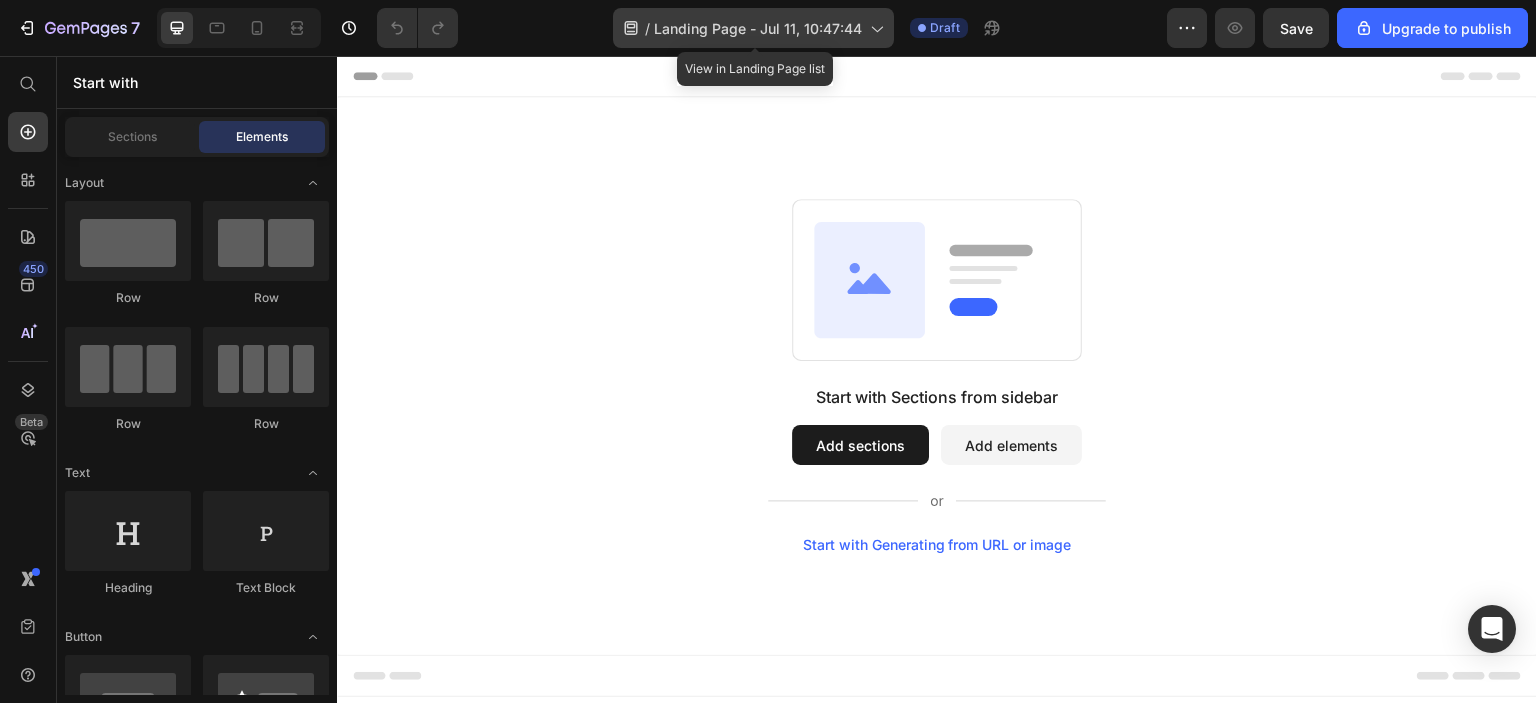 click on "Landing Page - Jul 11, 10:47:44" at bounding box center (758, 28) 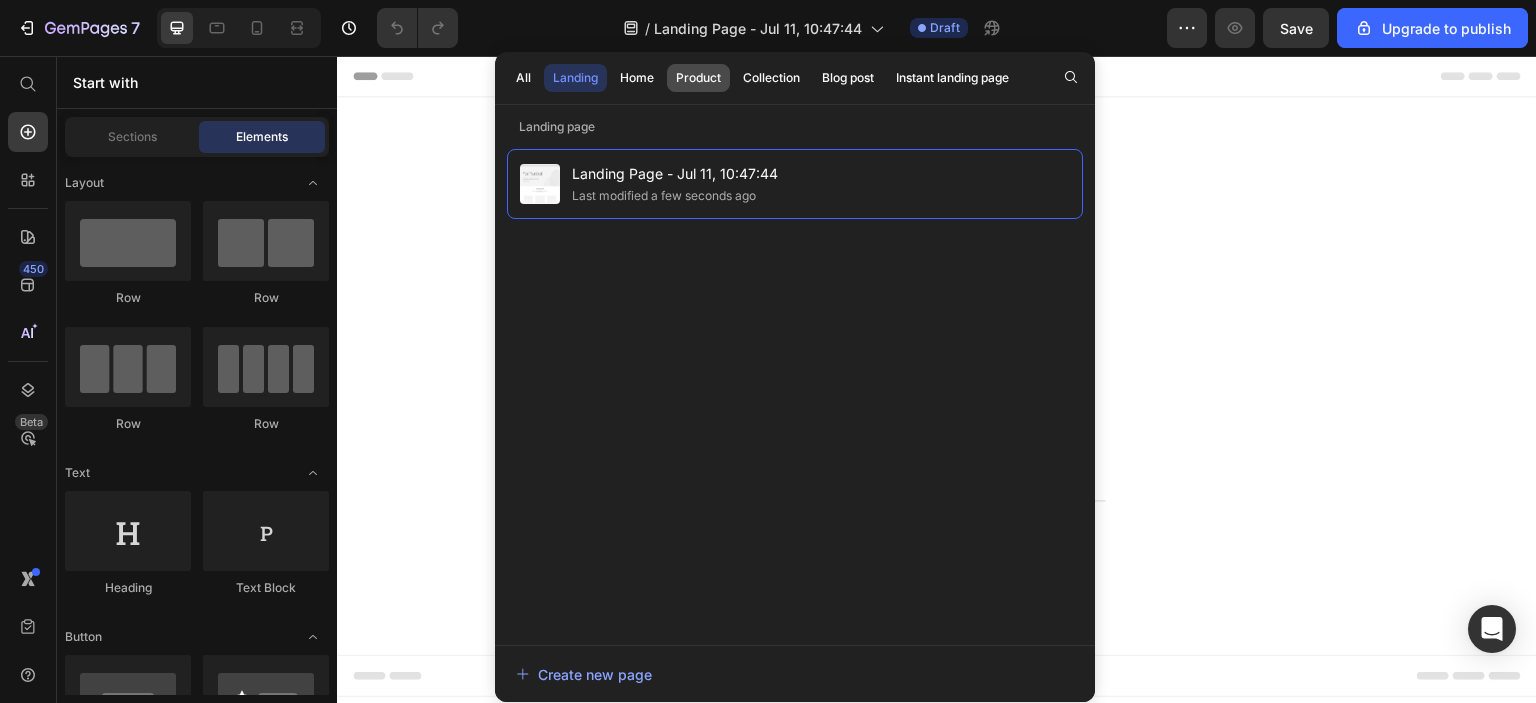 click on "Product" at bounding box center (698, 78) 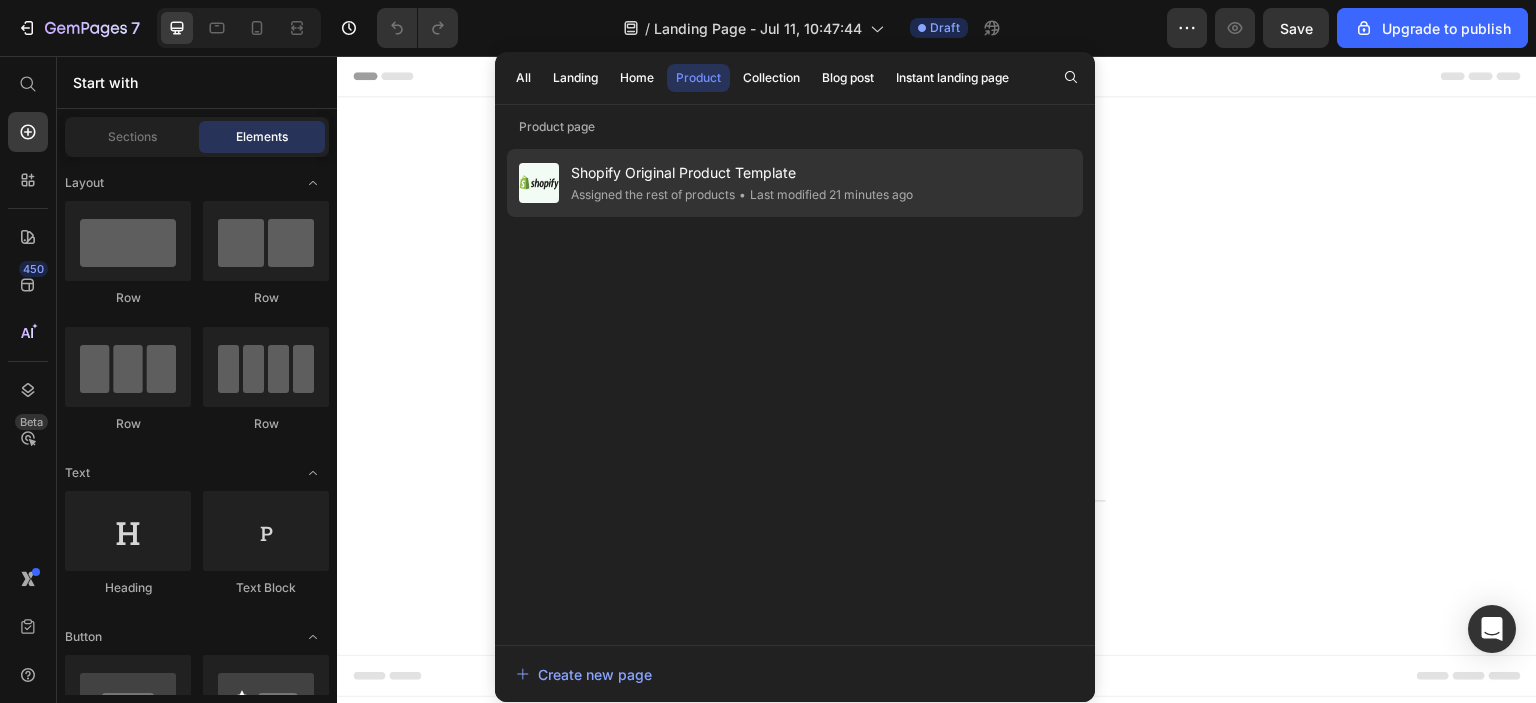 click on "• Last modified [TIME] ago" 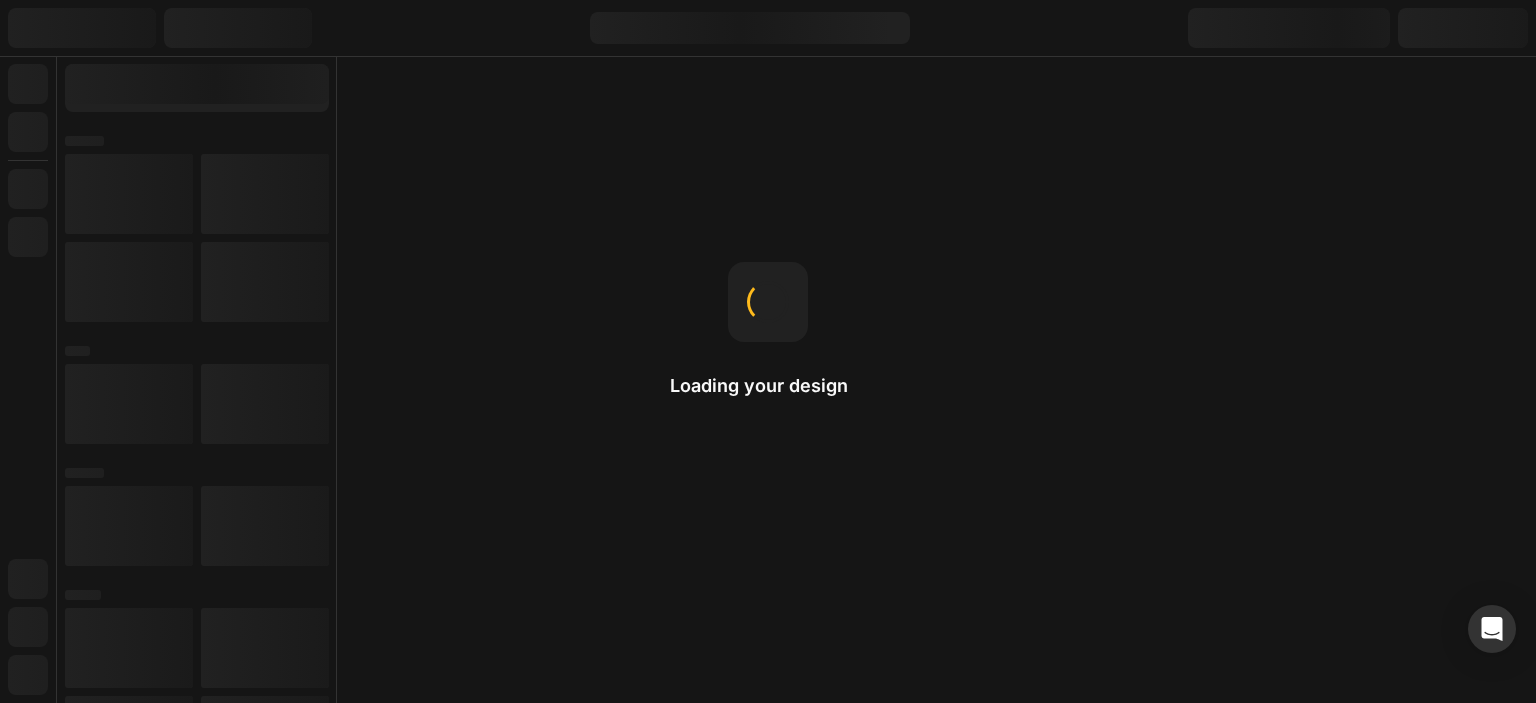 scroll, scrollTop: 0, scrollLeft: 0, axis: both 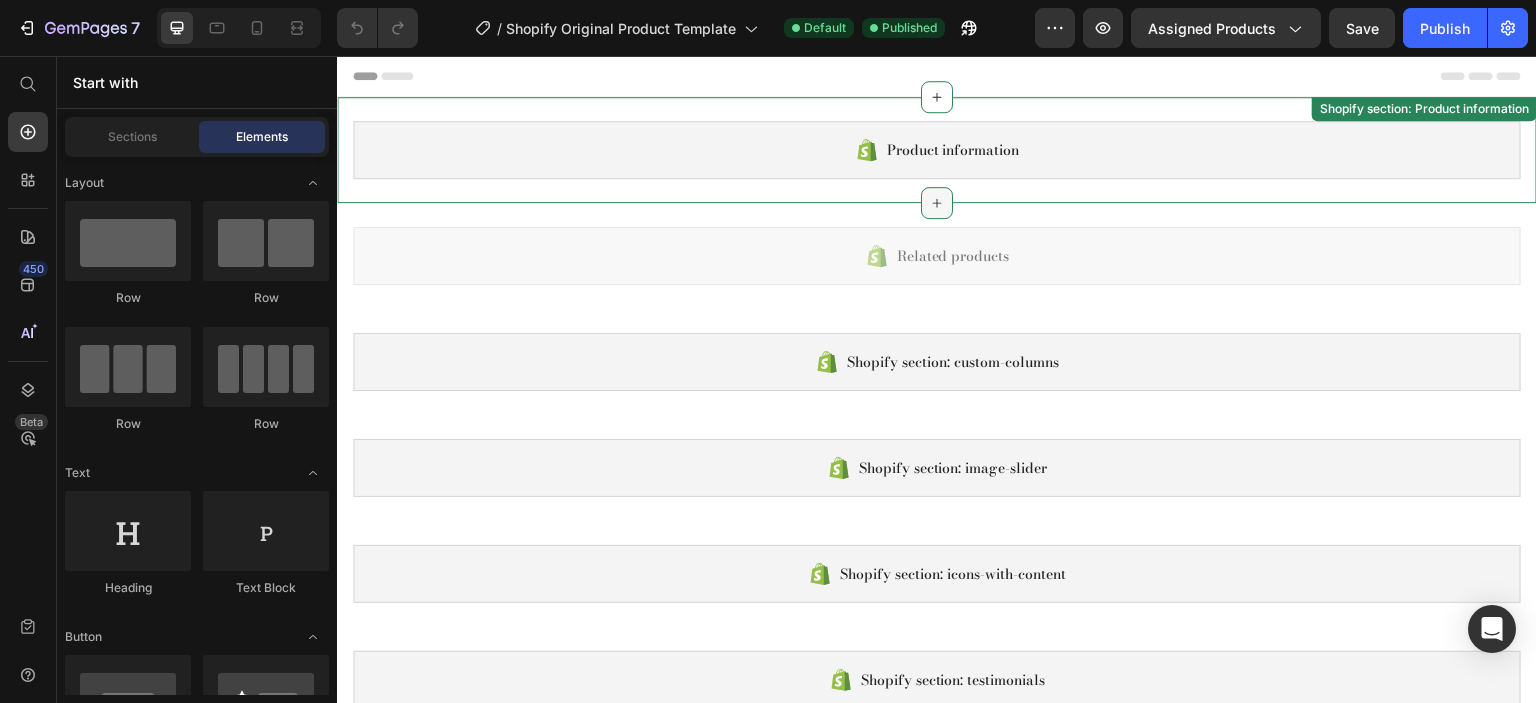 click 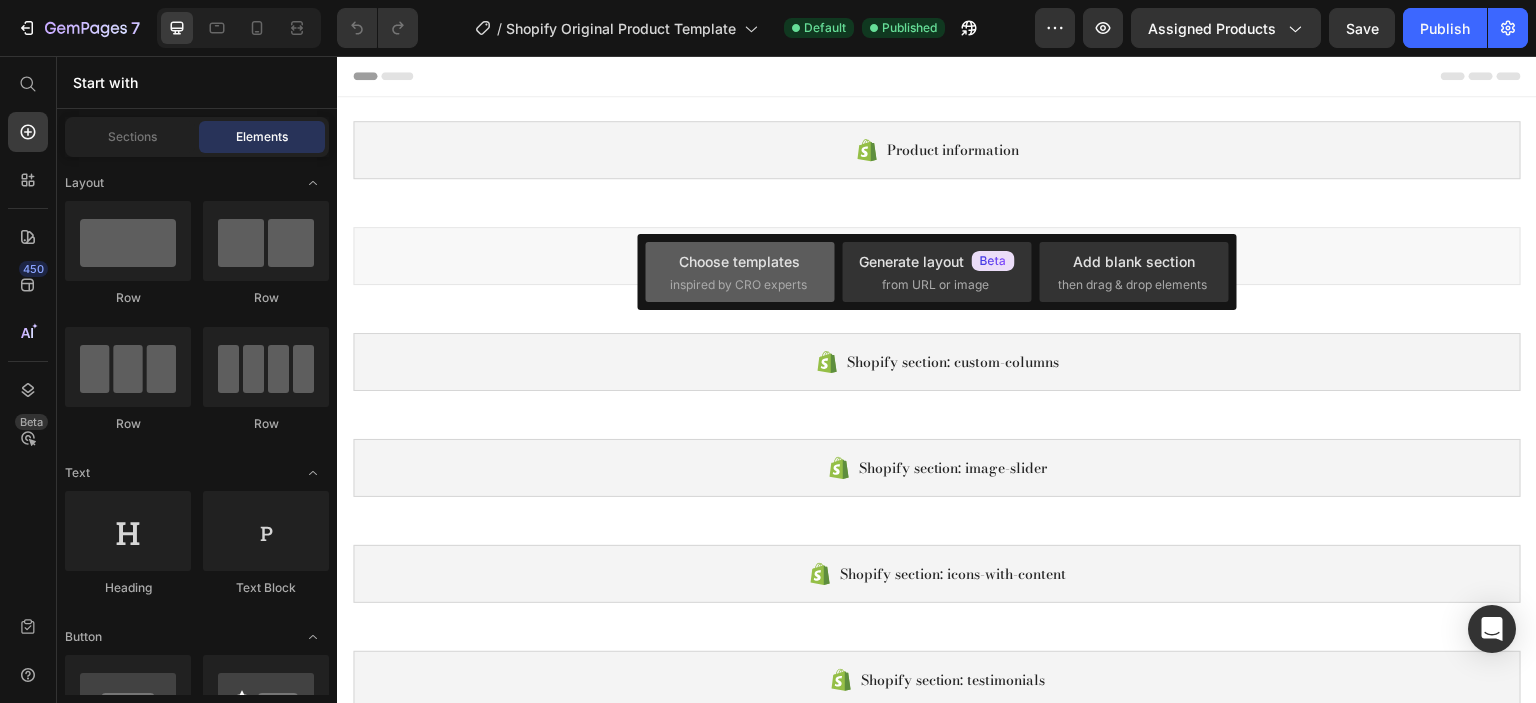click on "inspired by CRO experts" at bounding box center (738, 285) 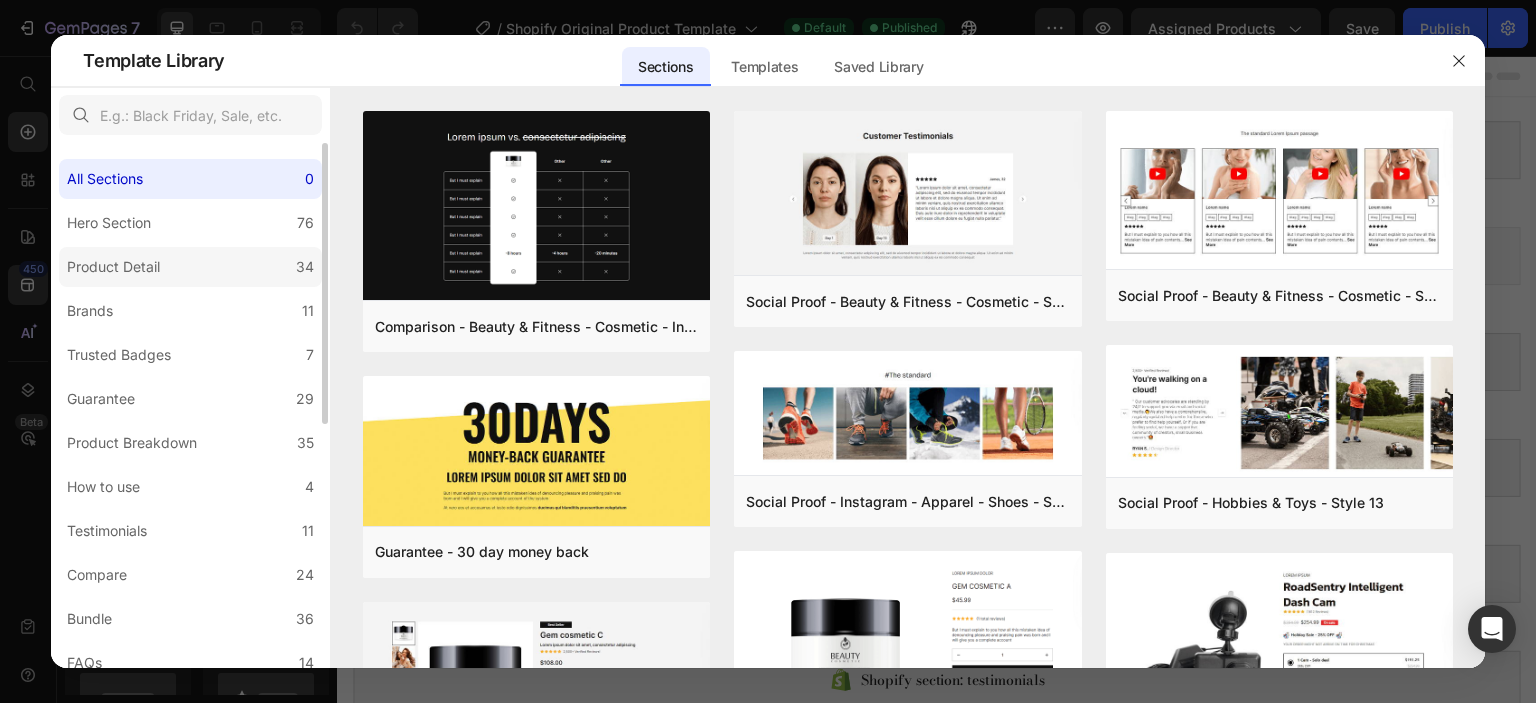 click on "Product Detail 34" 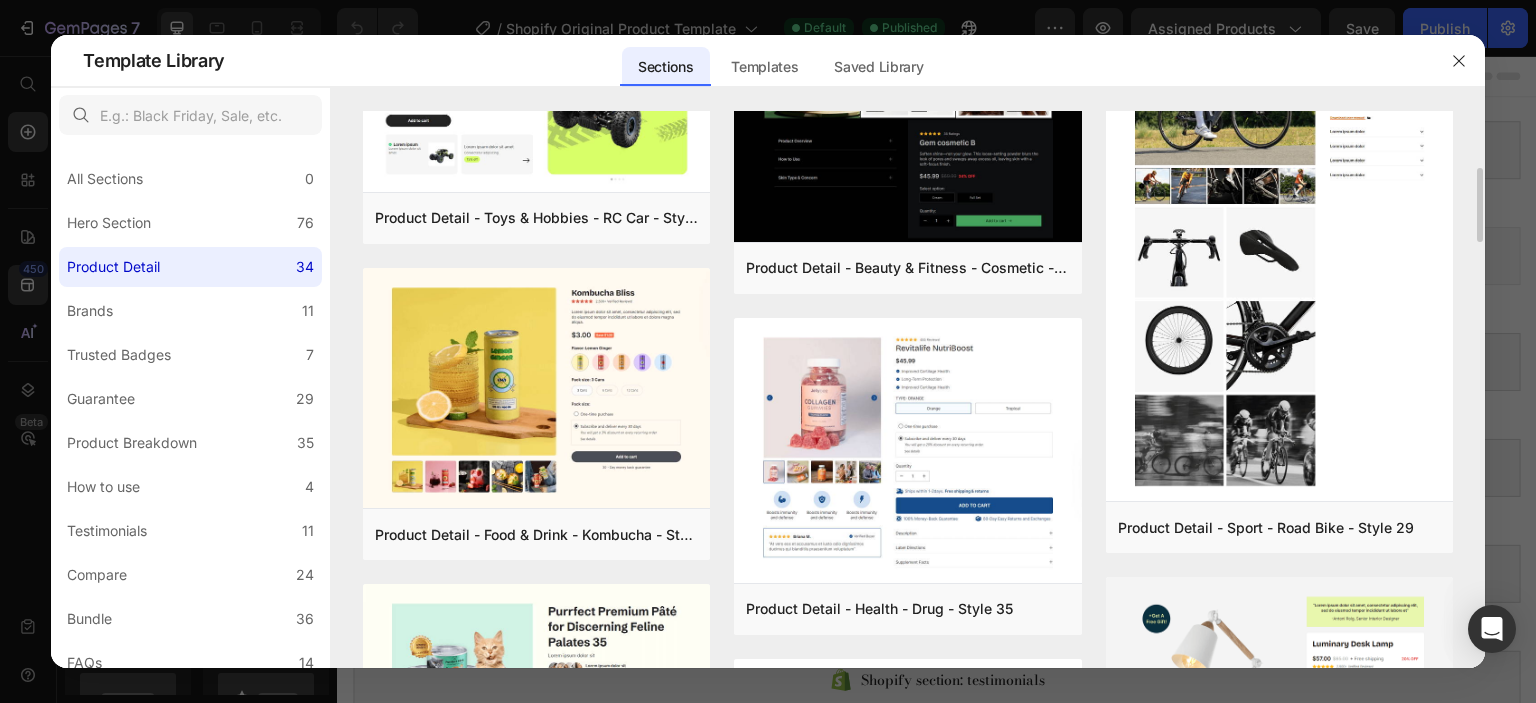 scroll, scrollTop: 0, scrollLeft: 0, axis: both 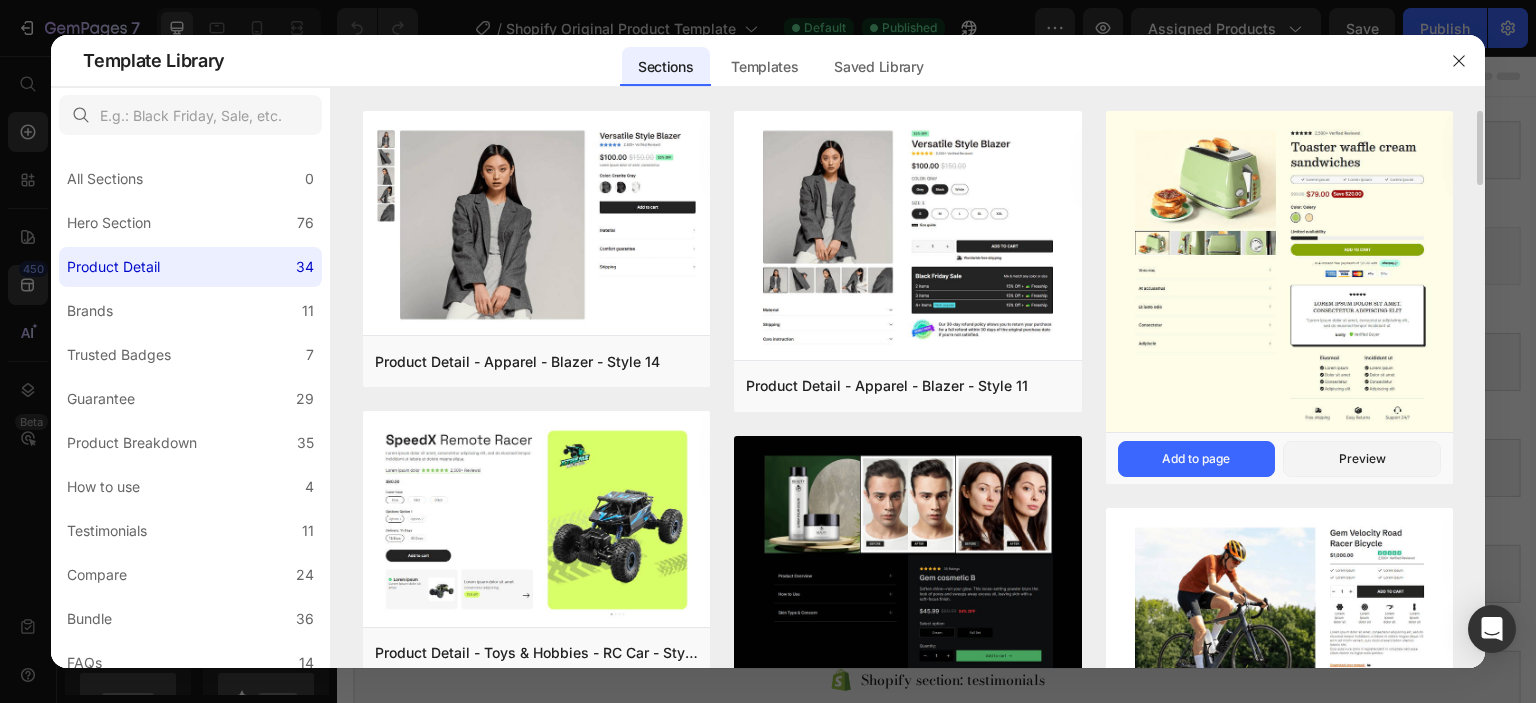 click at bounding box center [1279, 273] 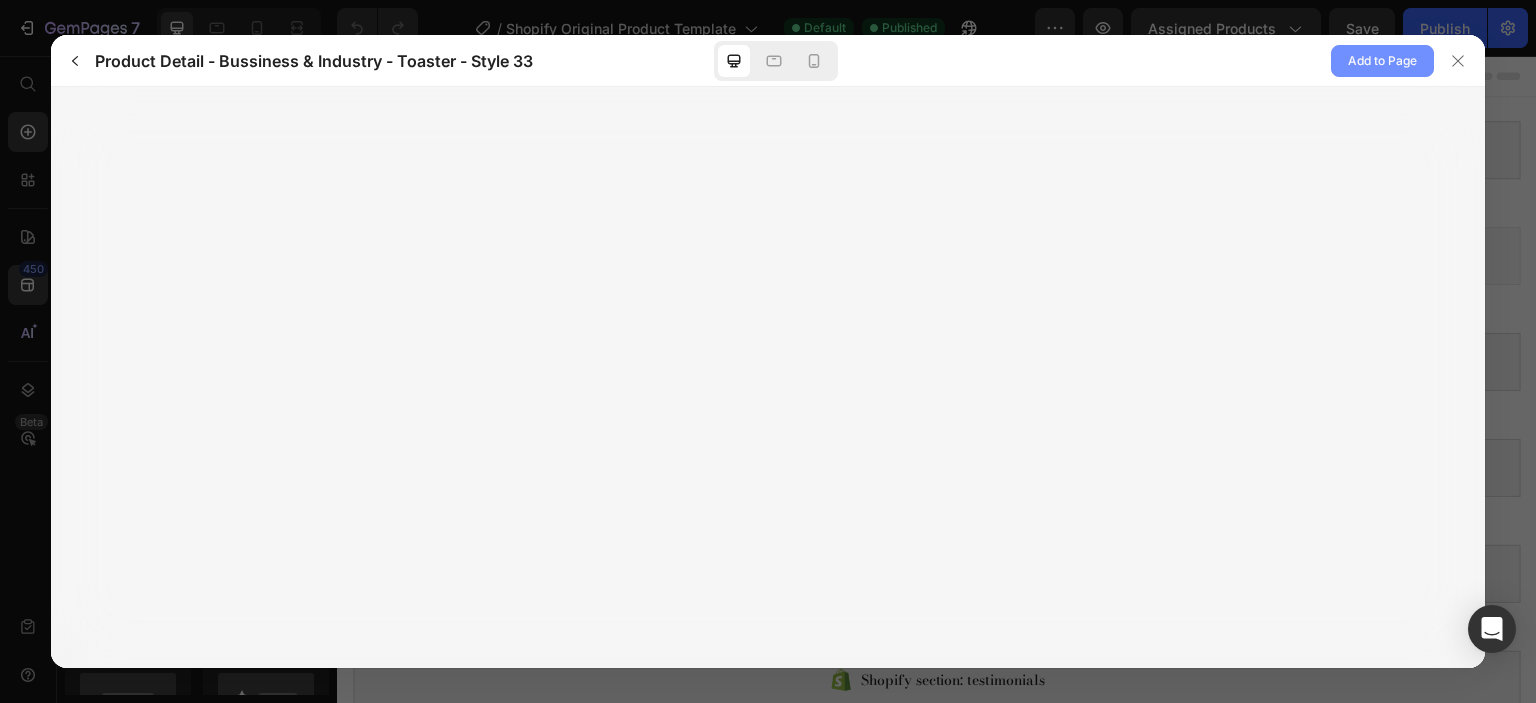 click on "Add to Page" at bounding box center (1382, 61) 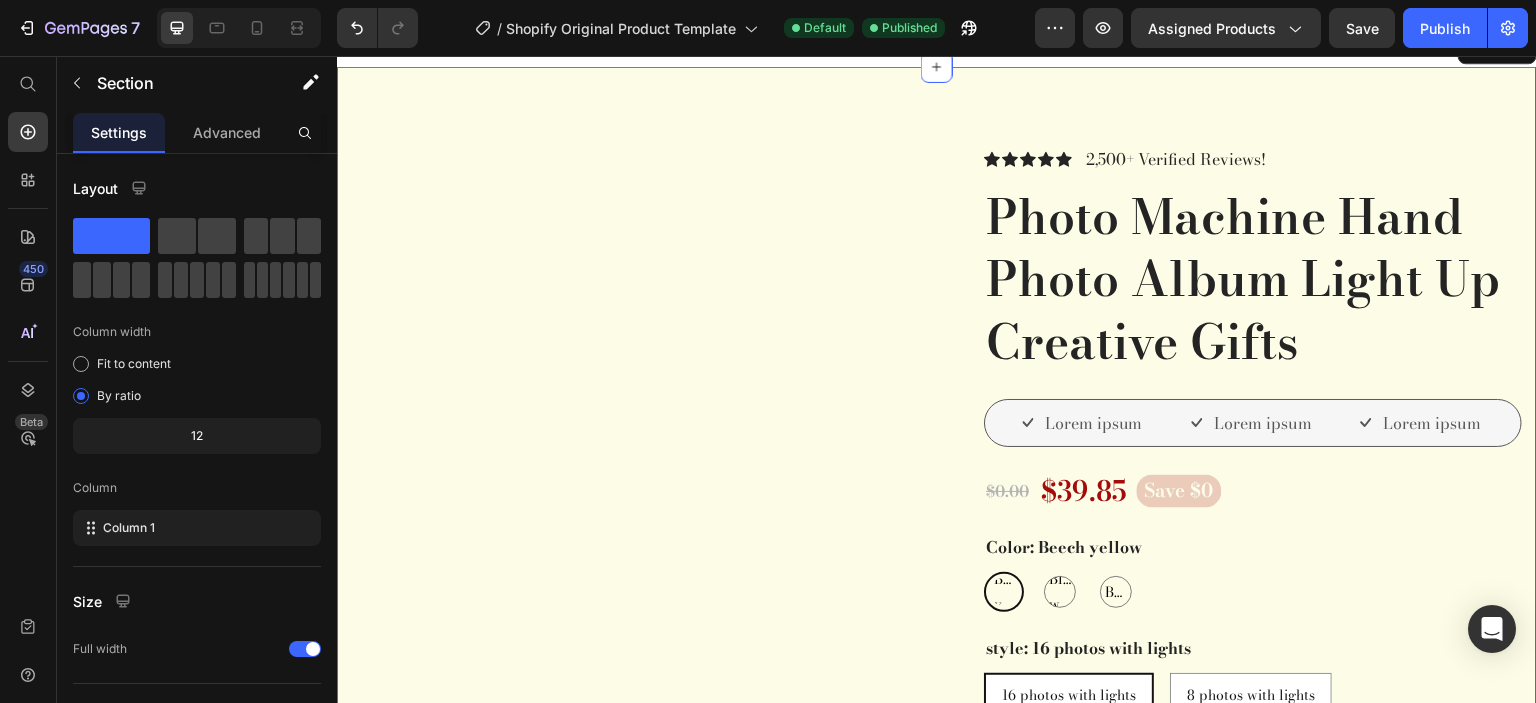 scroll, scrollTop: 146, scrollLeft: 0, axis: vertical 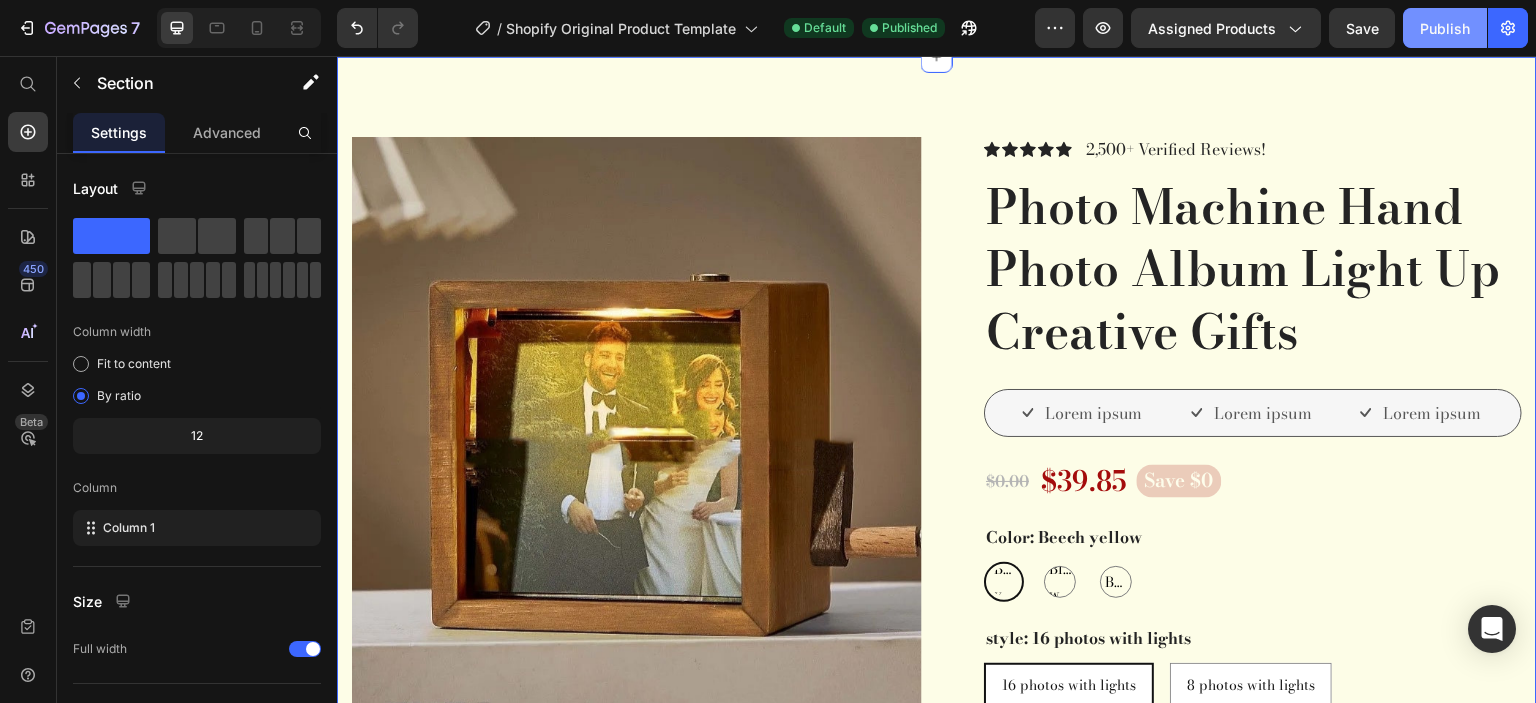 click on "Publish" at bounding box center [1445, 28] 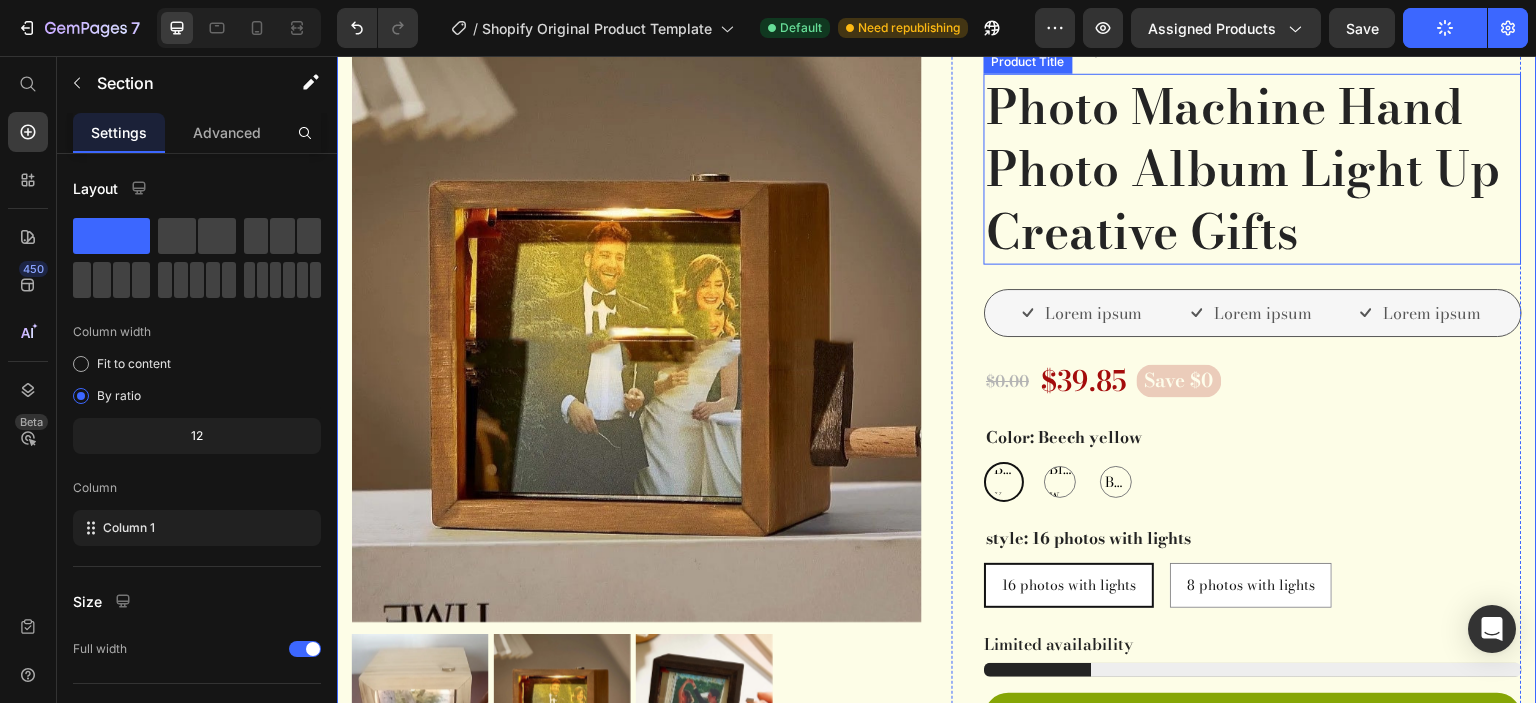 scroll, scrollTop: 346, scrollLeft: 0, axis: vertical 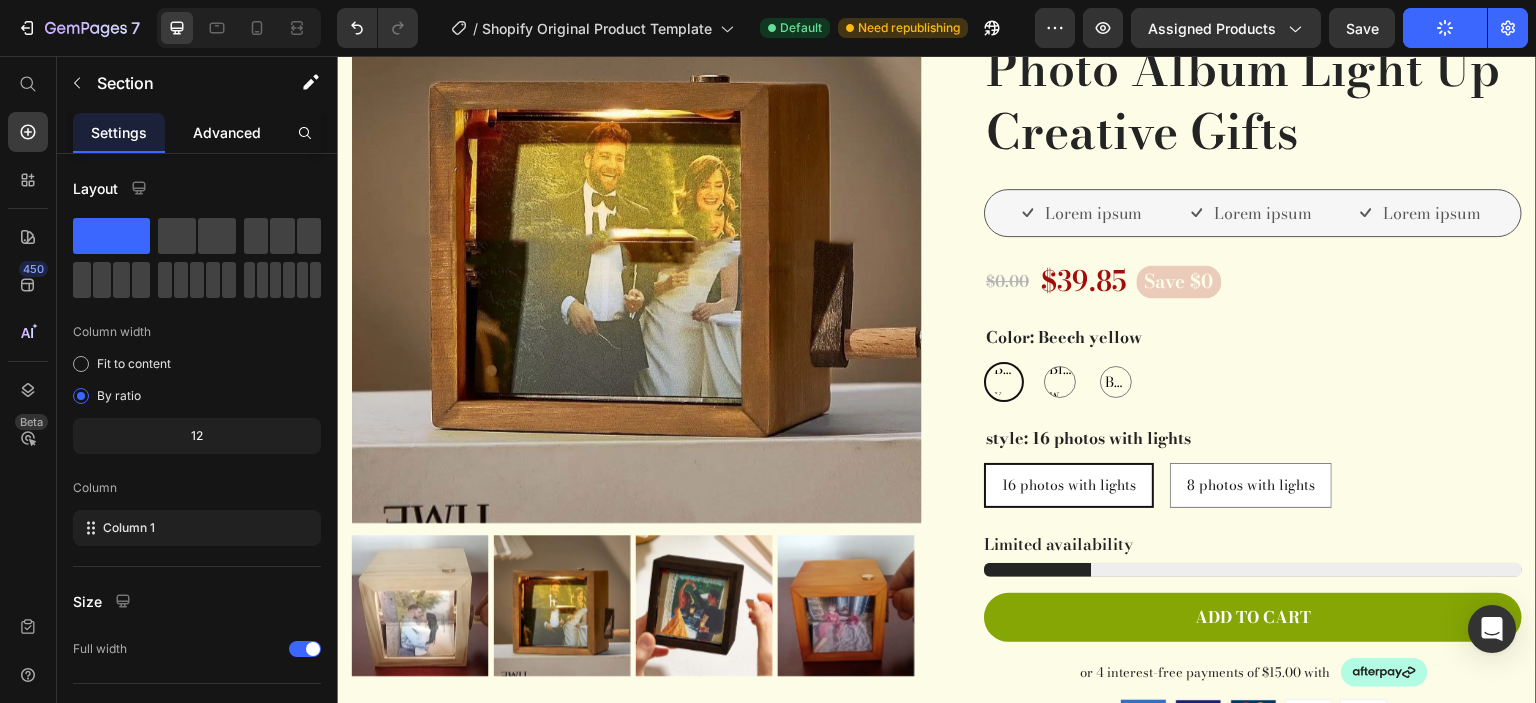 click on "Advanced" at bounding box center (227, 132) 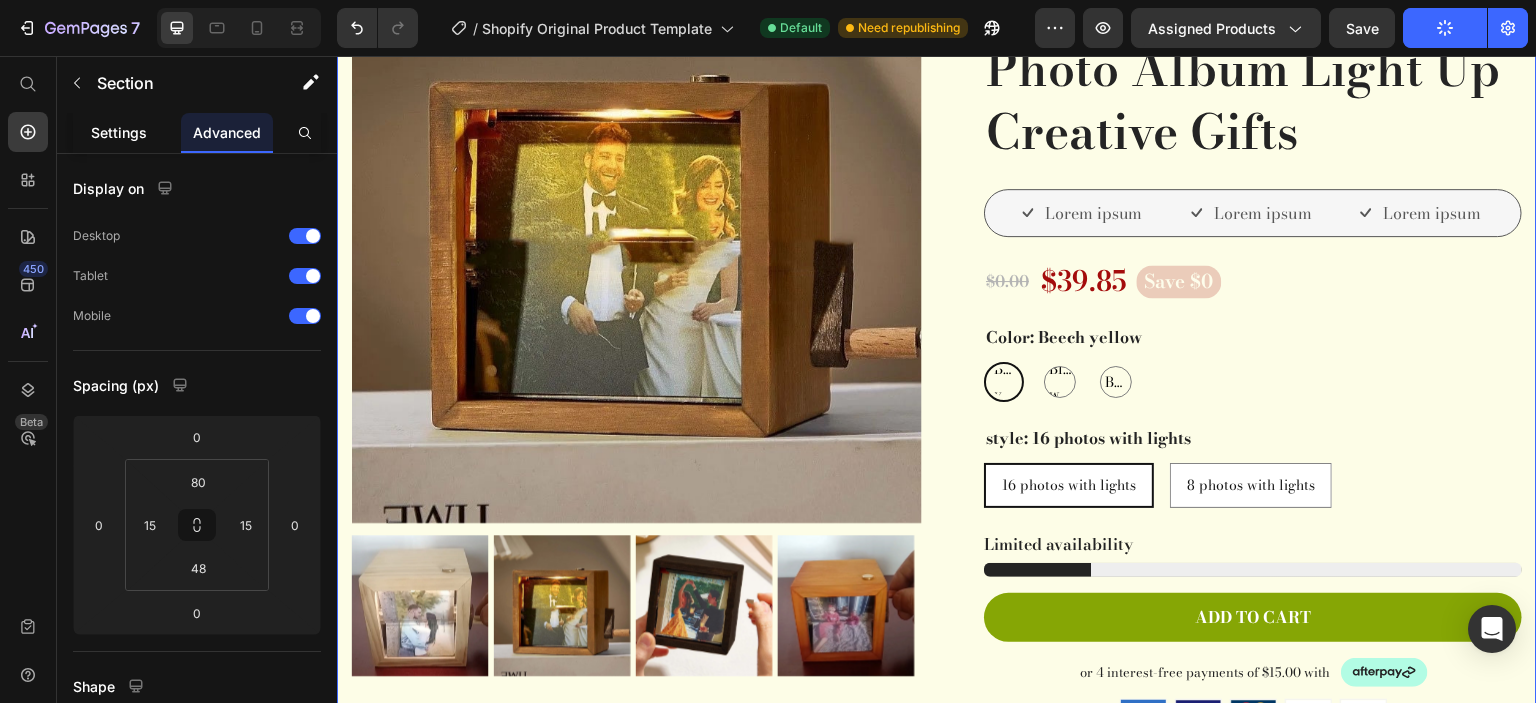 click on "Settings" at bounding box center (119, 132) 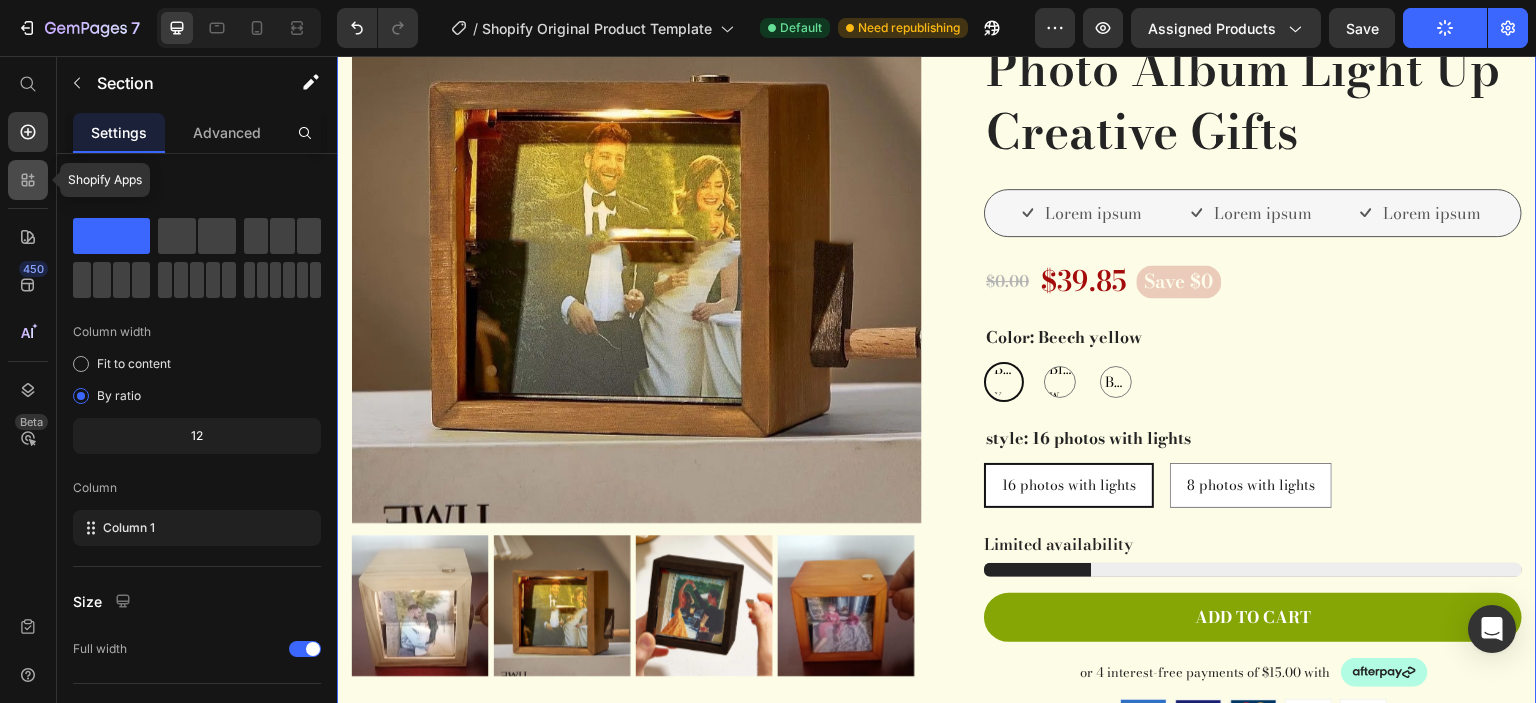 click 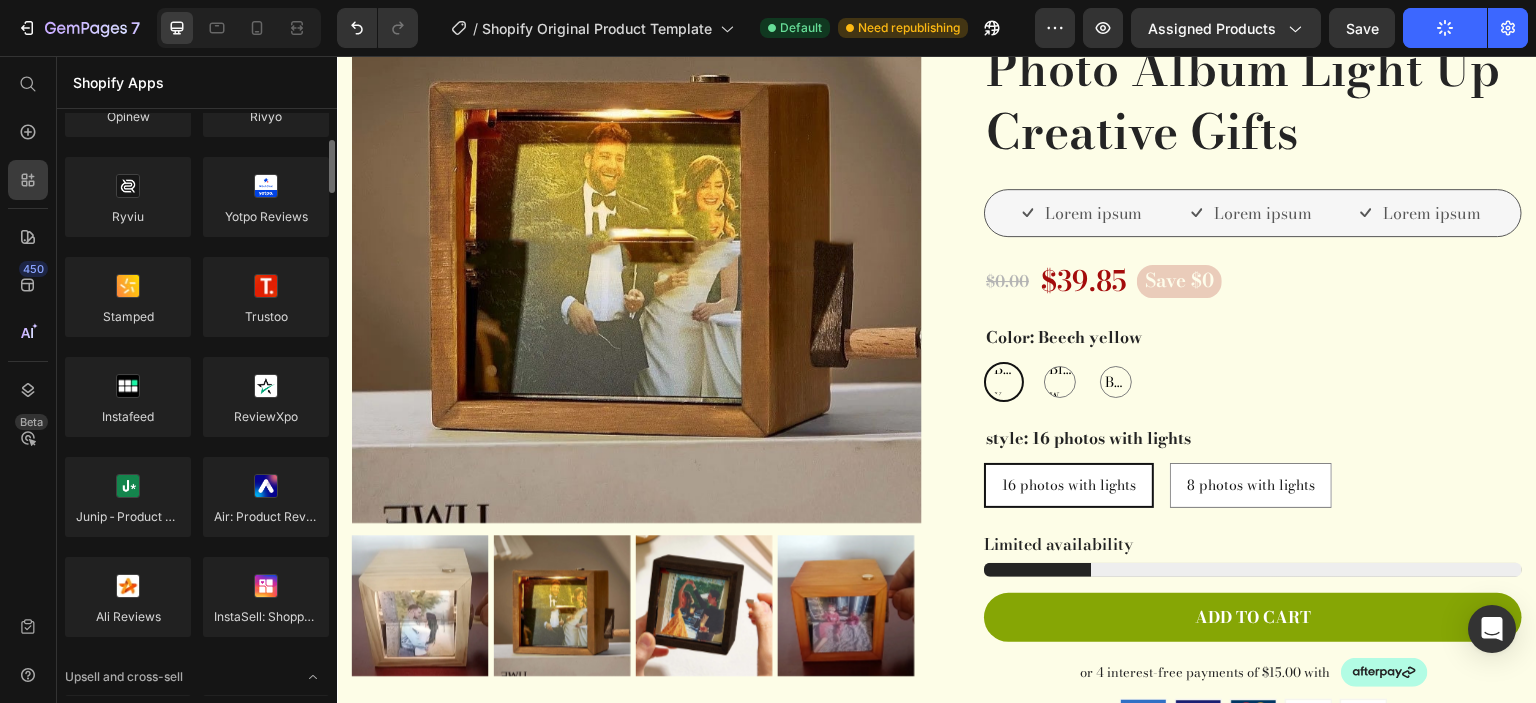 scroll, scrollTop: 0, scrollLeft: 0, axis: both 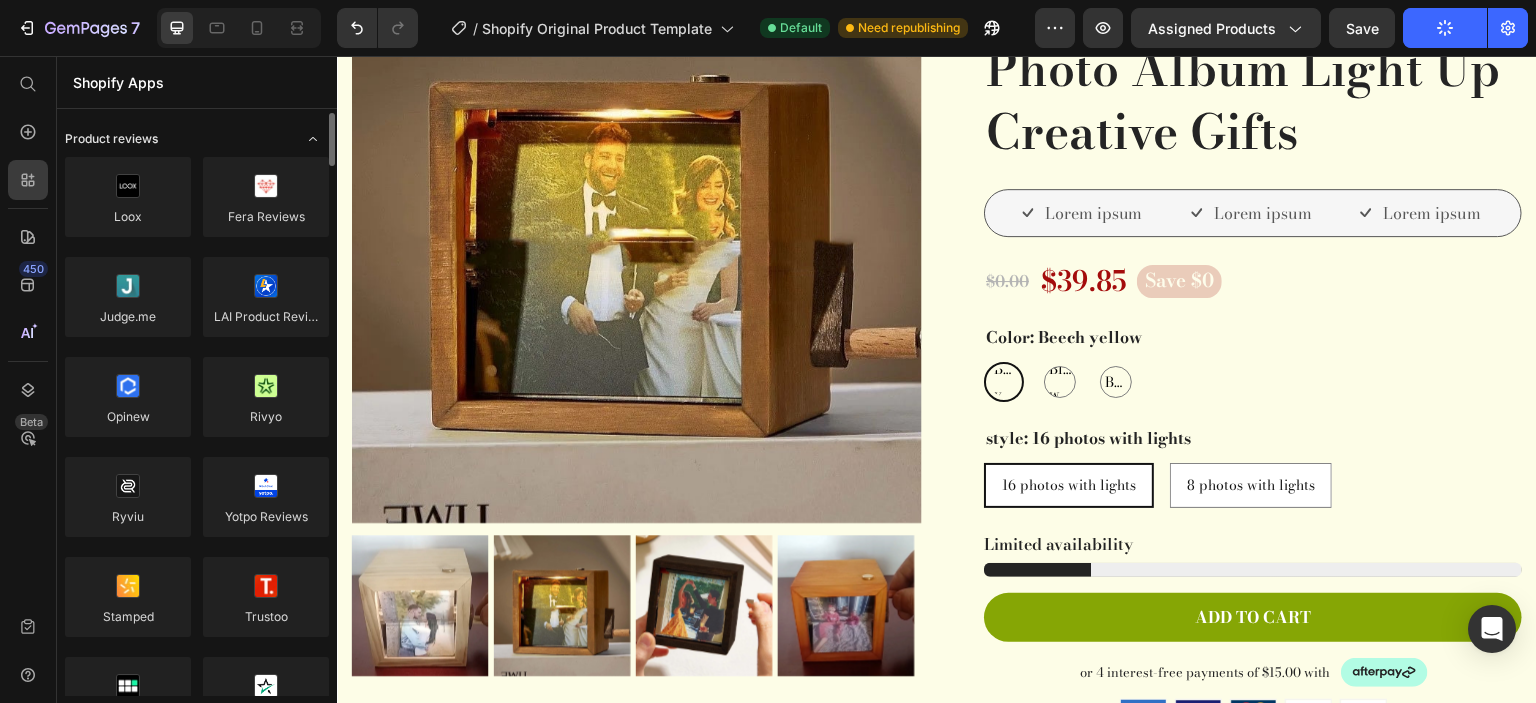 click on "Product reviews" at bounding box center (111, 139) 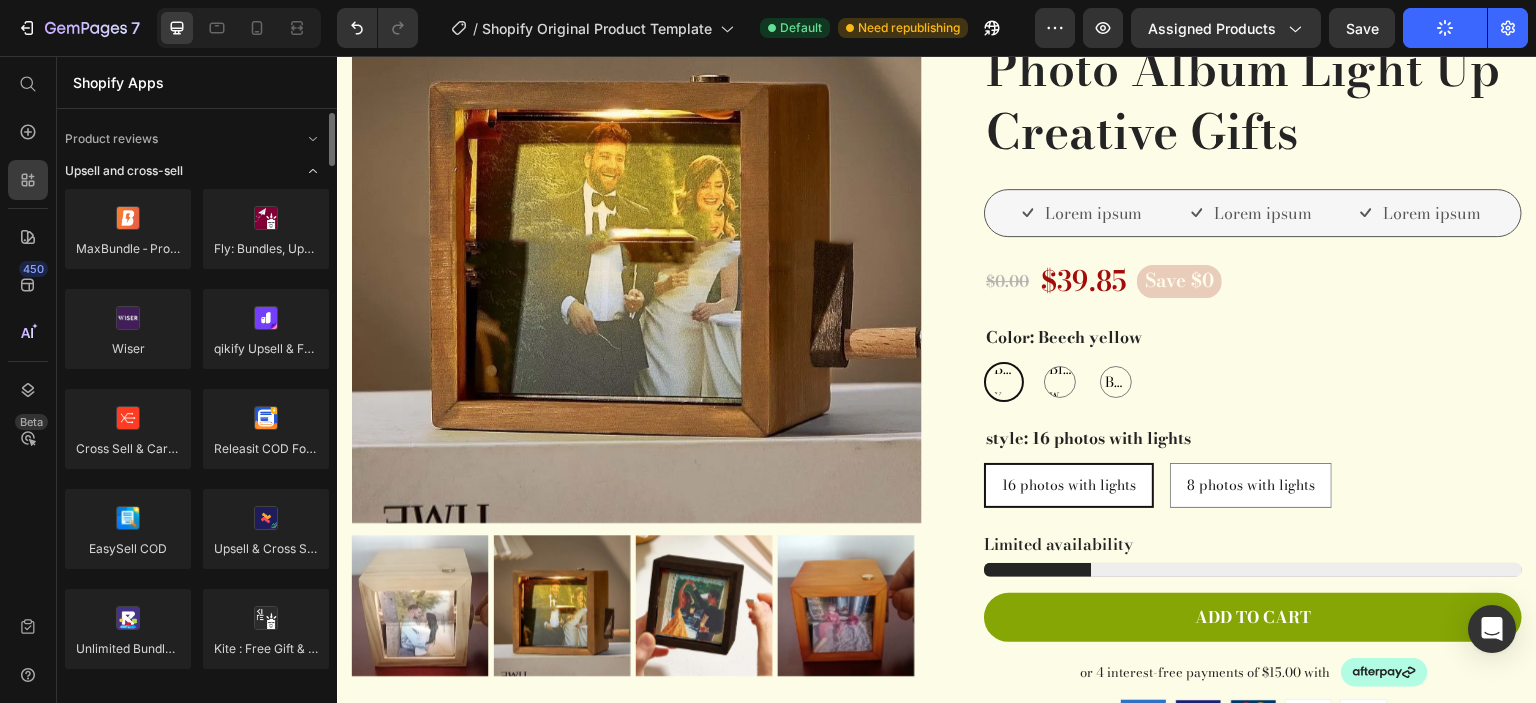 click on "Upsell and cross-sell" at bounding box center [124, 171] 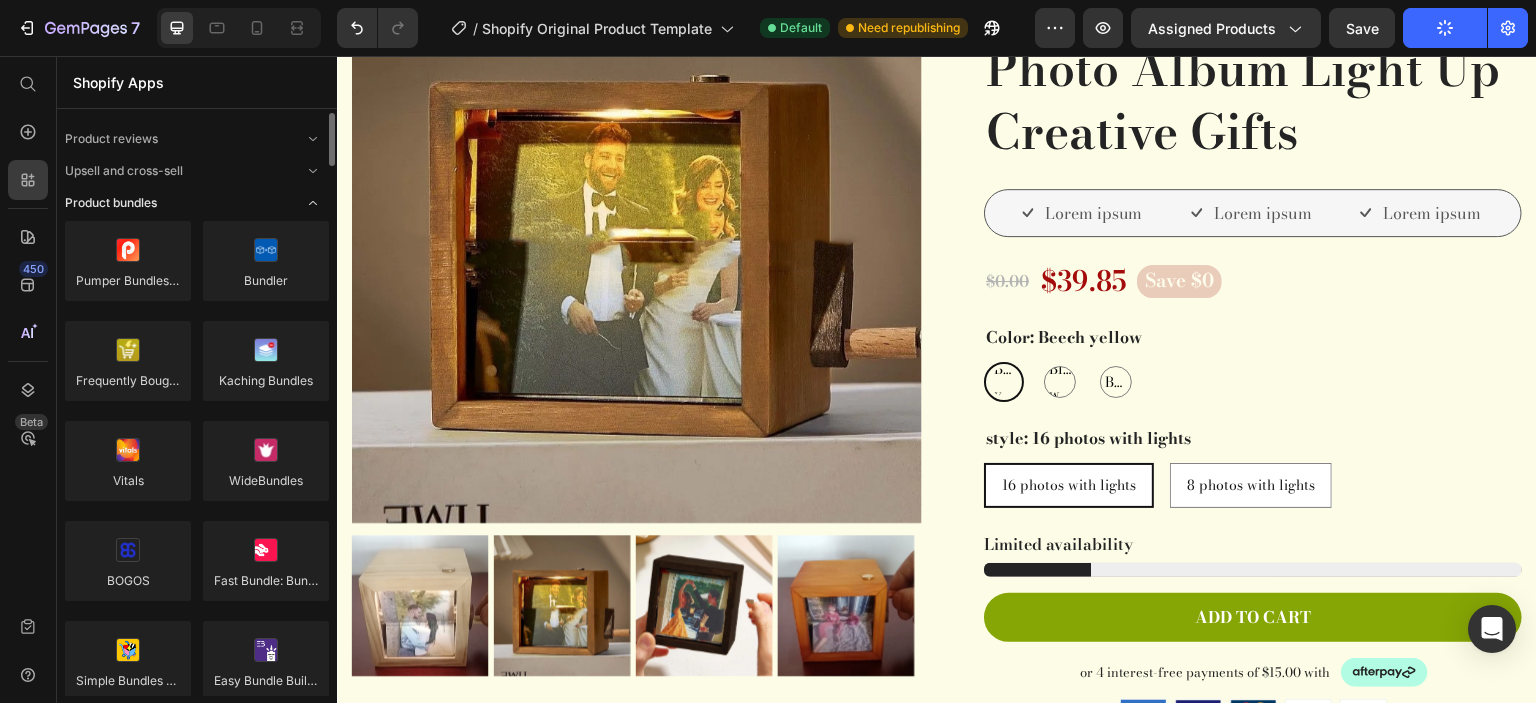 click on "Product bundles" at bounding box center [111, 203] 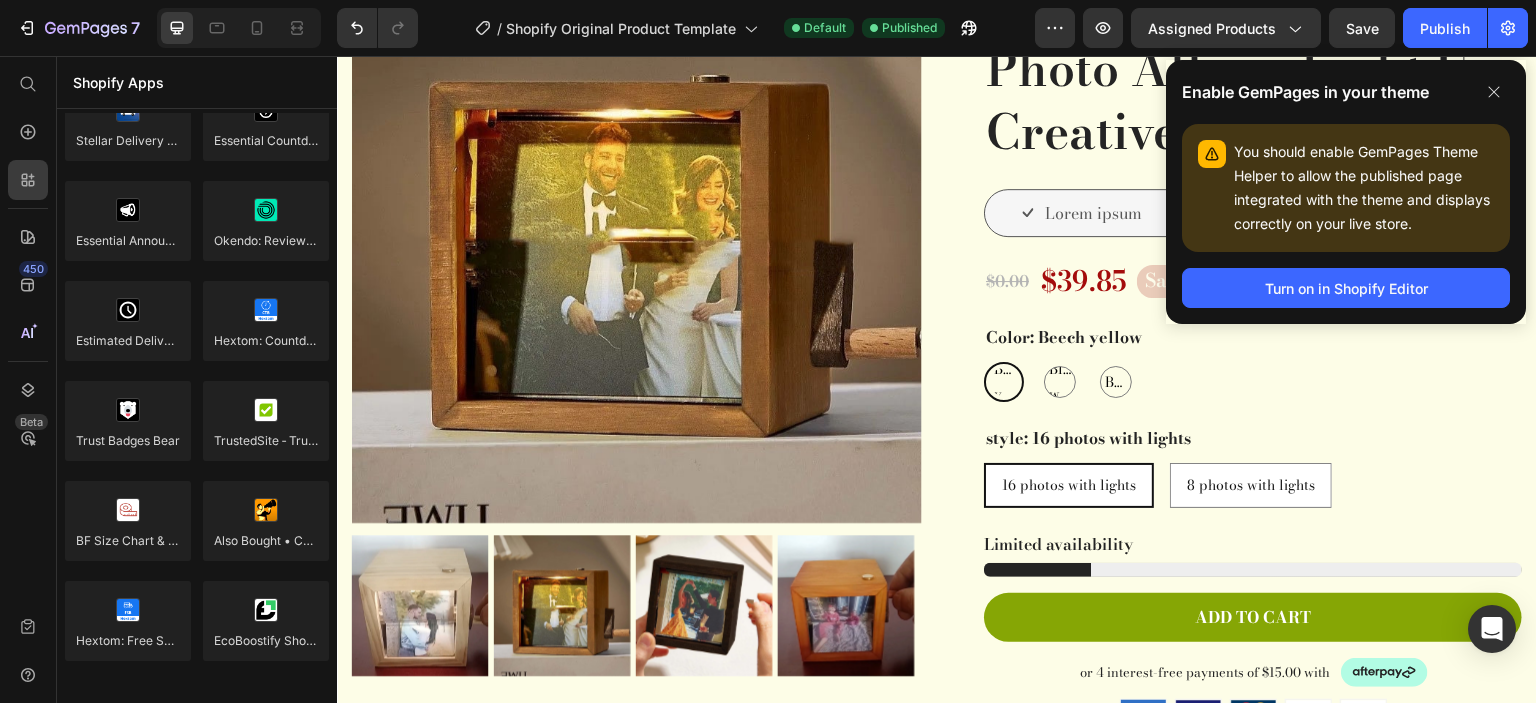 scroll, scrollTop: 3620, scrollLeft: 0, axis: vertical 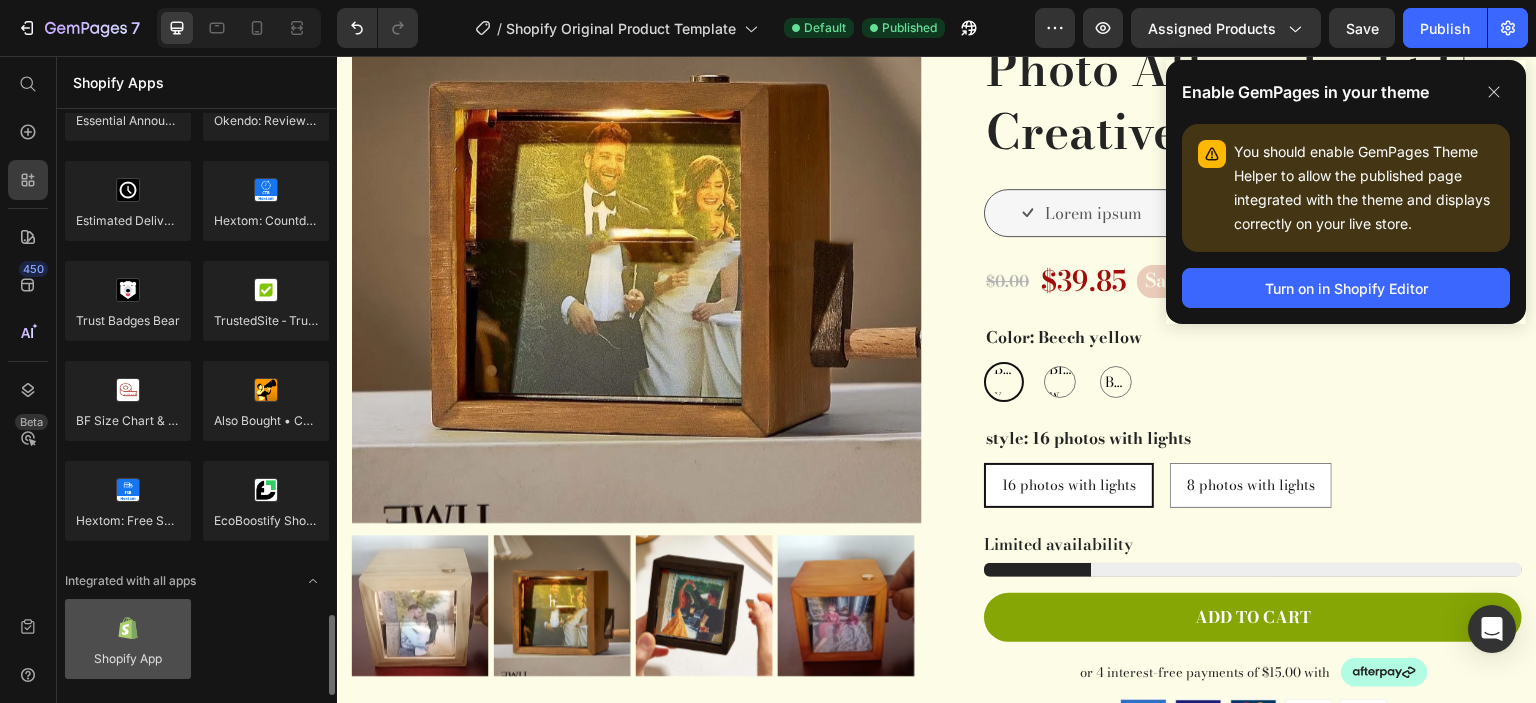 click at bounding box center (128, 639) 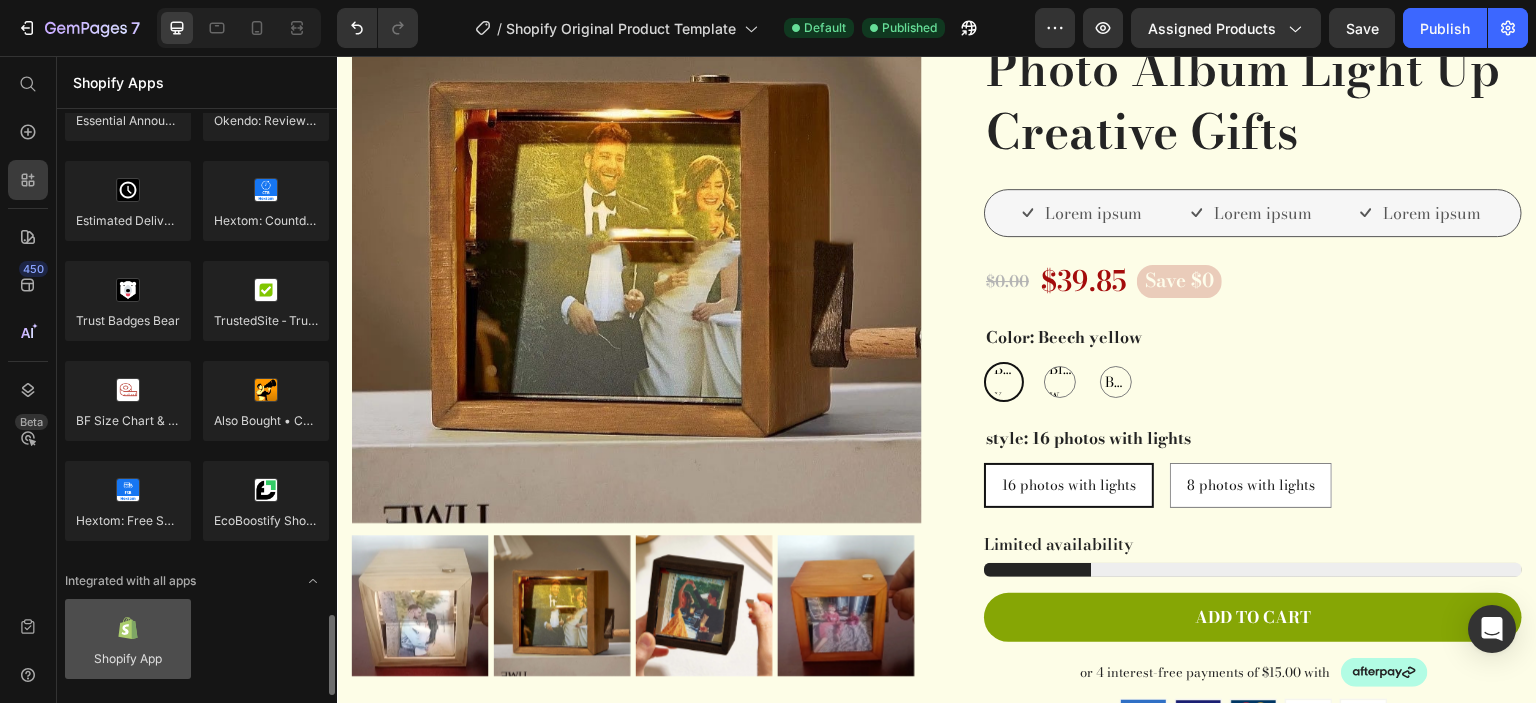 click at bounding box center (128, 639) 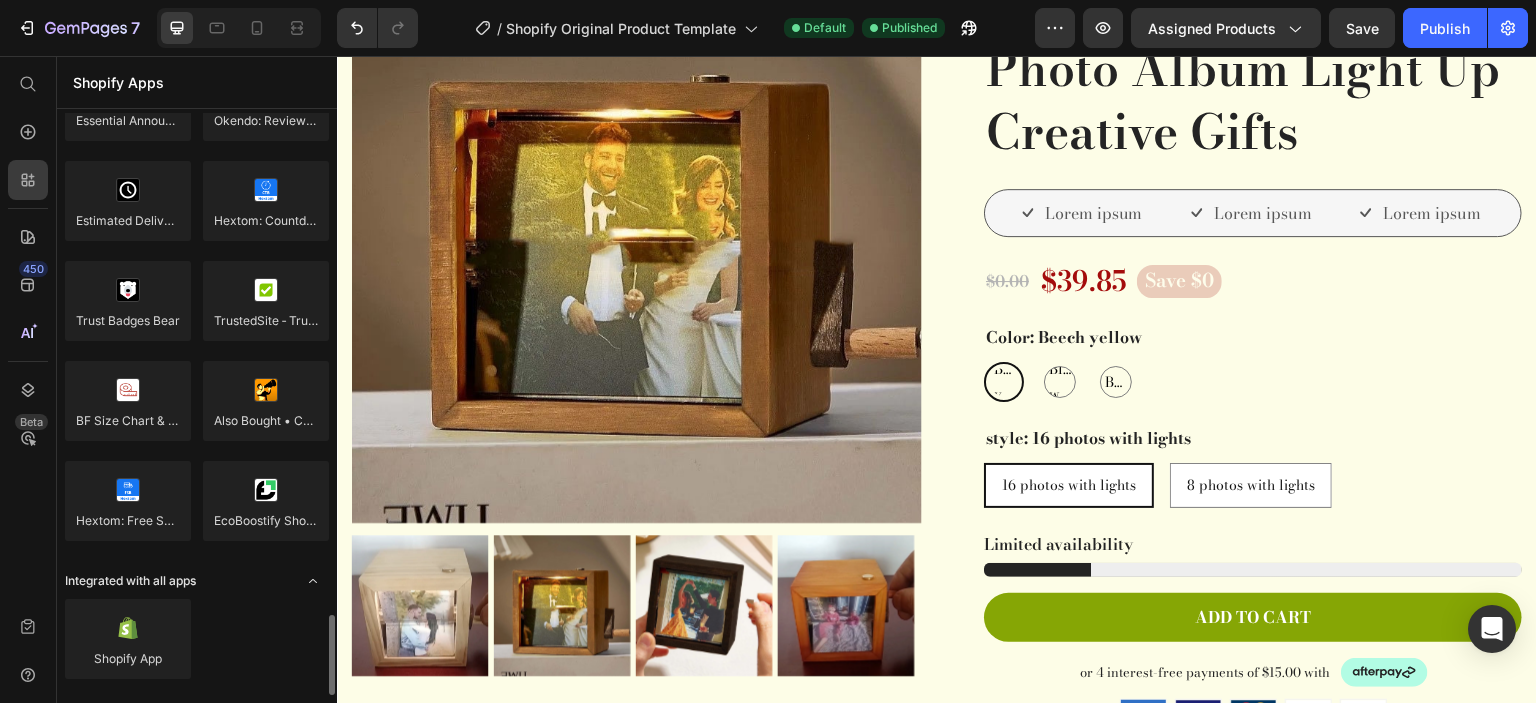 click on "Integrated with all apps" at bounding box center (130, 581) 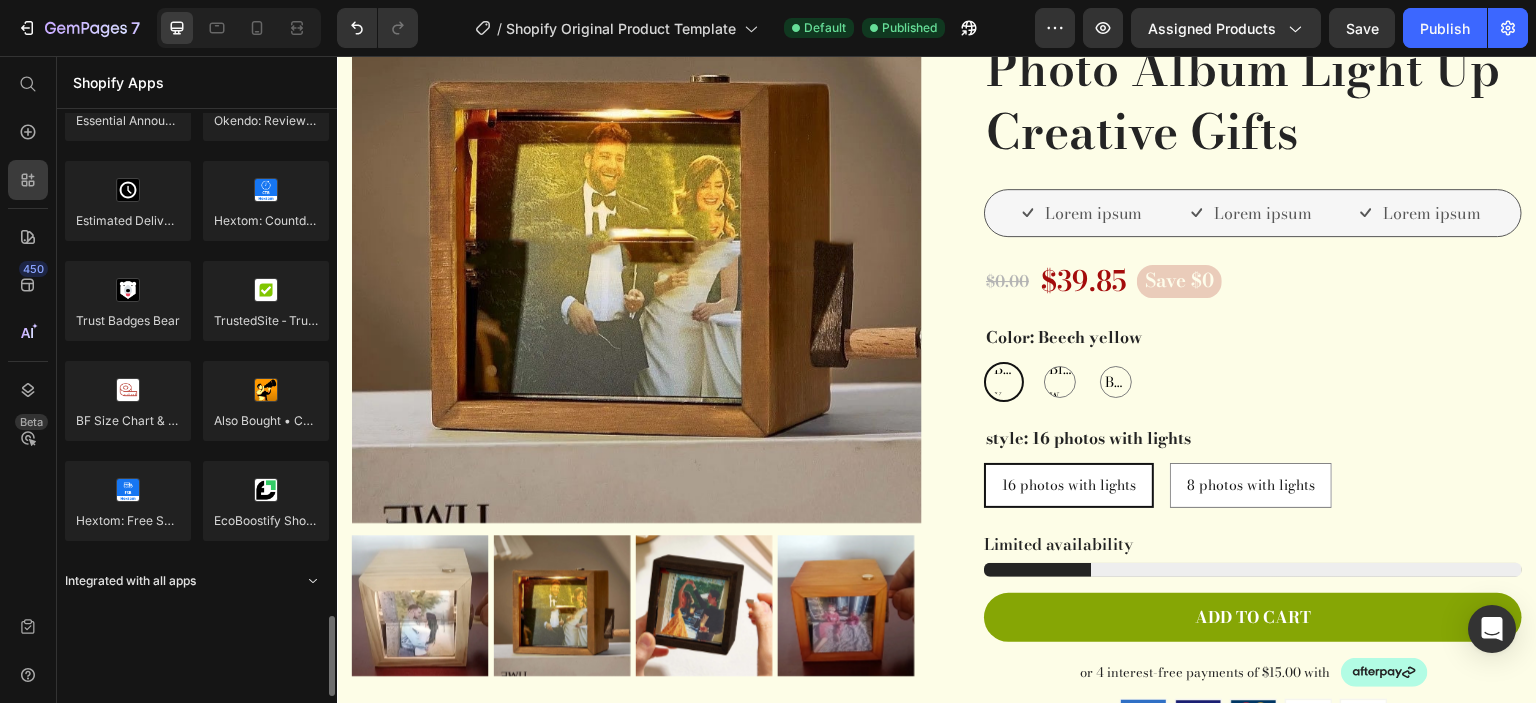 click on "Integrated with all apps" at bounding box center (130, 581) 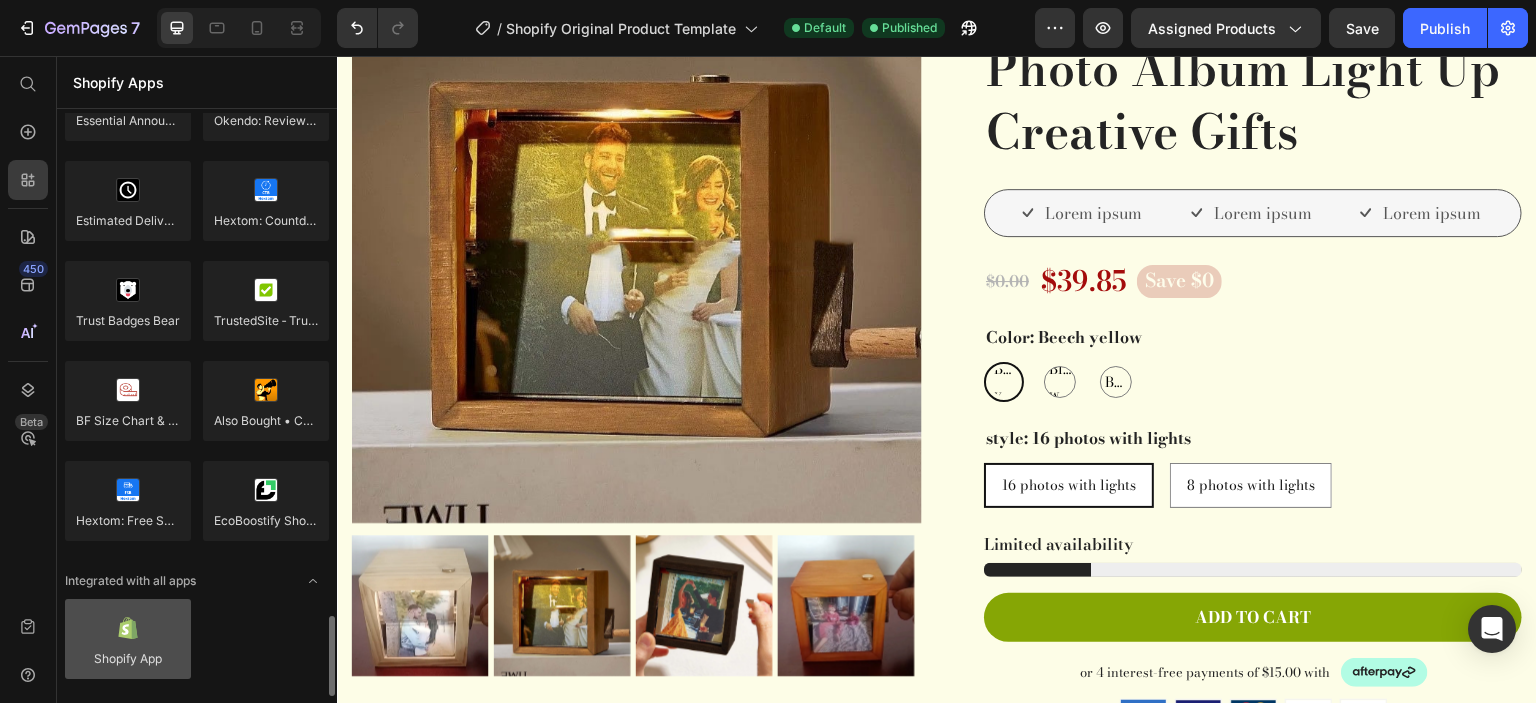 click at bounding box center [128, 639] 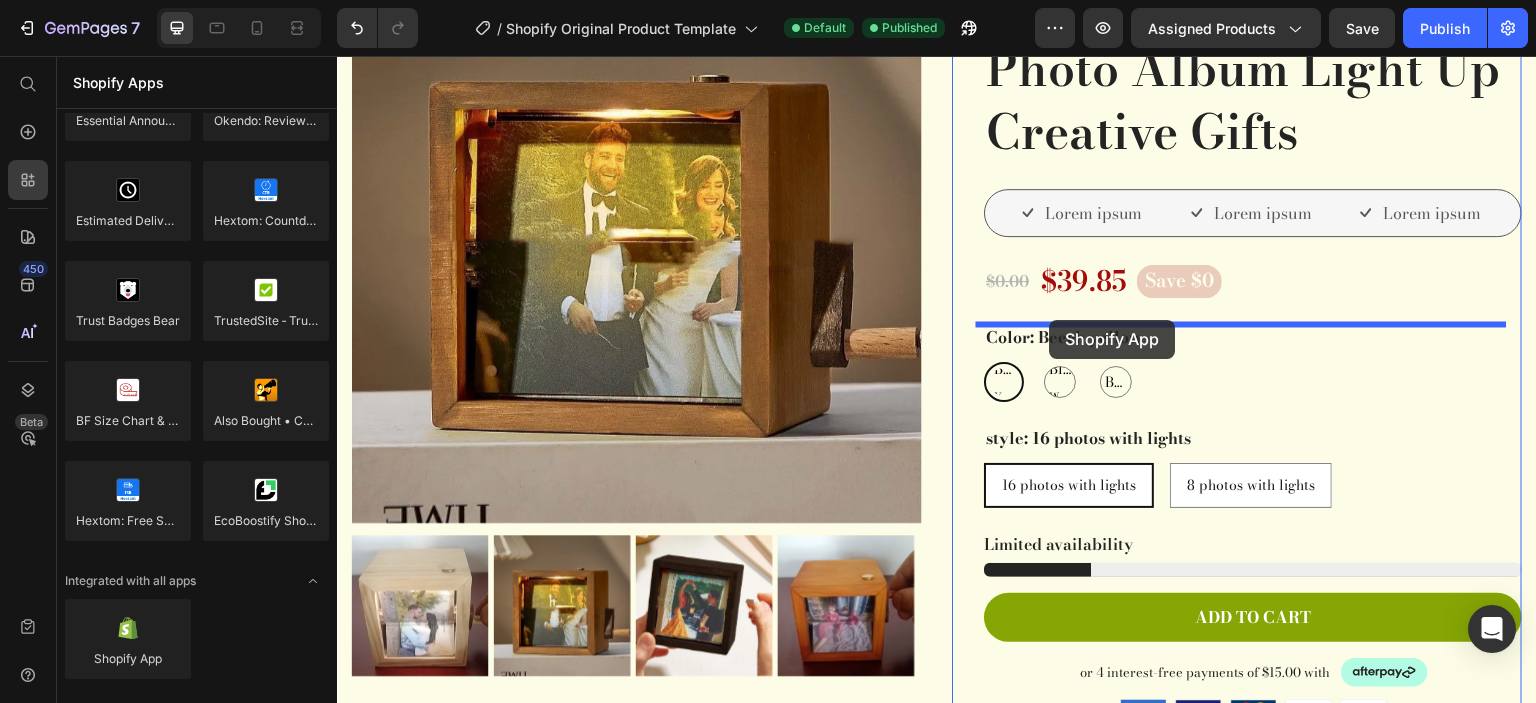 drag, startPoint x: 483, startPoint y: 684, endPoint x: 1050, endPoint y: 320, distance: 673.7841 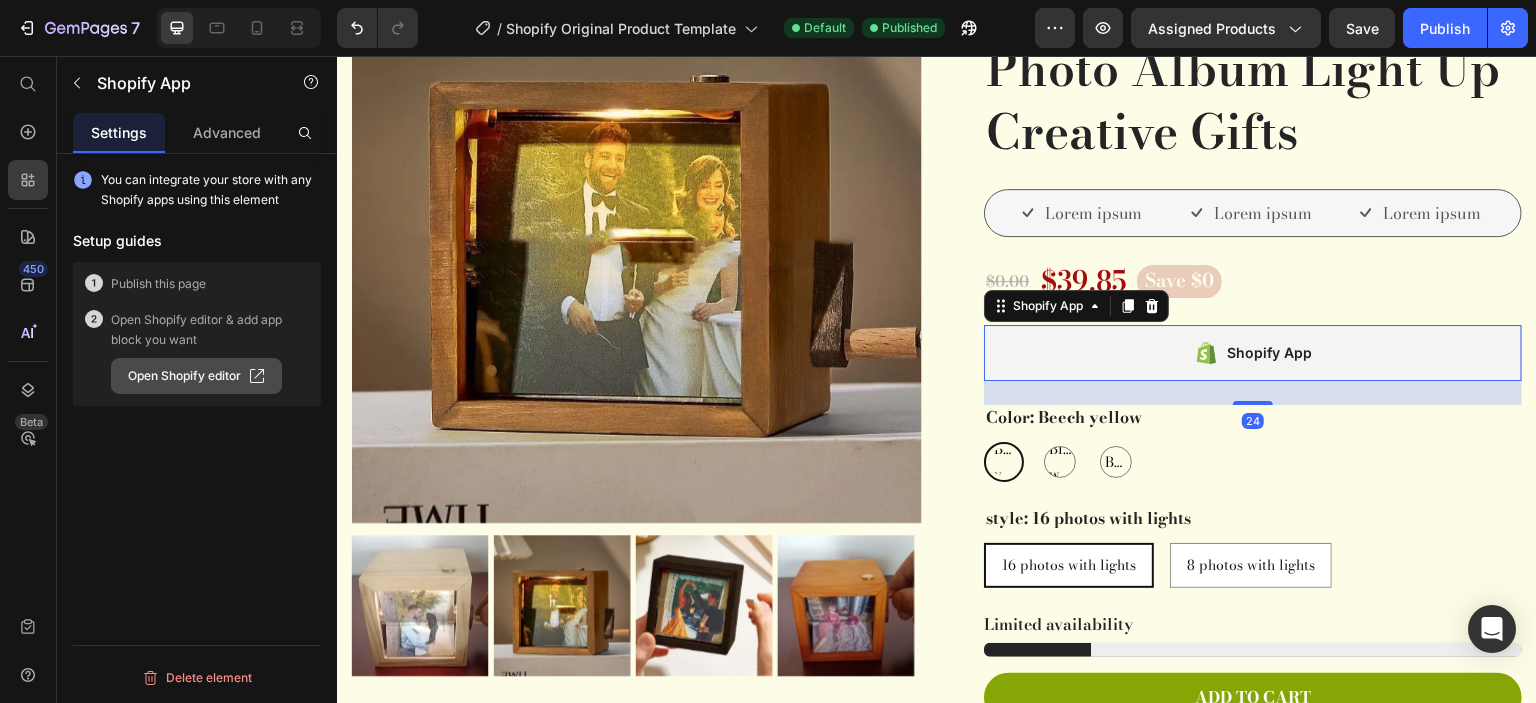click on "Open Shopify editor" at bounding box center [196, 376] 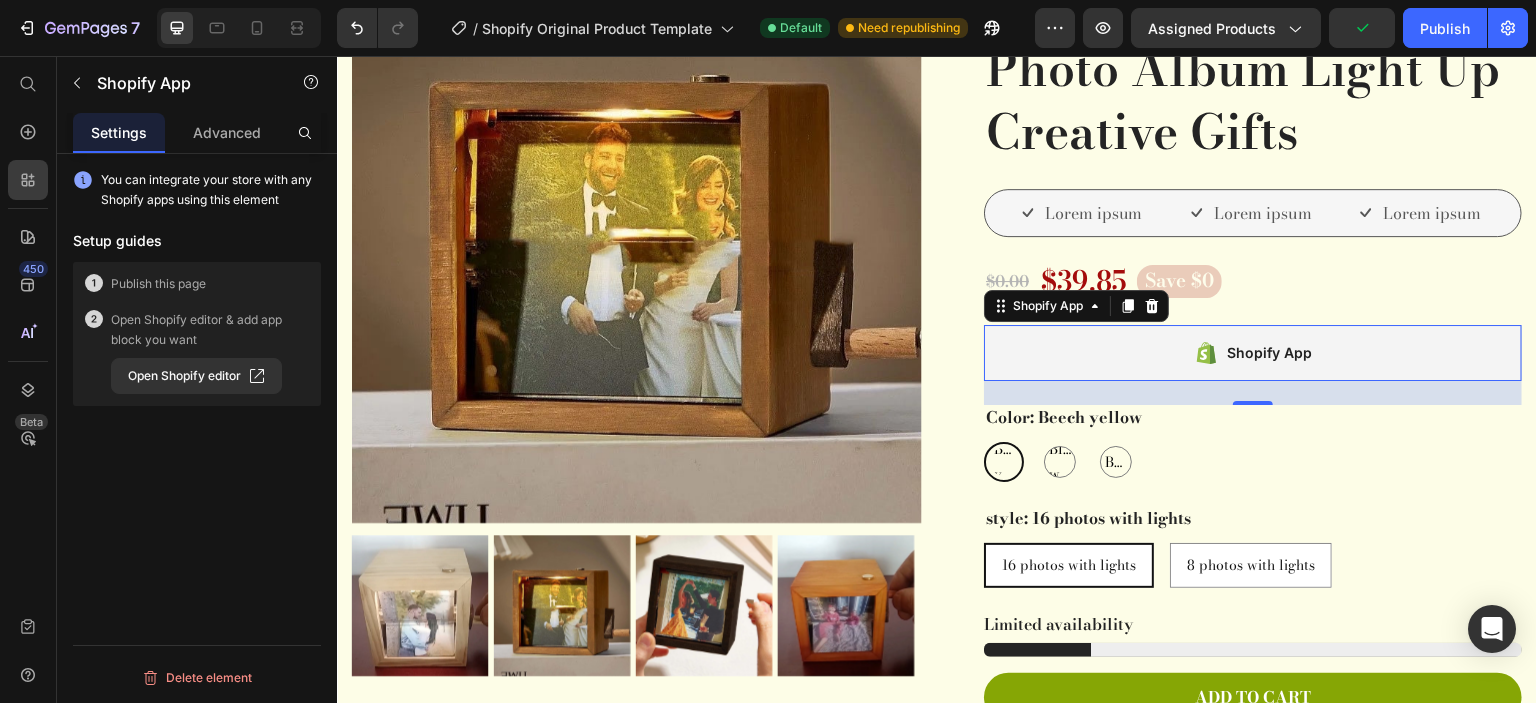 click on "Publish this page" at bounding box center (158, 284) 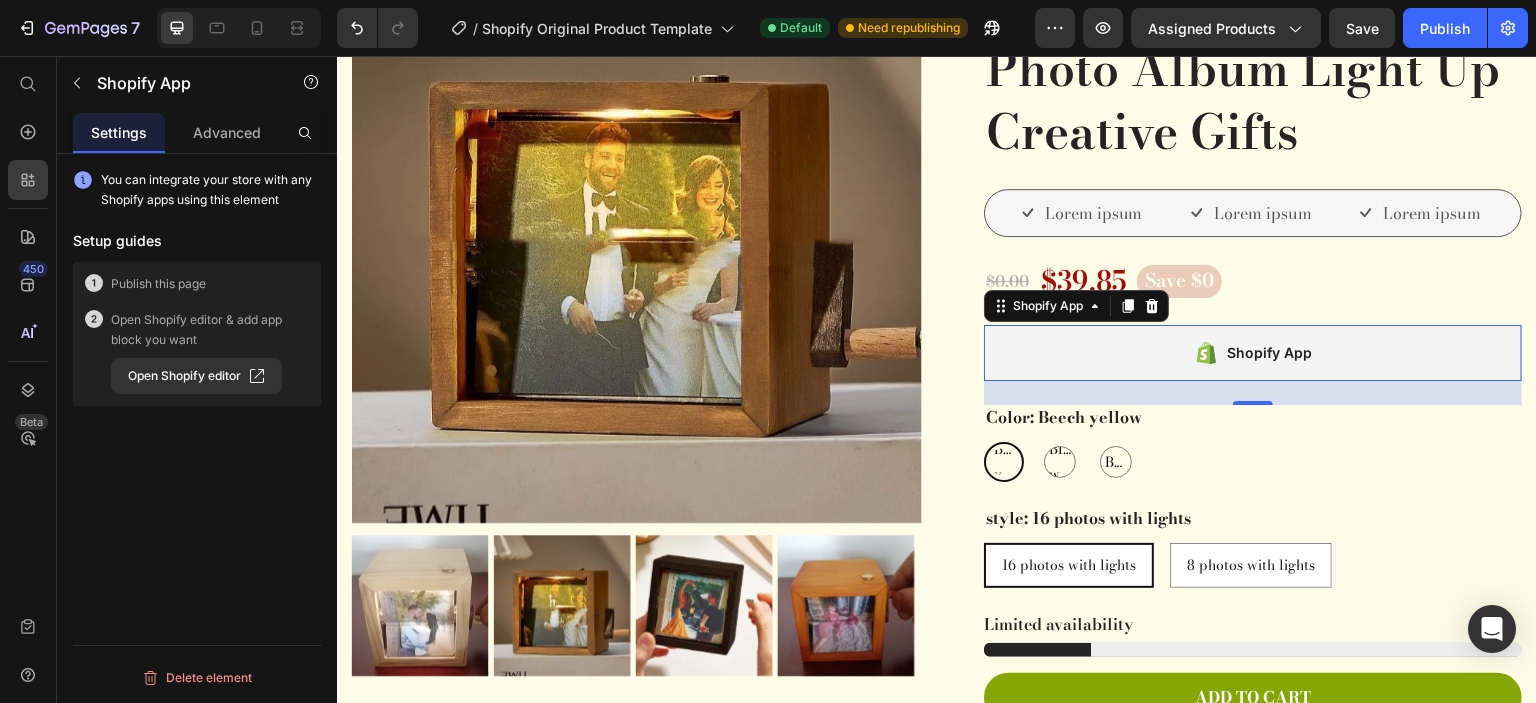 click on "You can integrate your store with any Shopify apps using this element" at bounding box center (211, 190) 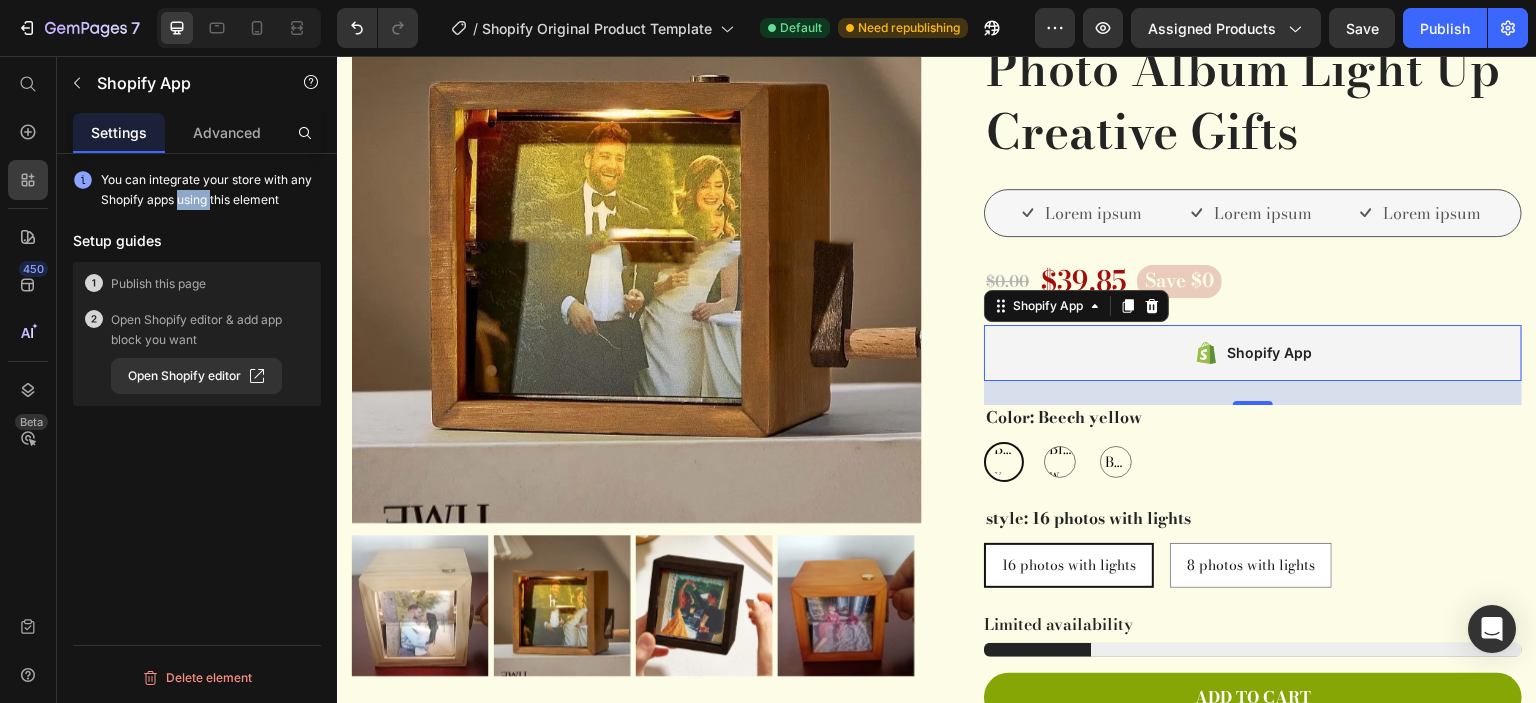 click on "You can integrate your store with any Shopify apps using this element" at bounding box center [211, 190] 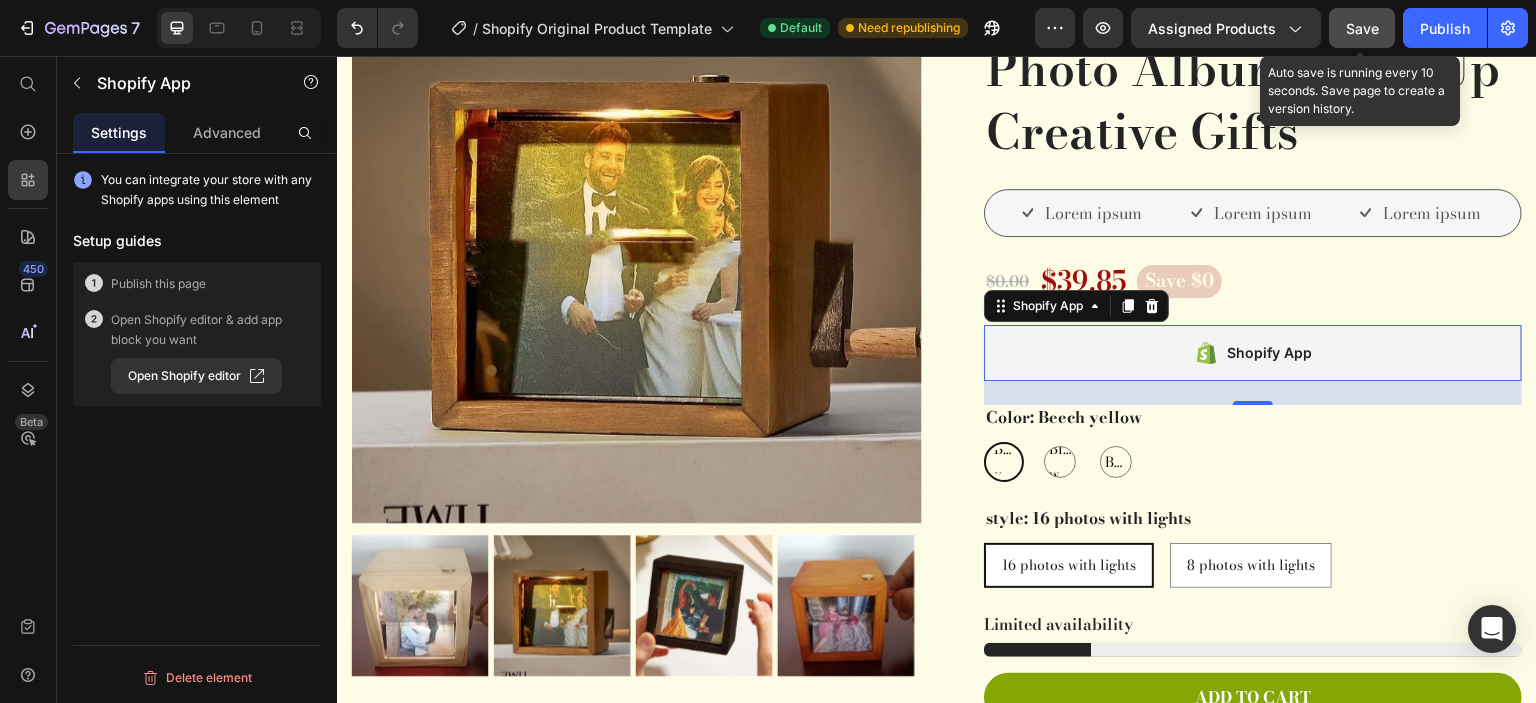 click on "Save" at bounding box center [1362, 28] 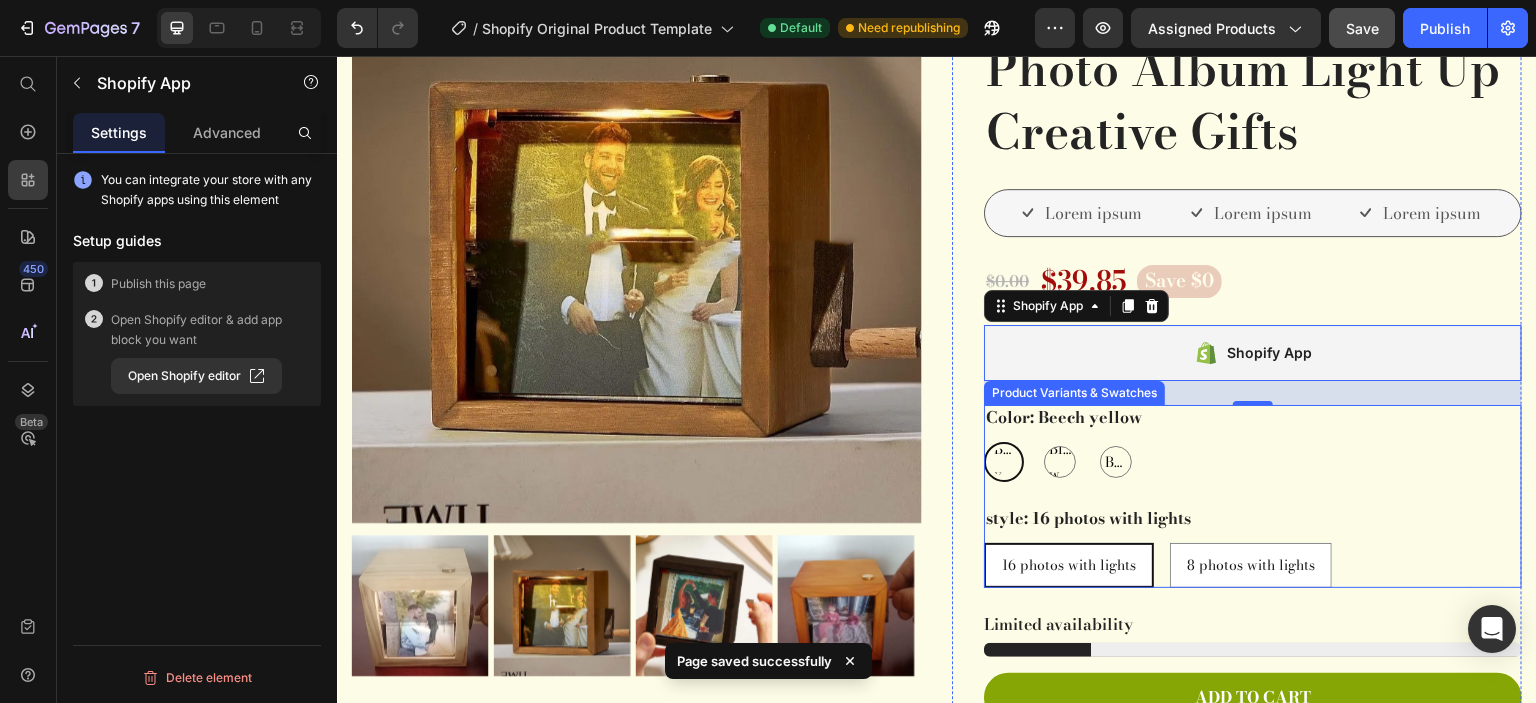 click on "Color: Beech yellow Beech yellow Beech yellow Beech yellow Black walnut Black walnut Black walnut Burlywood Burlywood Burlywood" at bounding box center (1253, 443) 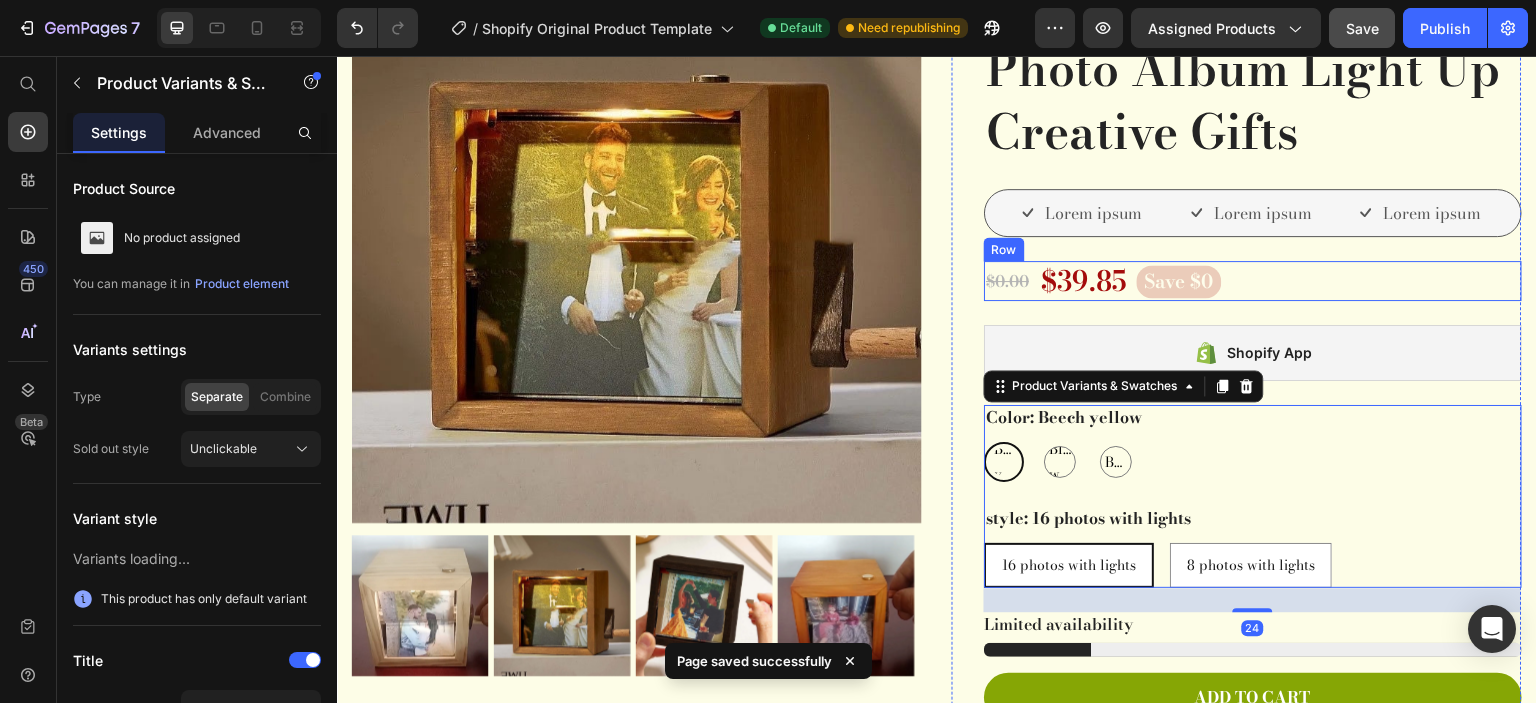 click on "$0.00 Product Price $39.85 Product Price Save $0 Product Badge Row" at bounding box center [1253, 281] 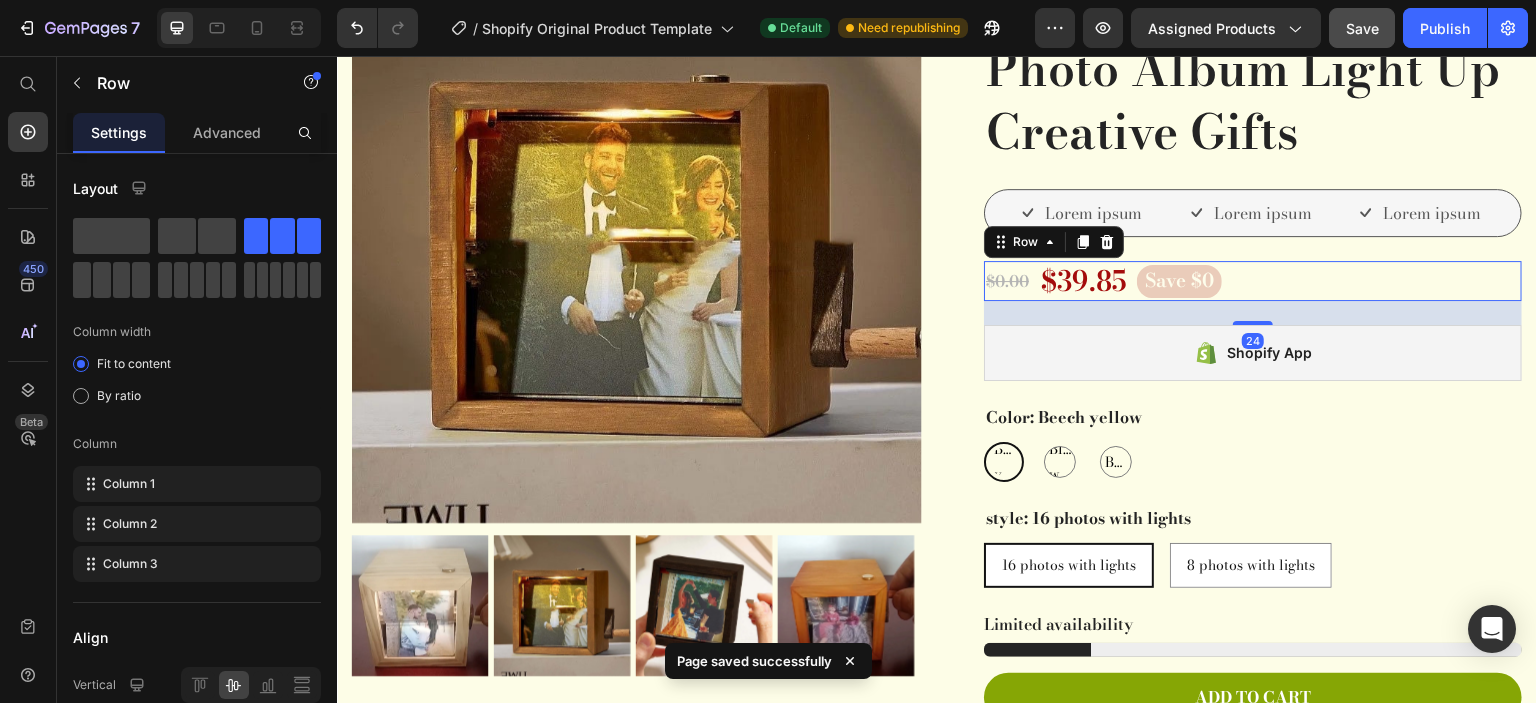 click on "Shopify App" at bounding box center [1253, 353] 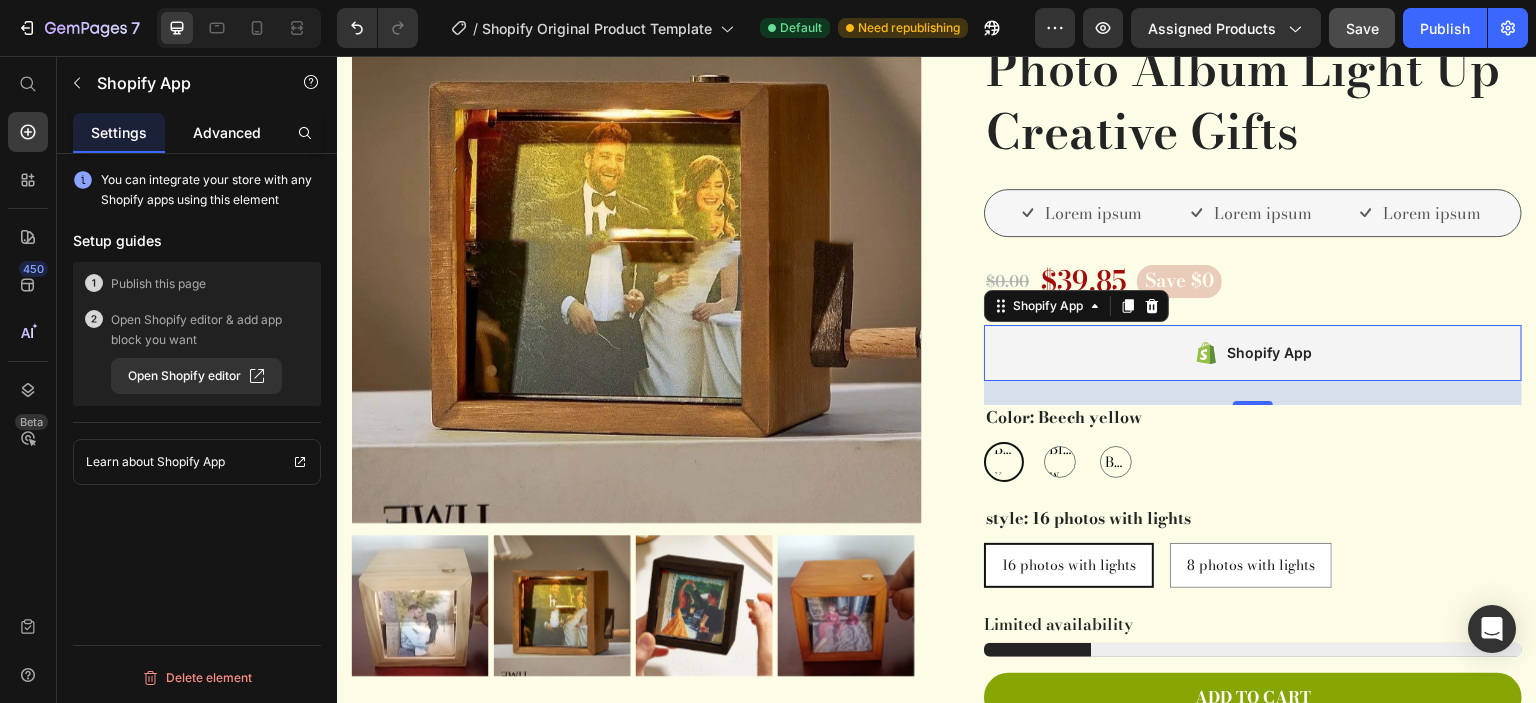 click on "Advanced" at bounding box center (227, 132) 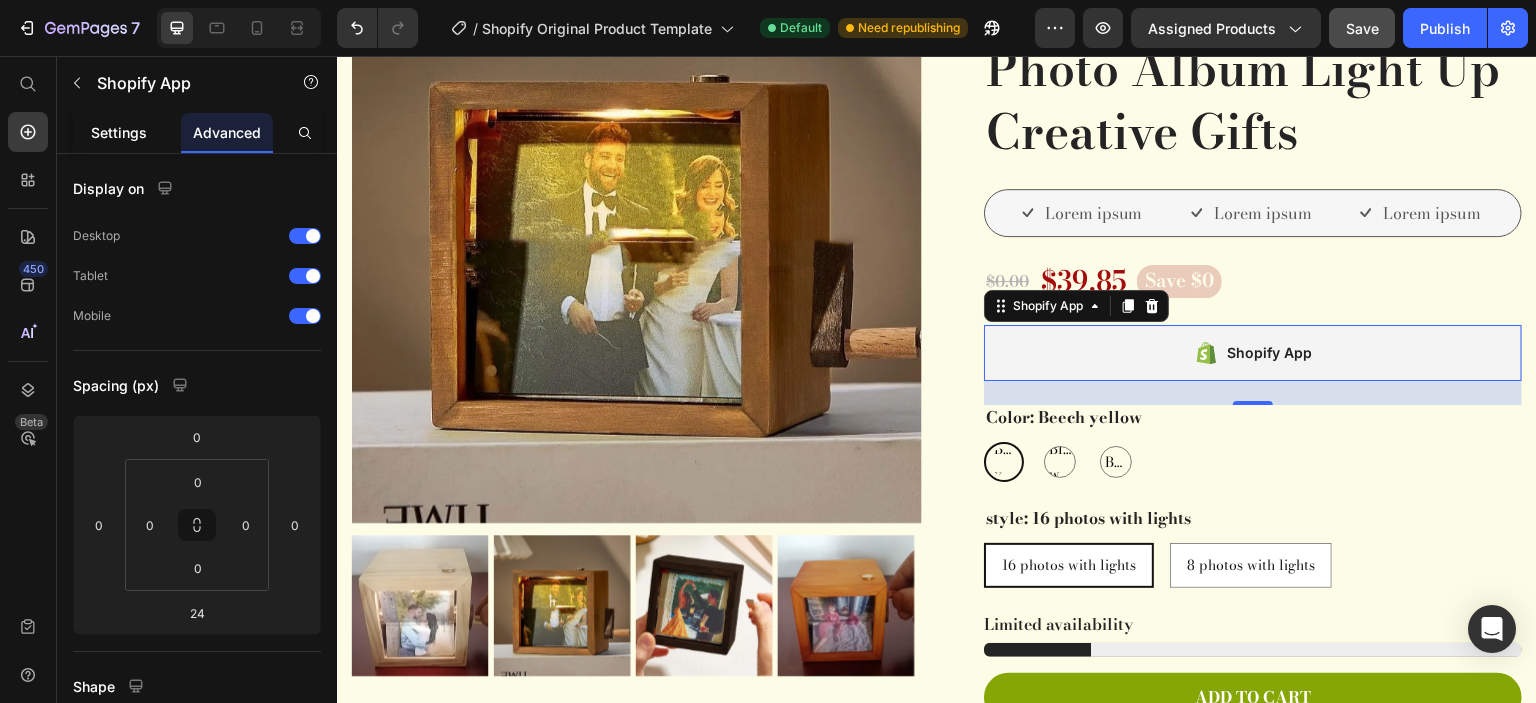 click on "Settings" at bounding box center (119, 132) 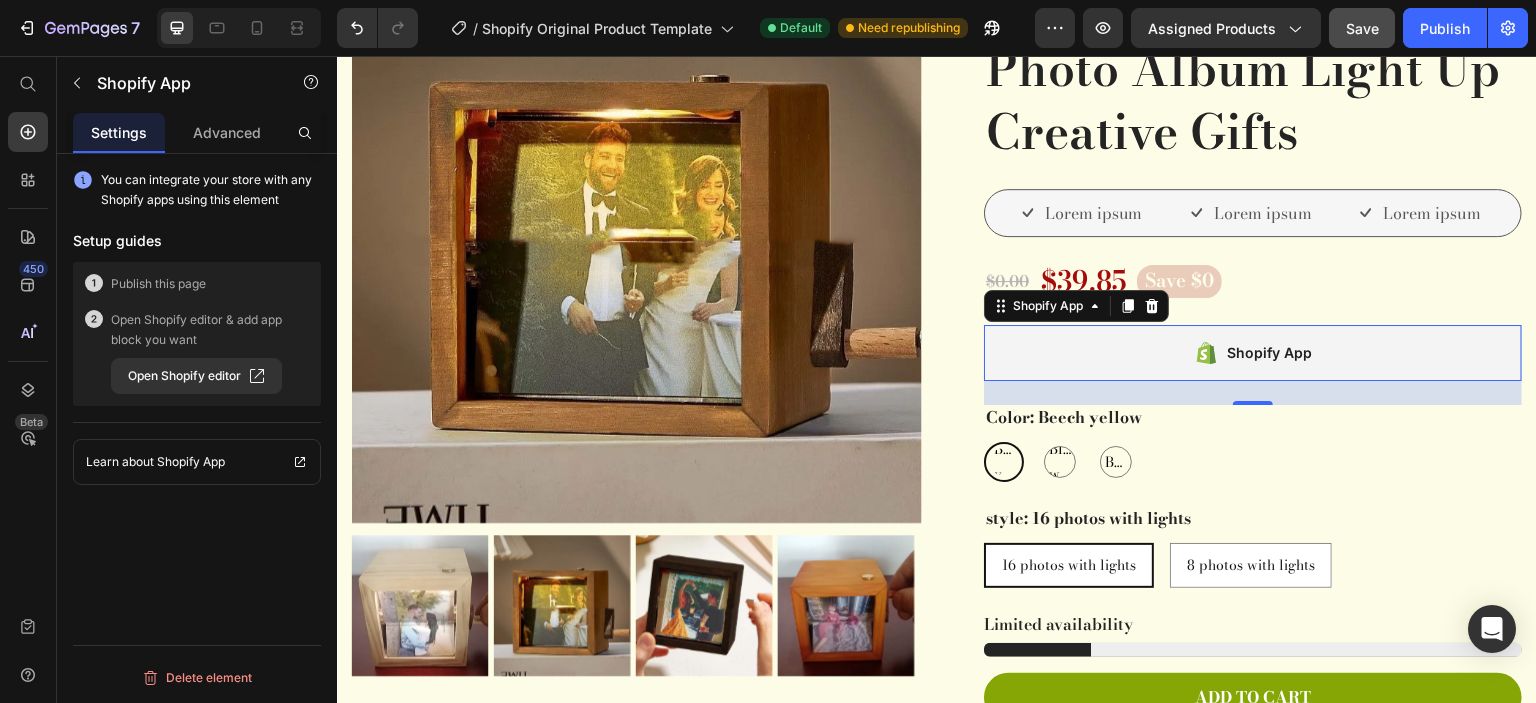 click on "Publish this page" at bounding box center [158, 284] 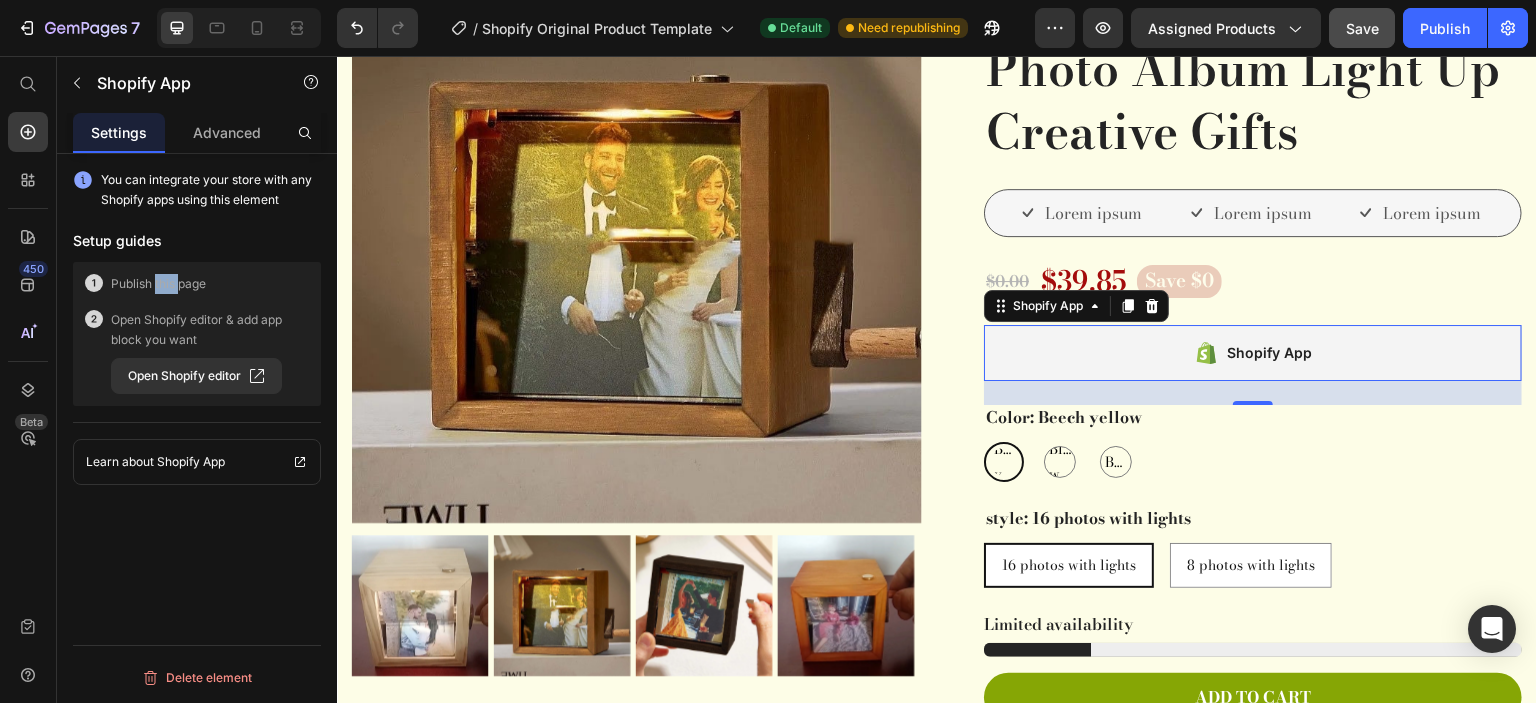 click on "Publish this page" at bounding box center (158, 284) 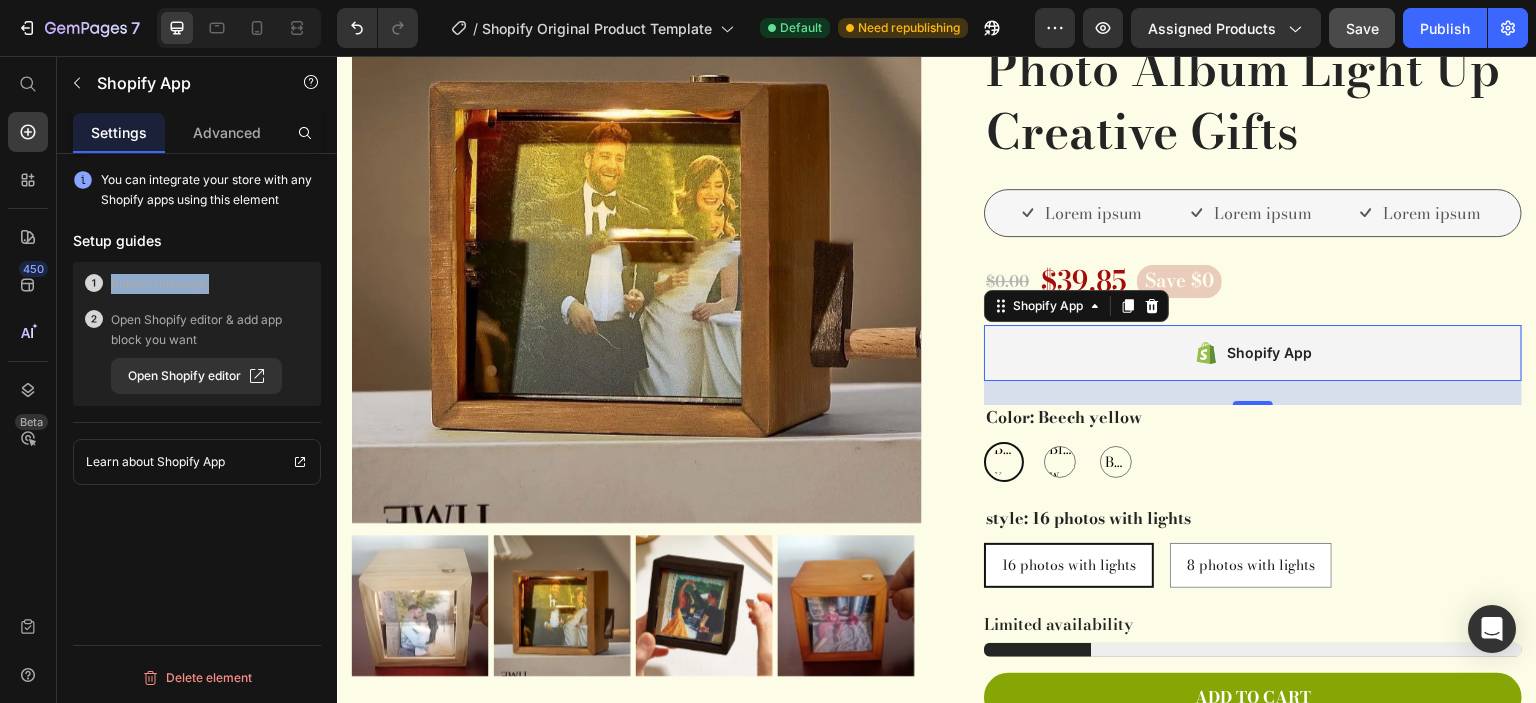 click on "Publish this page" at bounding box center [158, 284] 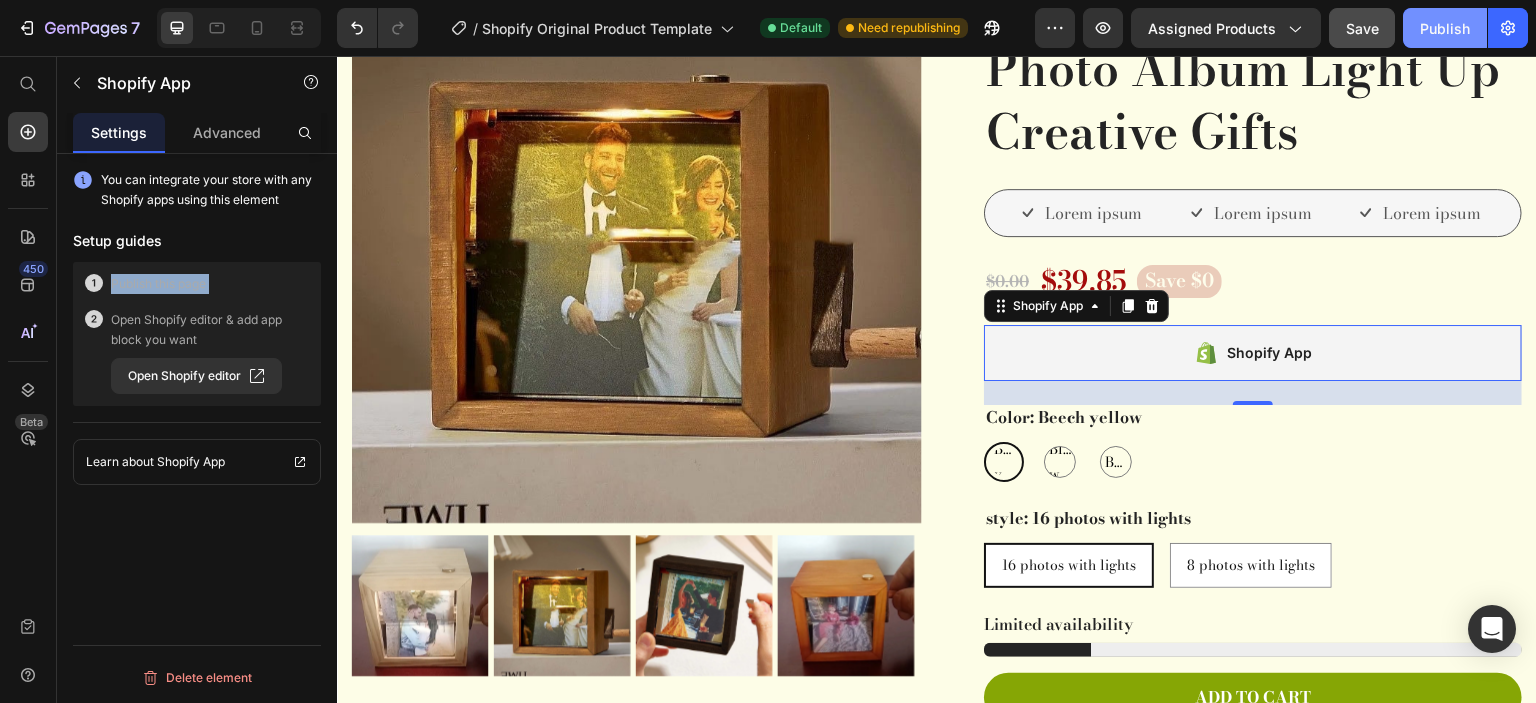 click on "Publish" 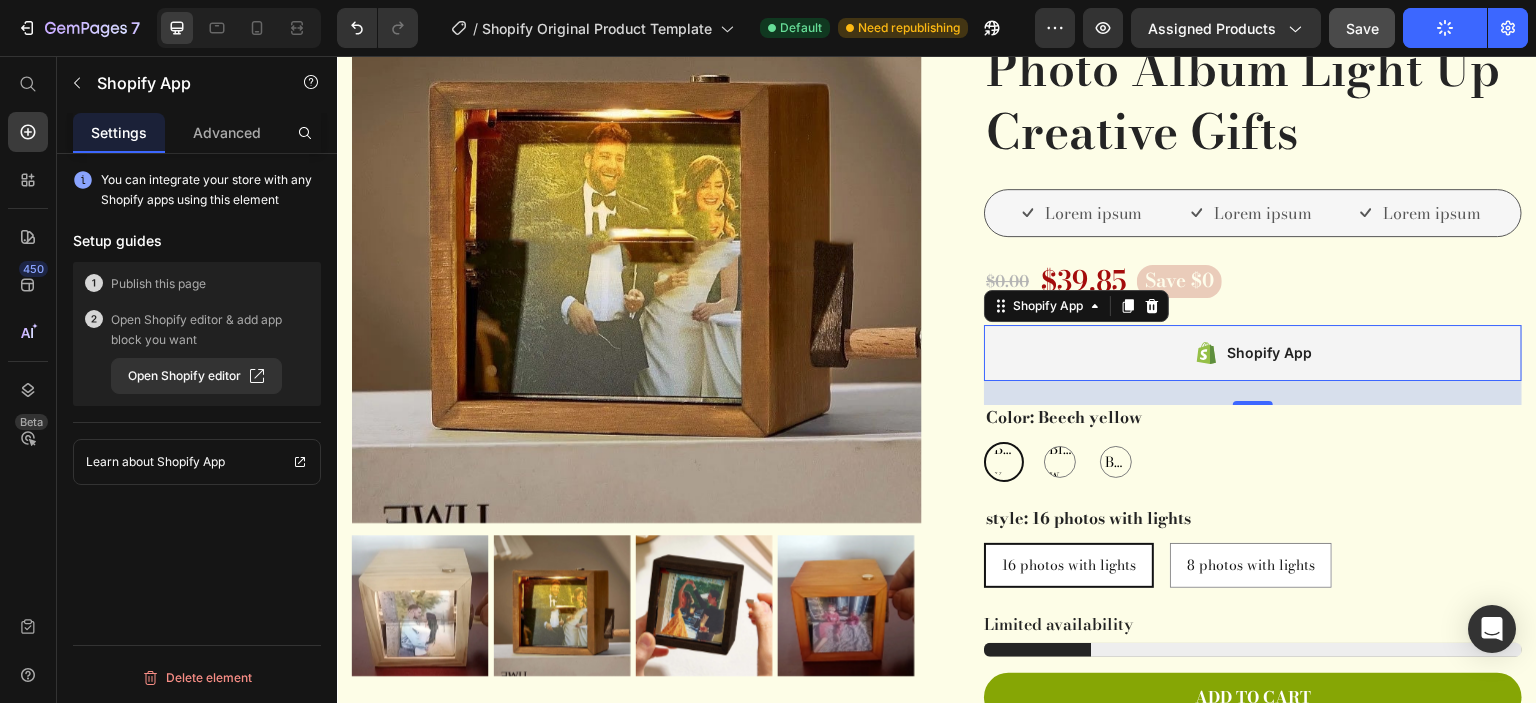 click on "Open Shopify editor & add app block you want" at bounding box center [210, 330] 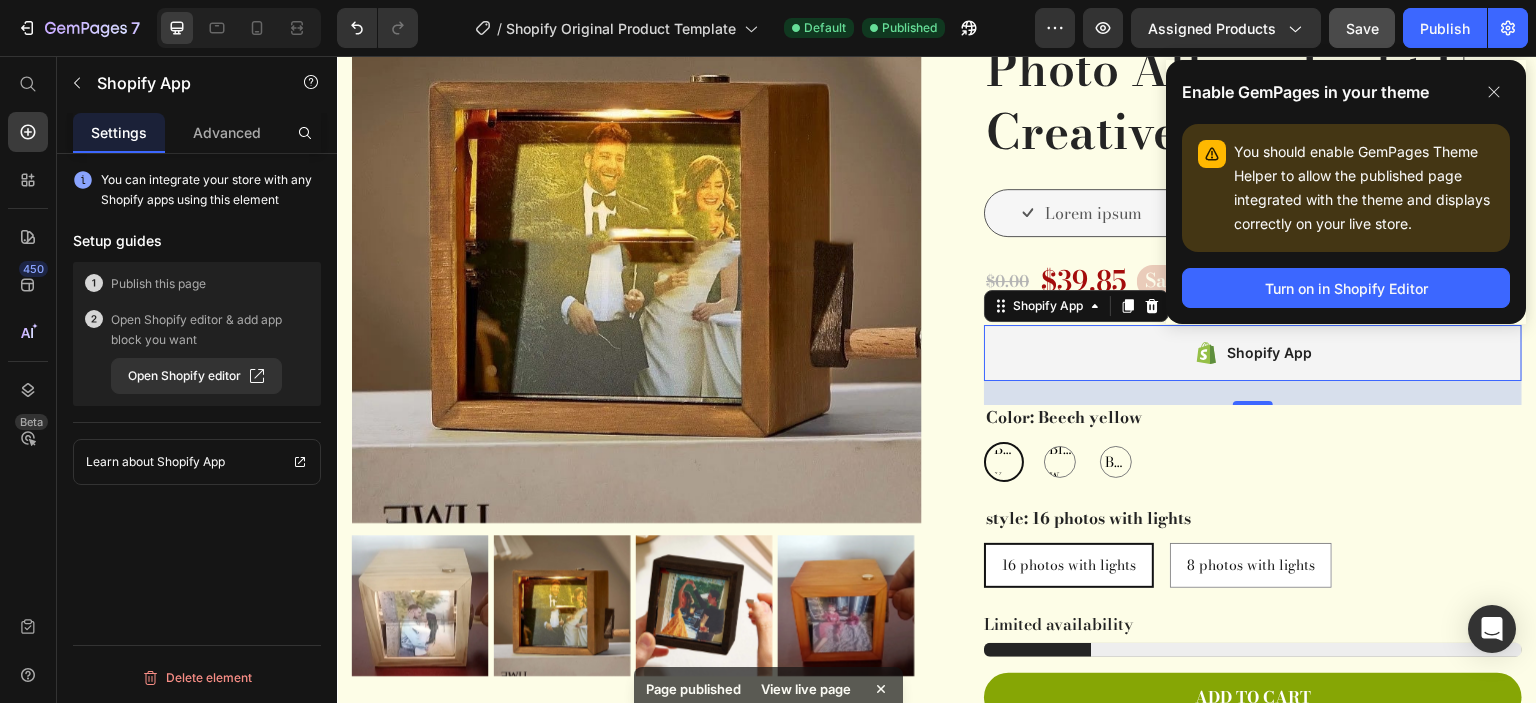 click on "Enable GemPages in your theme You should enable GemPages Theme Helper to allow the published page integrated with the theme and displays correctly on your live store. Turn on in Shopify Editor" 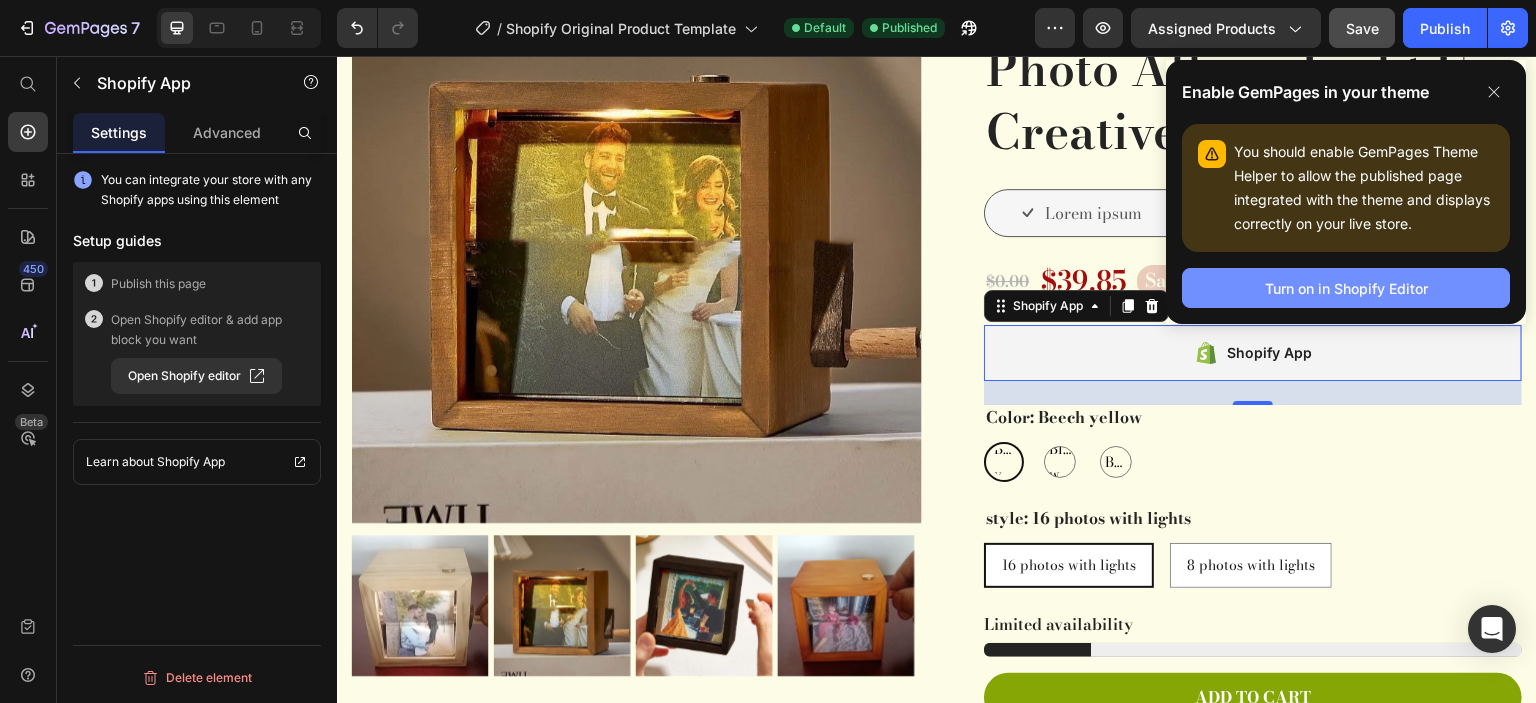 click on "Turn on in Shopify Editor" at bounding box center [1346, 288] 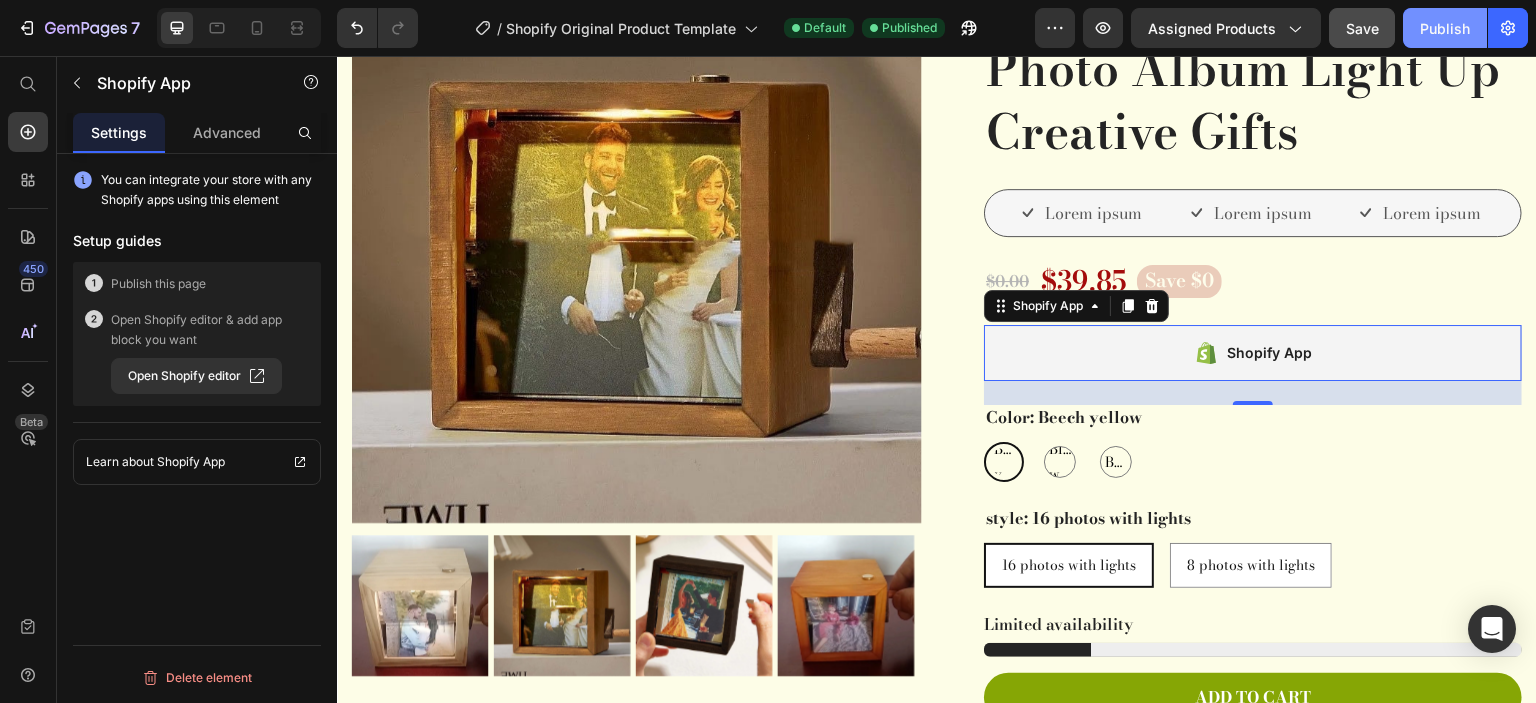 click on "Publish" 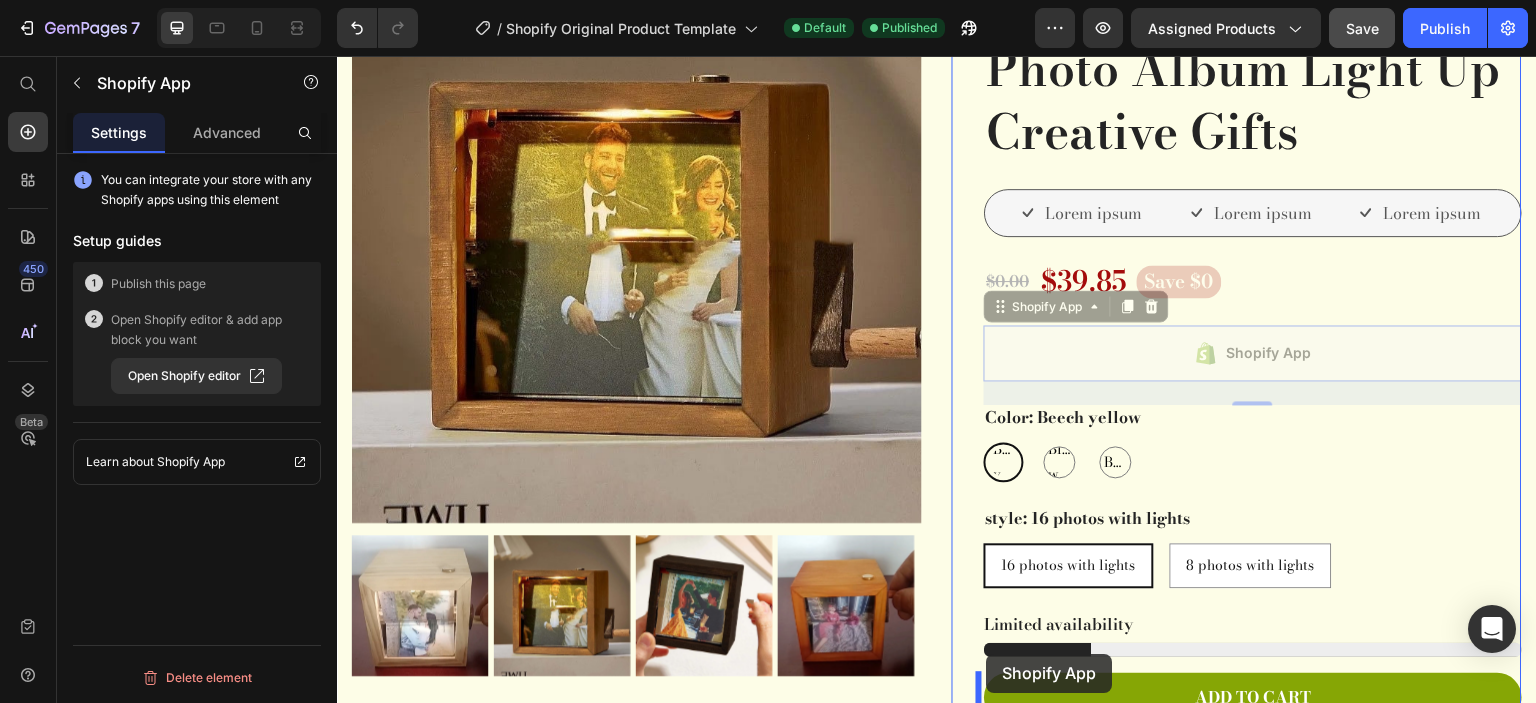 scroll, scrollTop: 454, scrollLeft: 0, axis: vertical 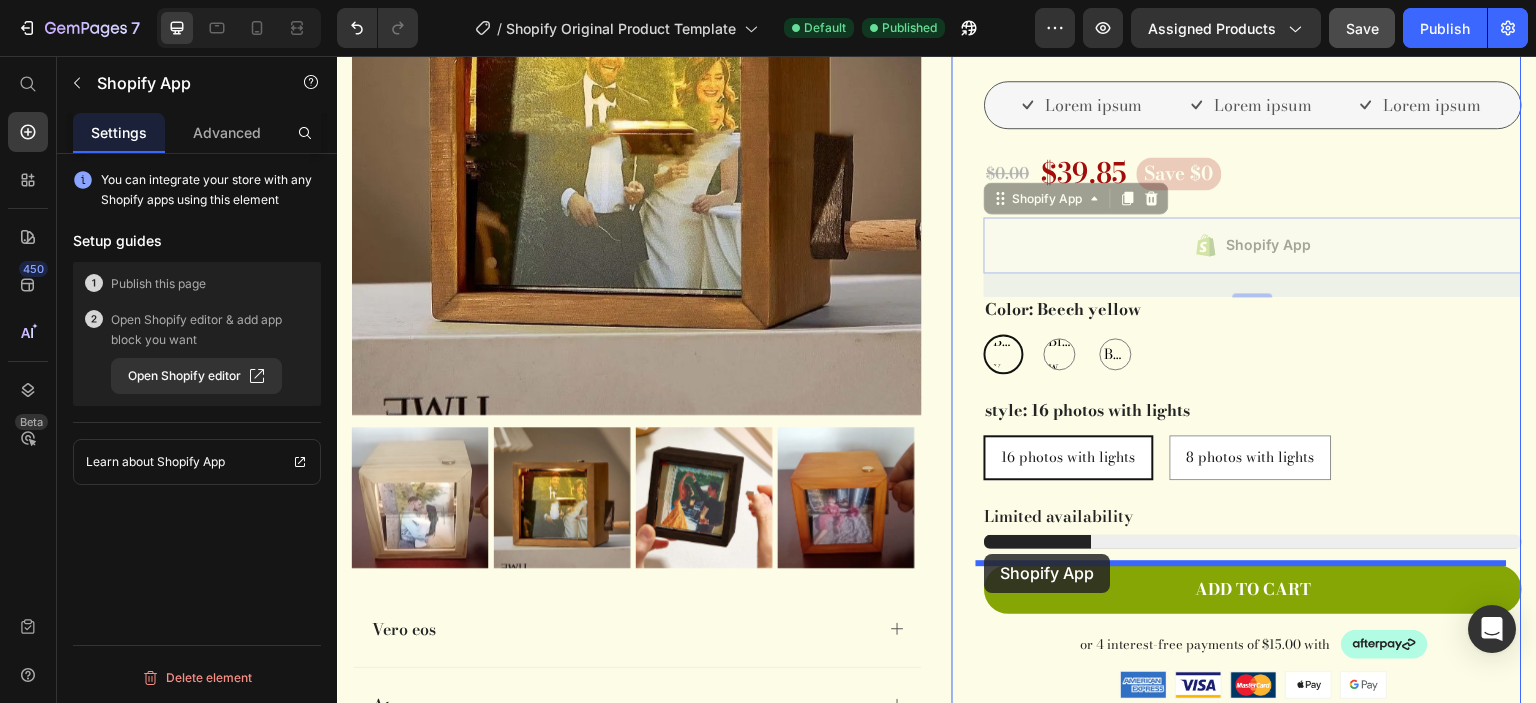 drag, startPoint x: 986, startPoint y: 302, endPoint x: 985, endPoint y: 554, distance: 252.00198 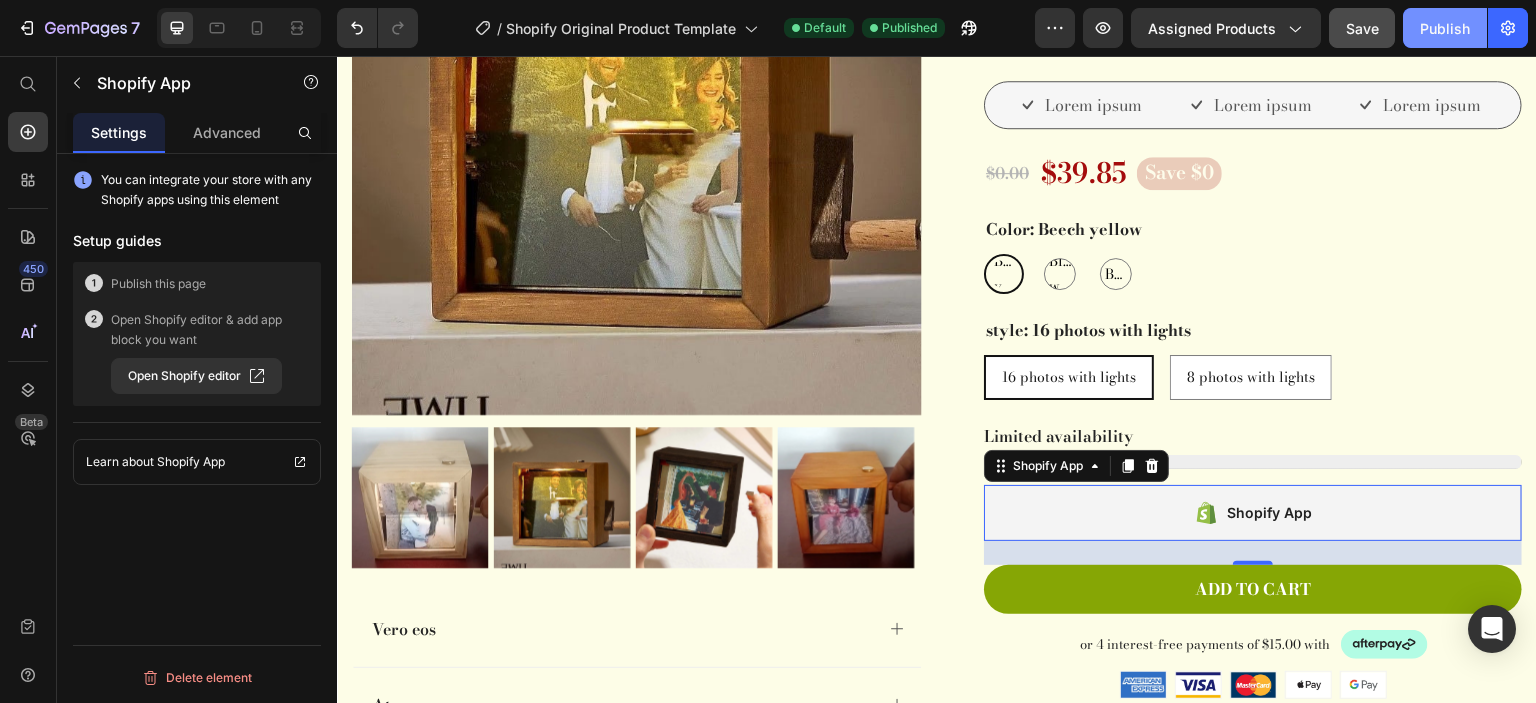 drag, startPoint x: 1408, startPoint y: 27, endPoint x: 996, endPoint y: 18, distance: 412.0983 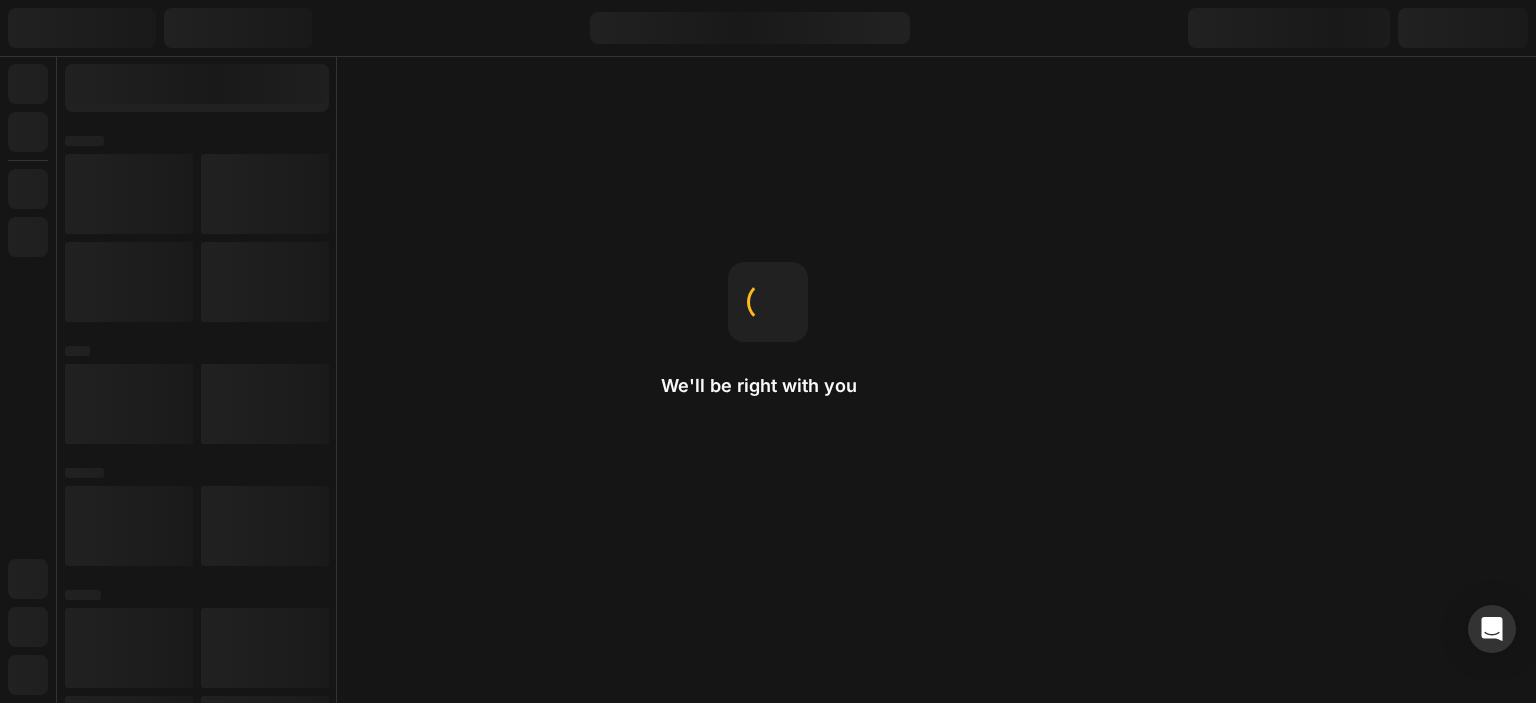 scroll, scrollTop: 0, scrollLeft: 0, axis: both 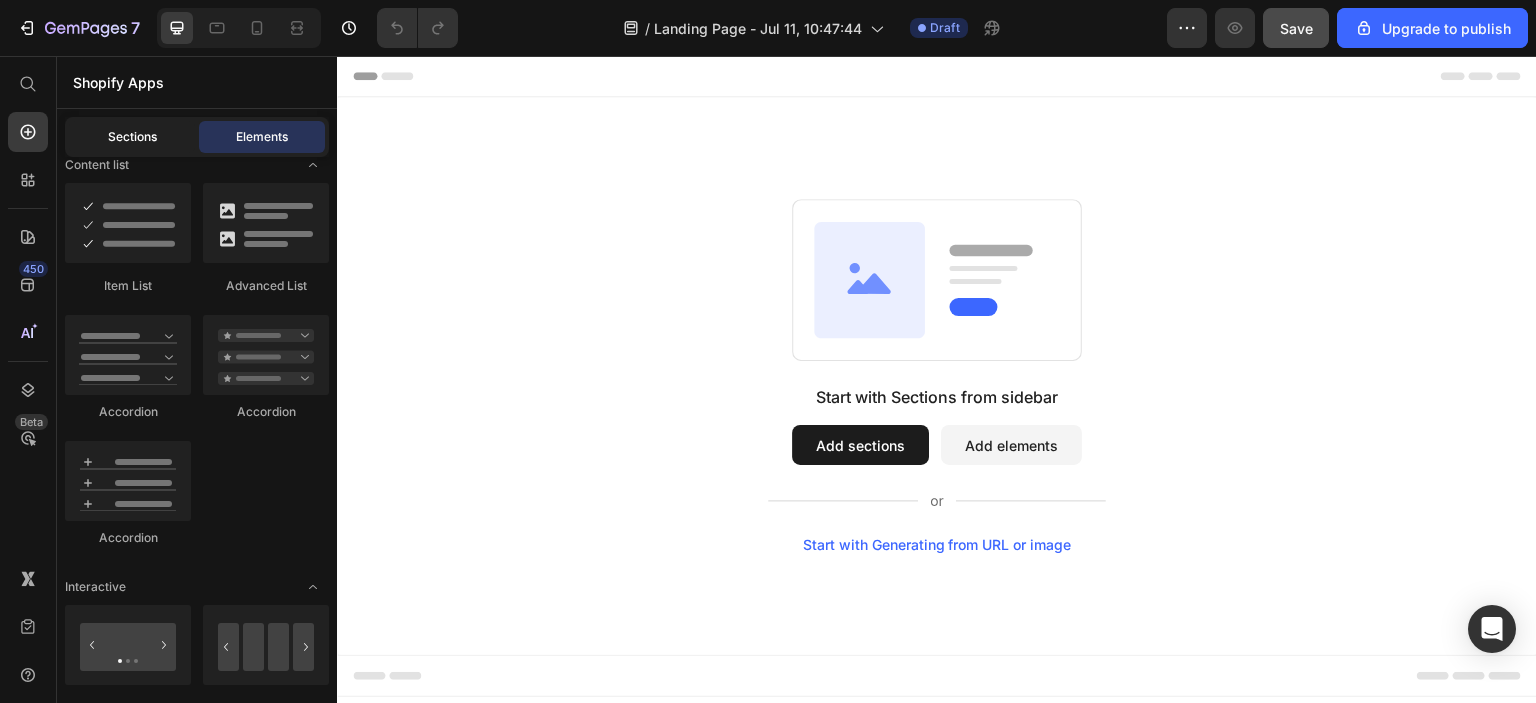 click on "Sections" 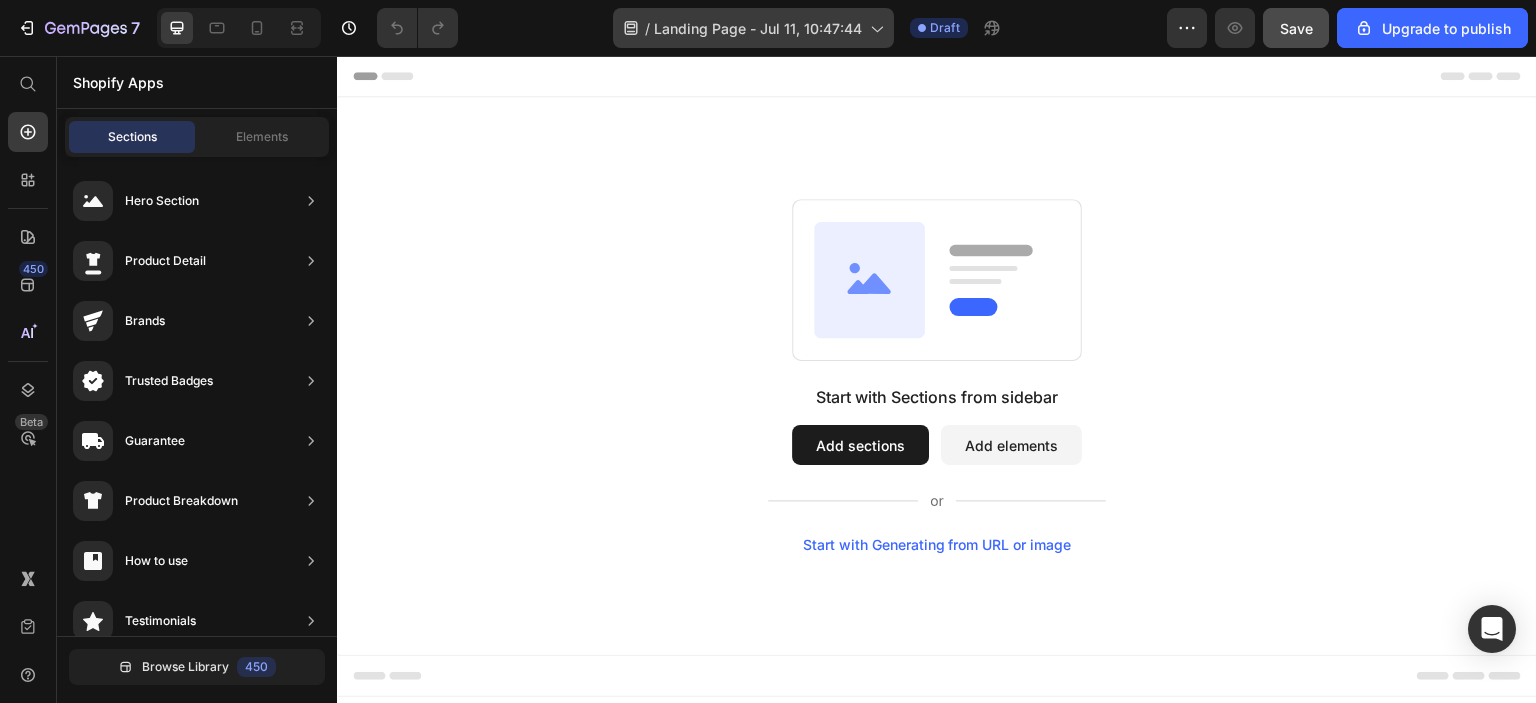 click on "/  Landing Page - Jul 11, 10:47:44" 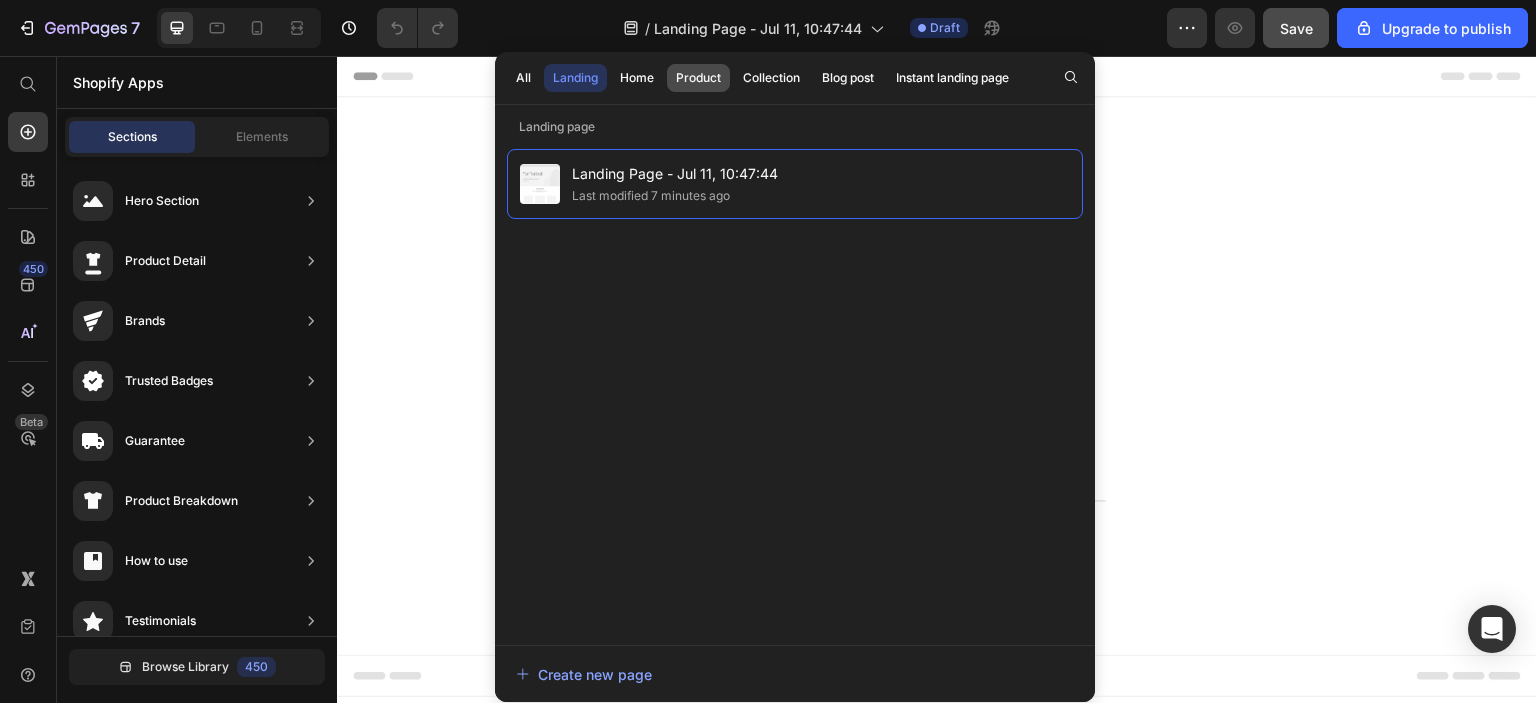 click on "Product" at bounding box center (698, 78) 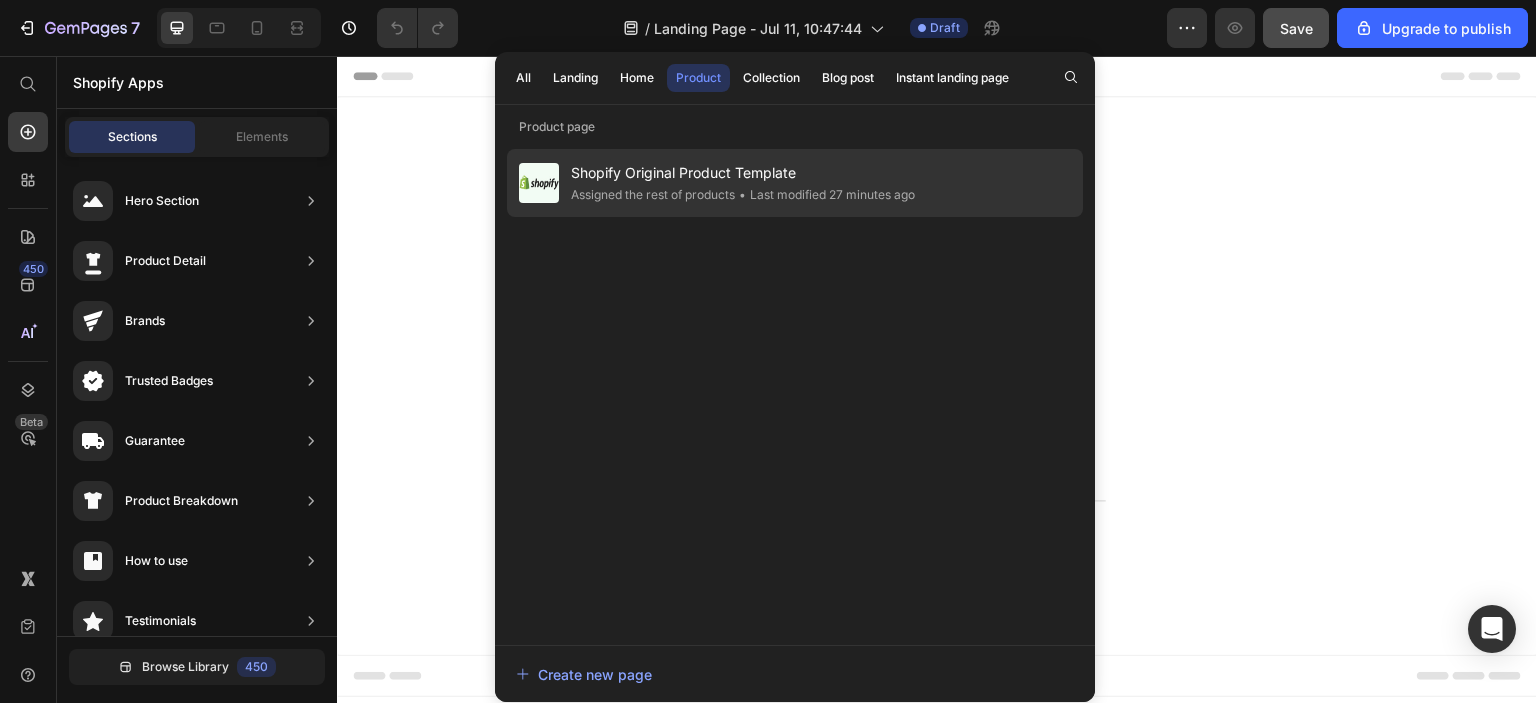 click on "Shopify Original Product Template" at bounding box center (743, 173) 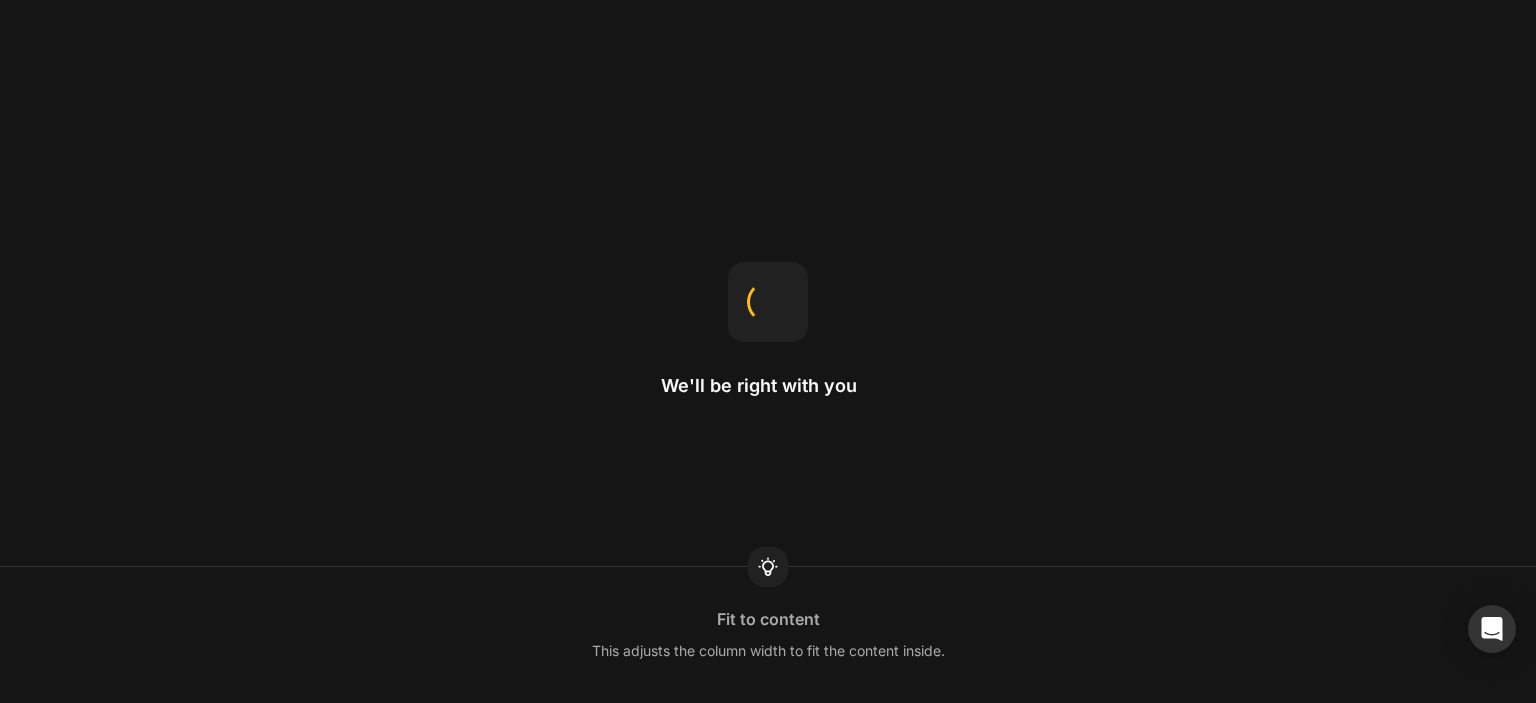 scroll, scrollTop: 0, scrollLeft: 0, axis: both 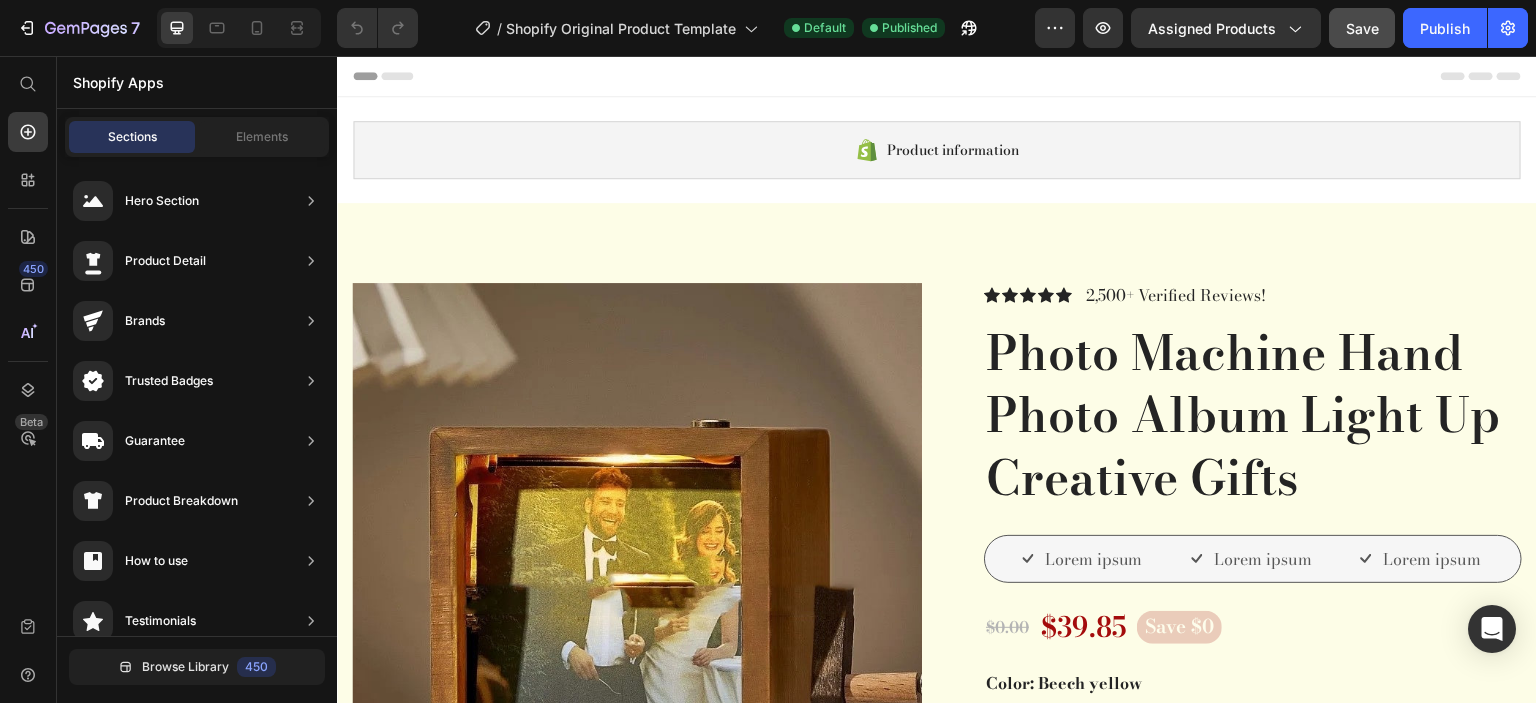radio on "false" 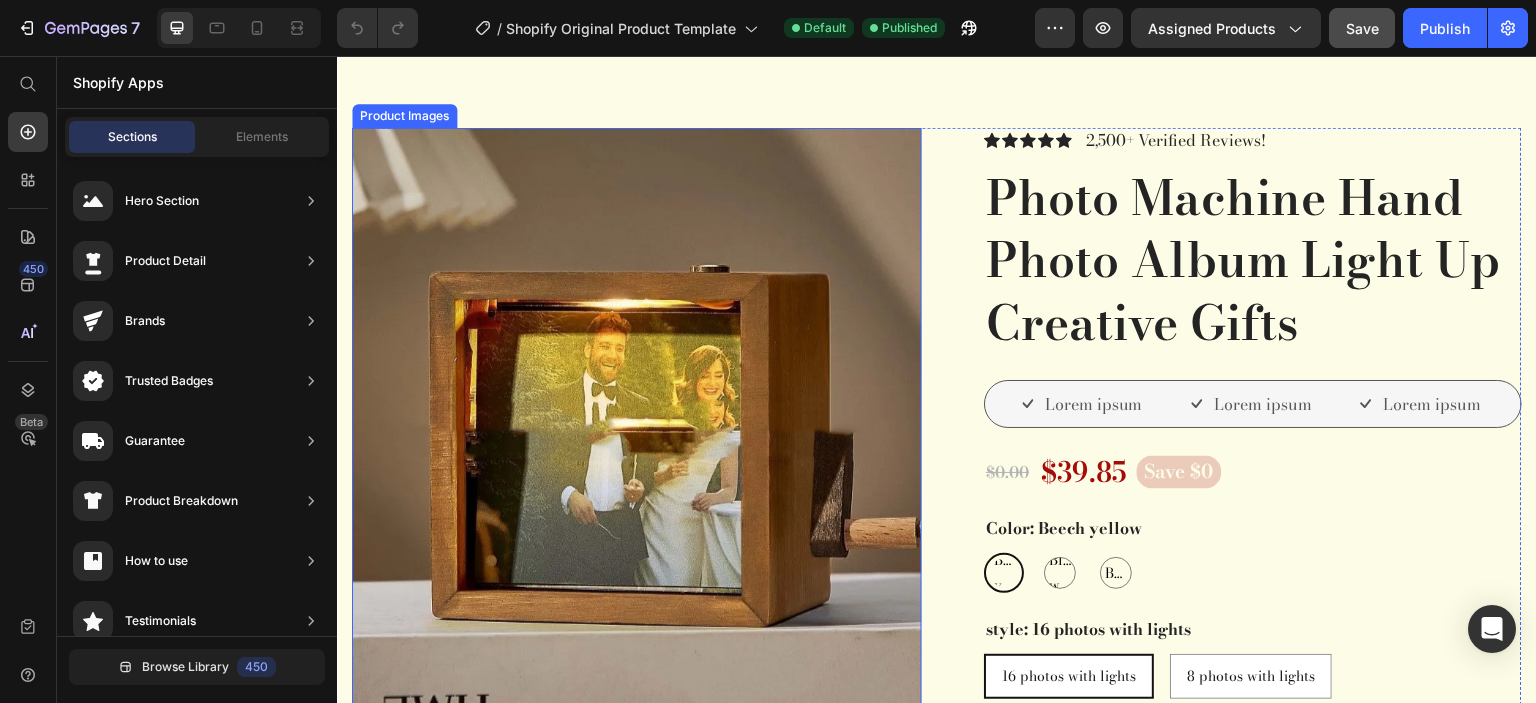 scroll, scrollTop: 200, scrollLeft: 0, axis: vertical 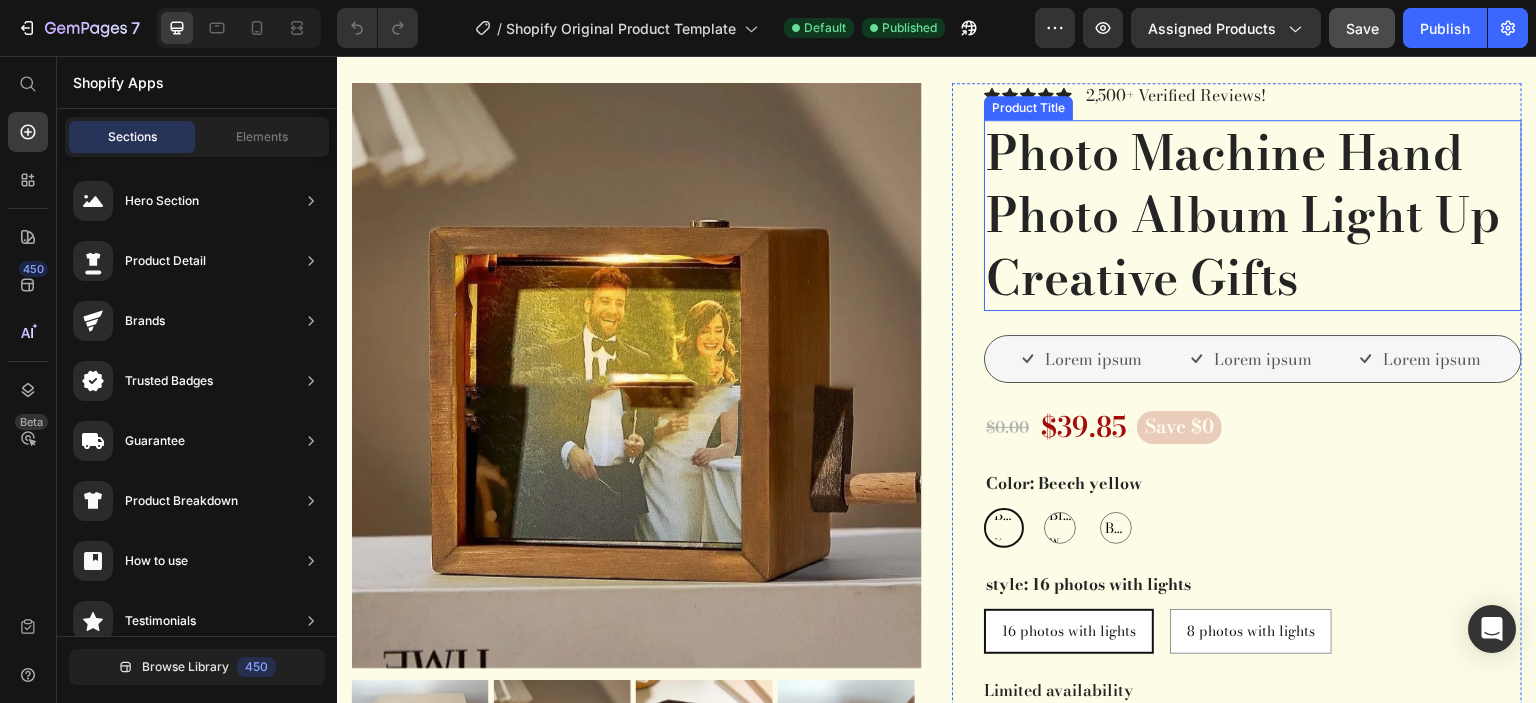 click on "Photo Machine Hand Photo Album Light Up Creative Gifts" at bounding box center [1253, 215] 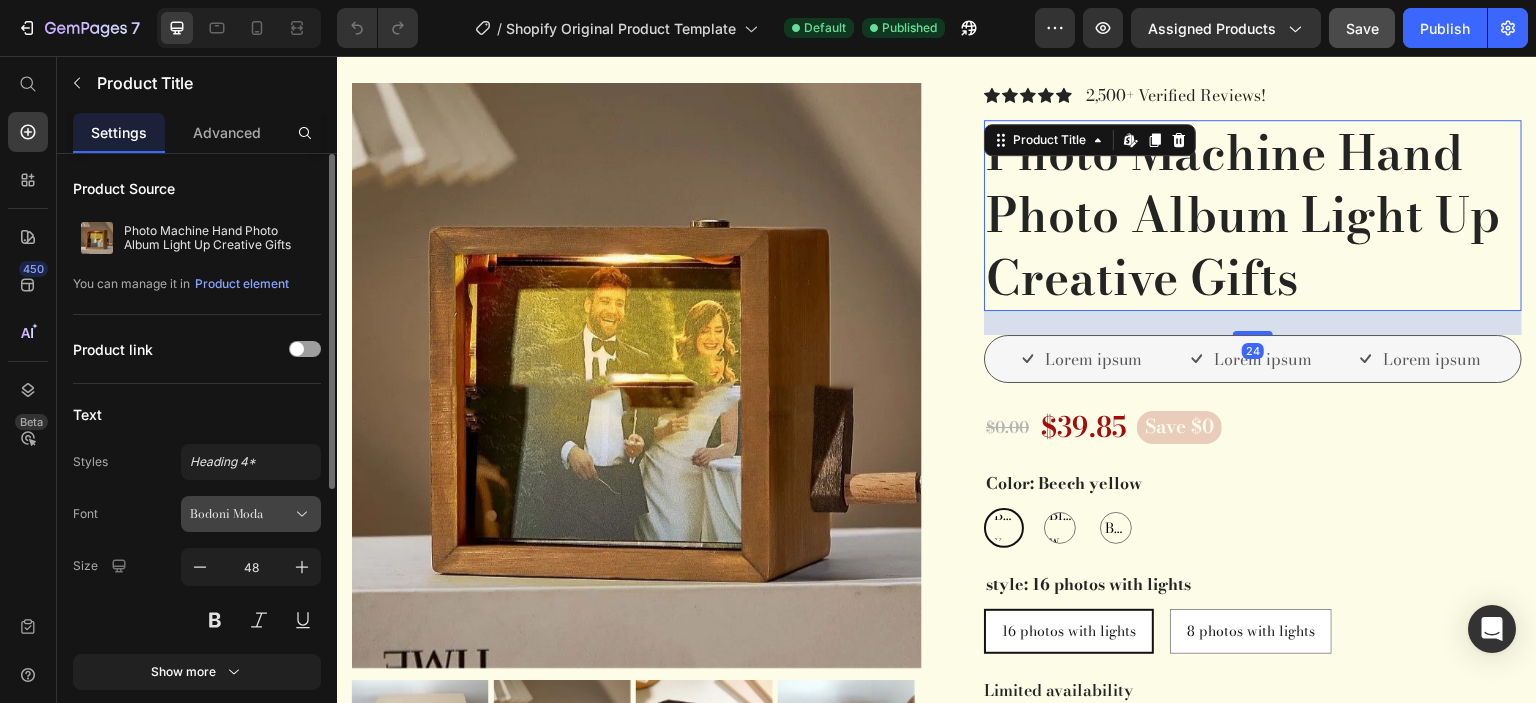 click on "Bodoni Moda" at bounding box center (241, 514) 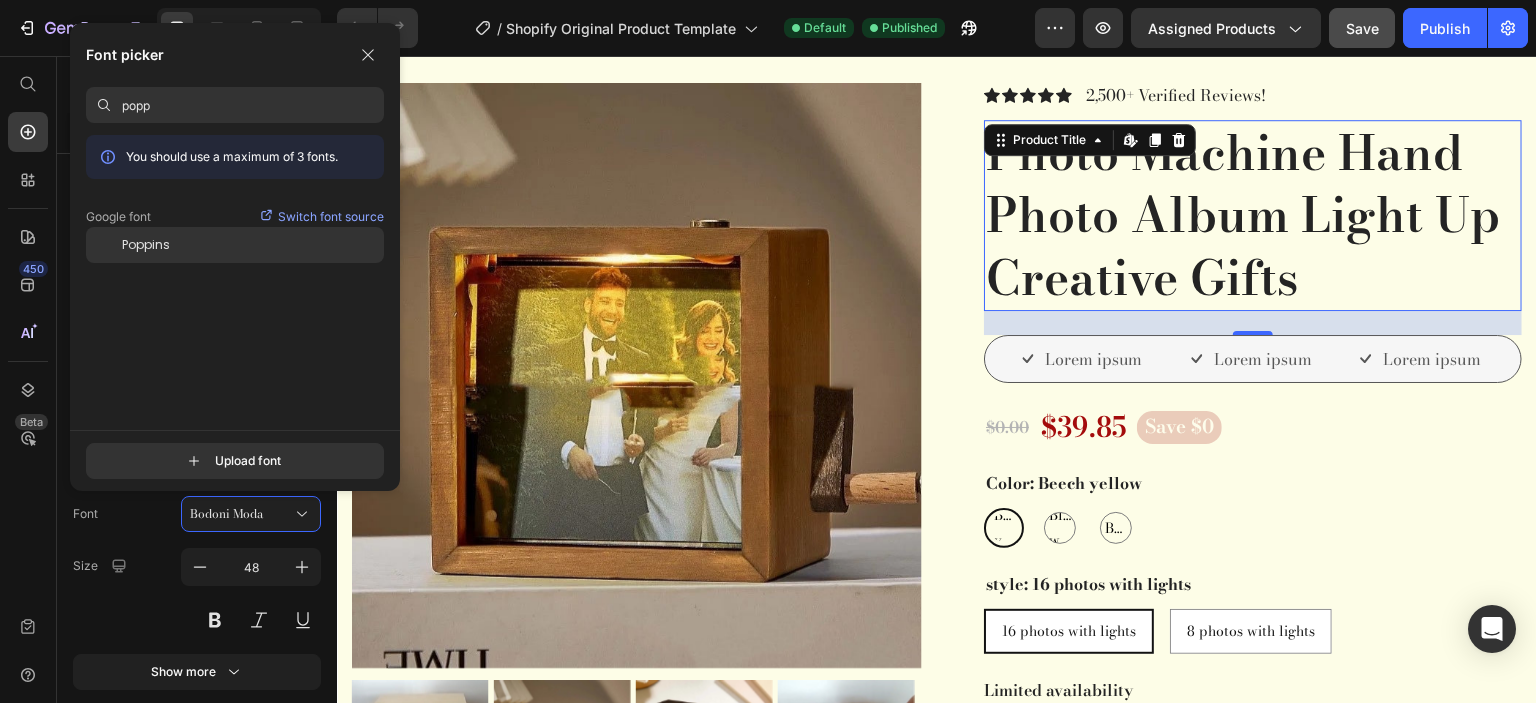 type on "popp" 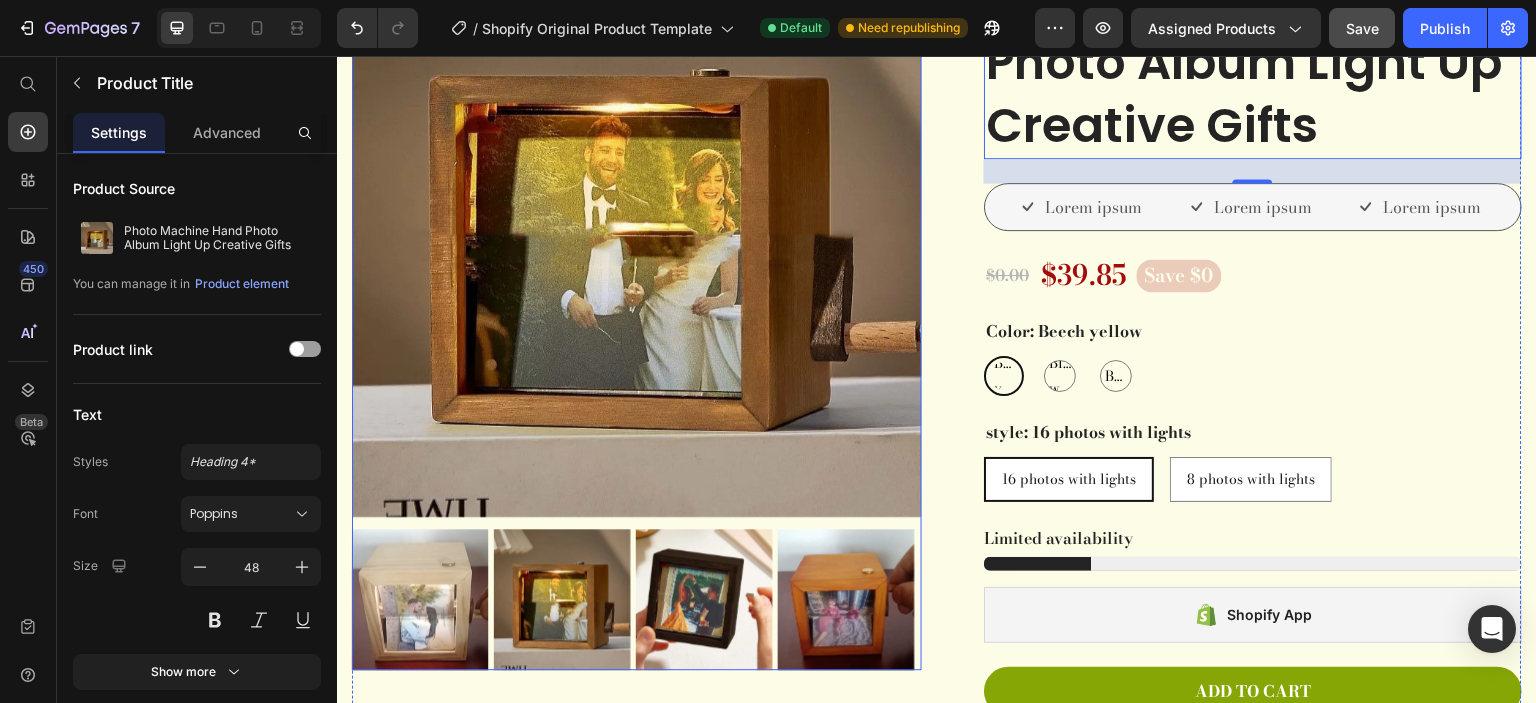 scroll, scrollTop: 400, scrollLeft: 0, axis: vertical 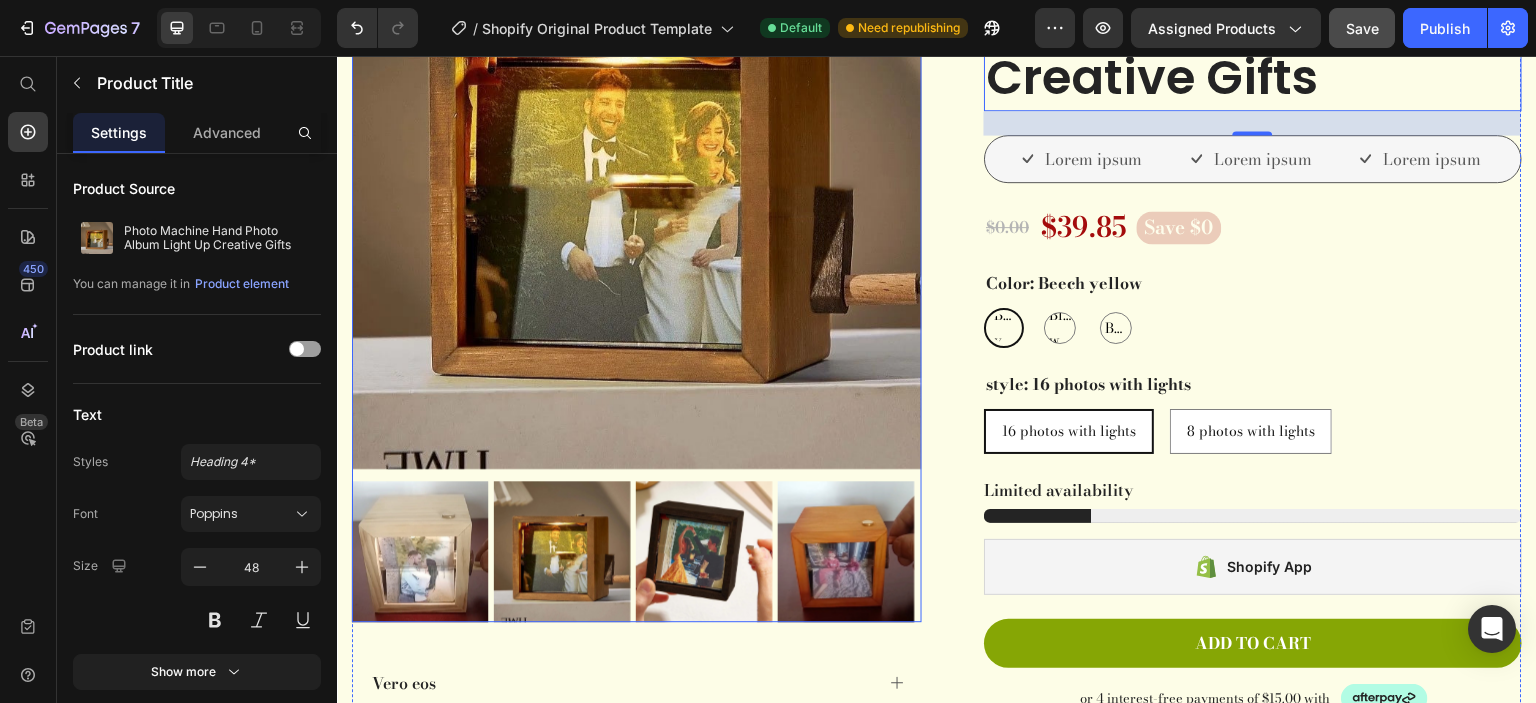 click at bounding box center [562, 551] 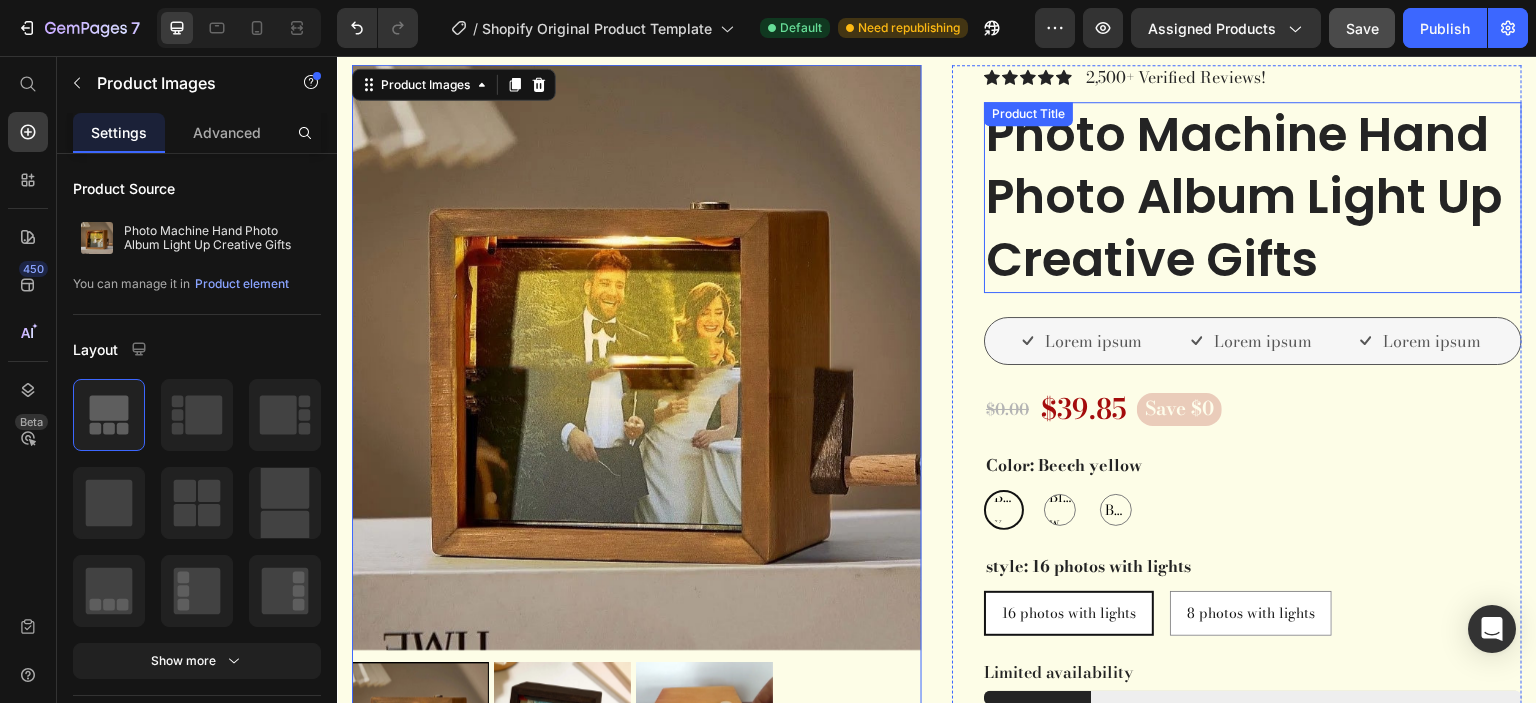 scroll, scrollTop: 100, scrollLeft: 0, axis: vertical 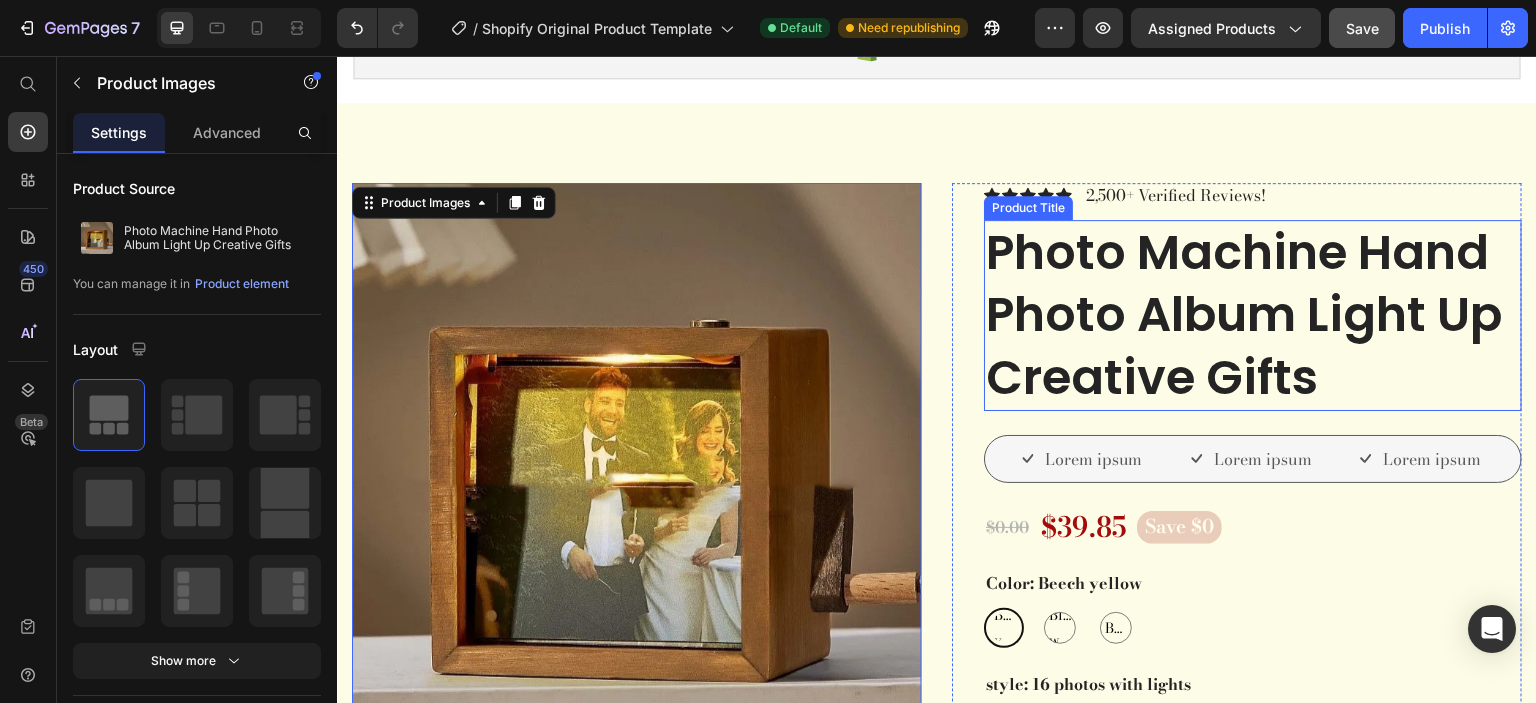click on "Photo Machine Hand Photo Album Light Up Creative Gifts" at bounding box center (1253, 315) 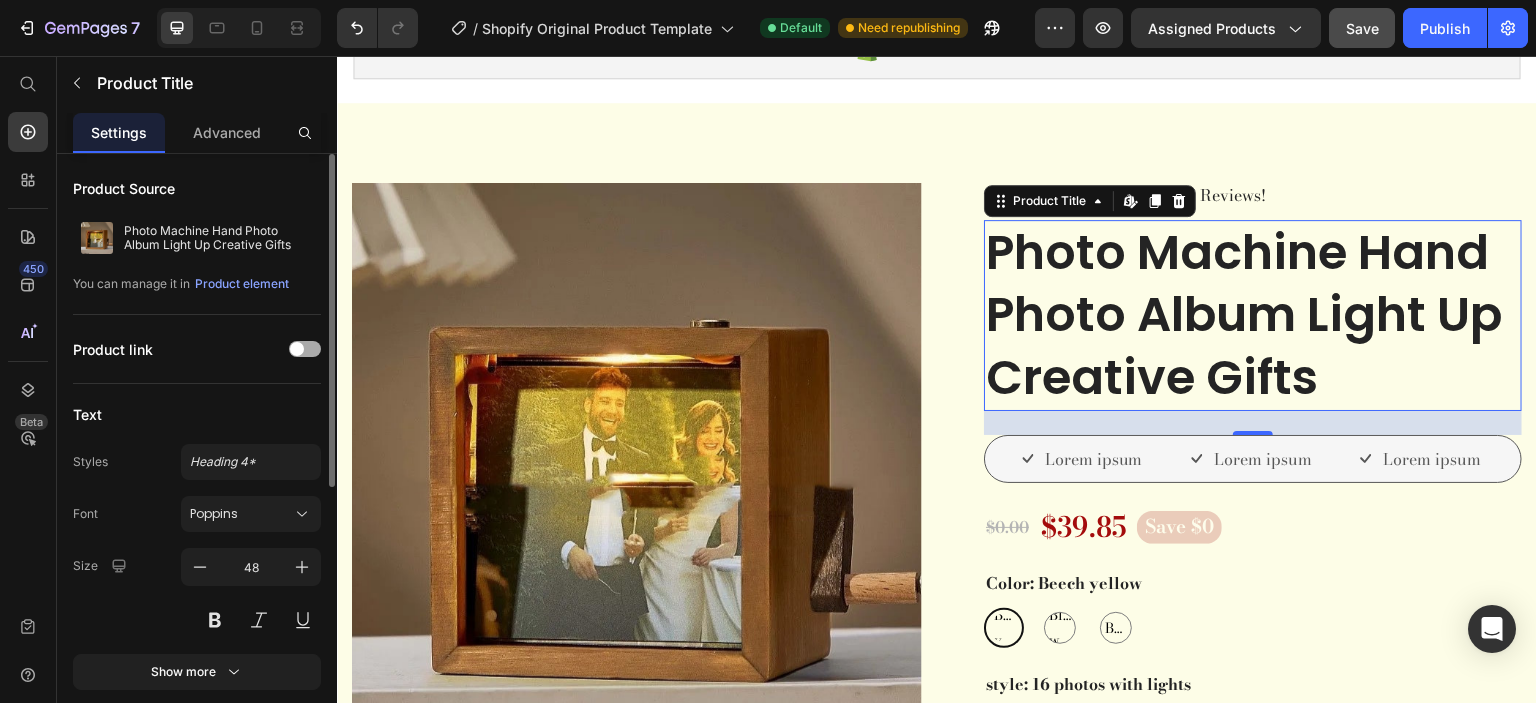 click at bounding box center [305, 349] 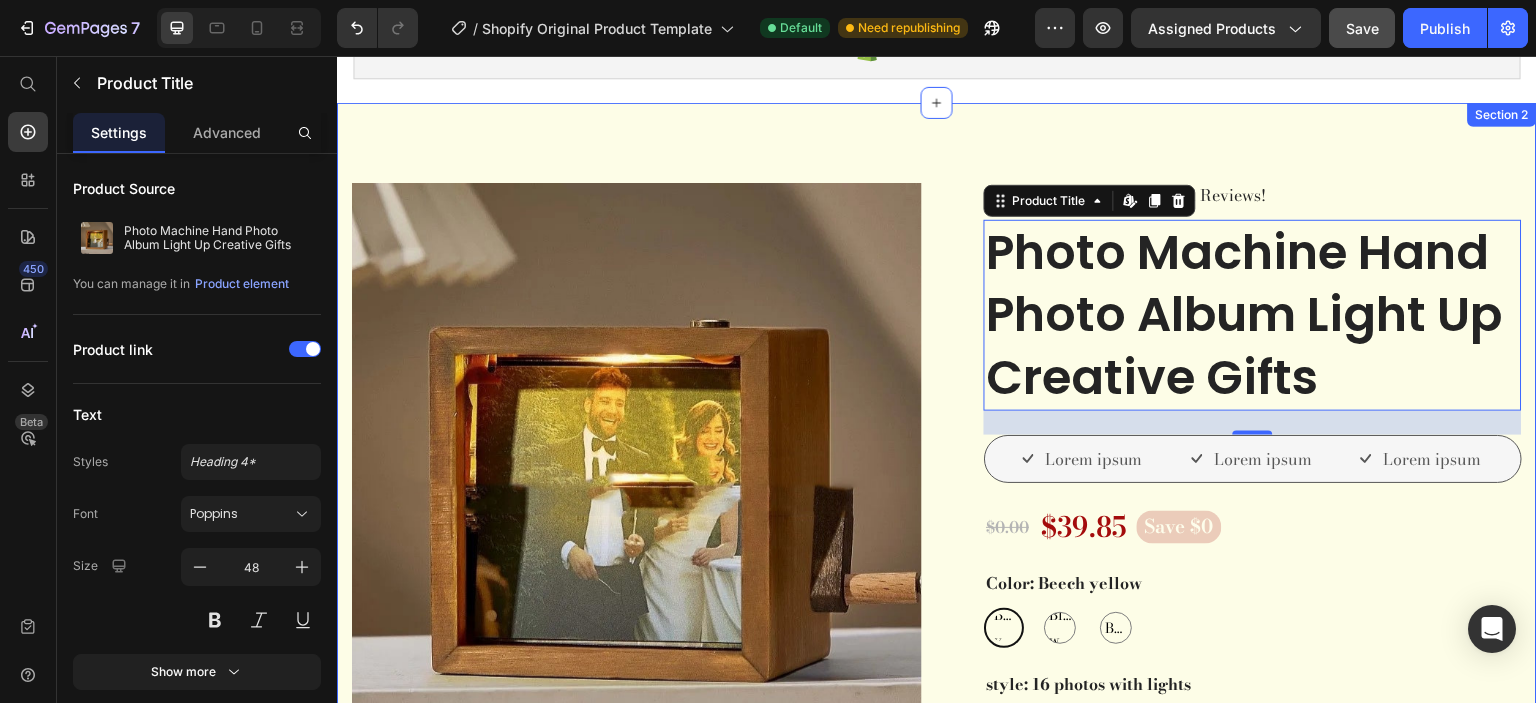 click on "Product Images
Vero eos
At accusamus
Et iusto odio
Consectetur
Adipiscin Accordion Icon Icon Icon Icon Icon Icon List 2,500+ Verified Reviews! Text Block Row Photo Machine Hand Photo Album Light Up Creative Gifts Product Title   Edit content in Shopify 24
Lorem ipsum Item List
Lorem ipsum Item List
Lorem ipsum Item List Row $0.00 Product Price $39.85 Product Price Save $0 Product Badge Row Color: Beech yellow Beech yellow Beech yellow Beech yellow Black walnut Black walnut Black walnut Burlywood Burlywood Burlywood style: 16 photos with lights 16 photos with lights 16 photos with lights 16 photos with lights 8 photos with lights 8 photos with lights 8 photos with lights Product Variants & Swatches Limited availability Stock Counter Image" at bounding box center (937, 912) 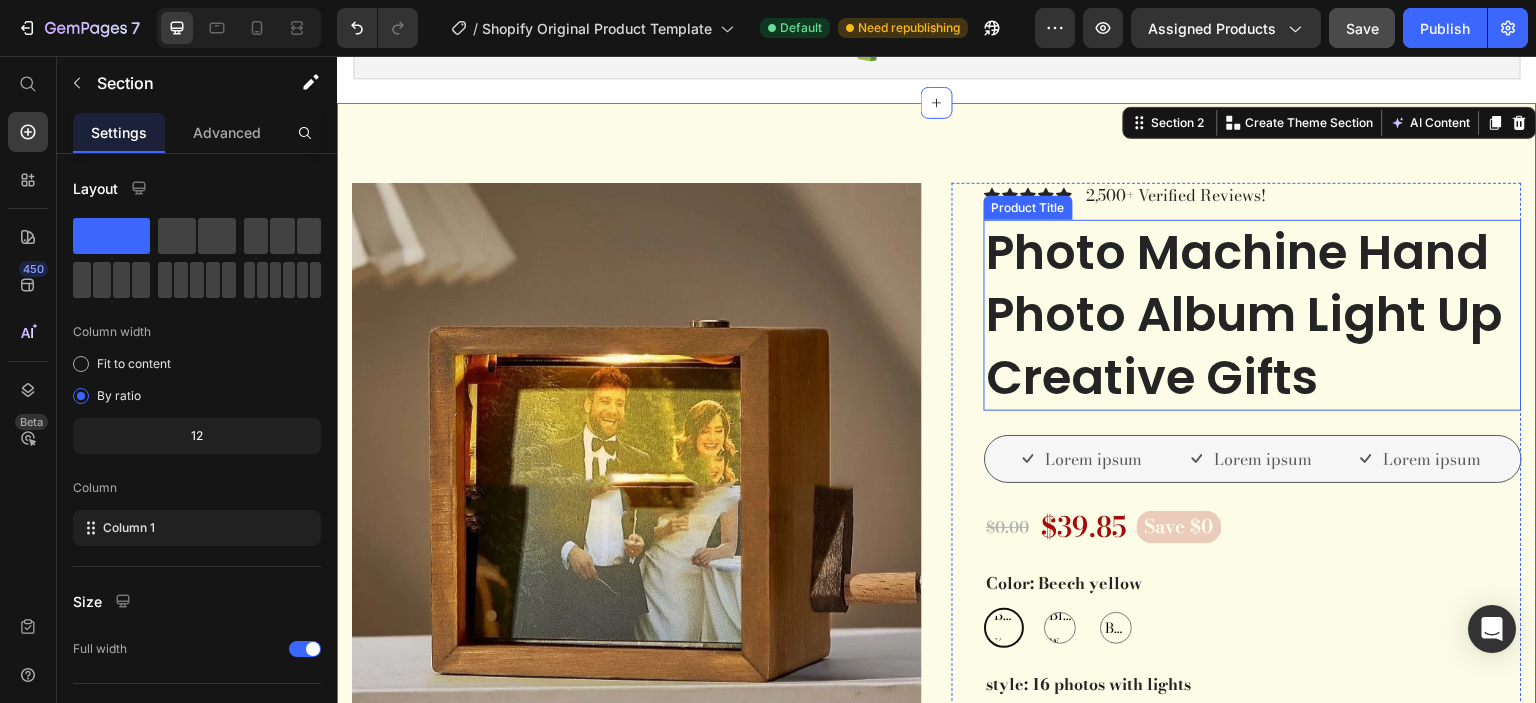click on "Photo Machine Hand Photo Album Light Up Creative Gifts" at bounding box center (1253, 315) 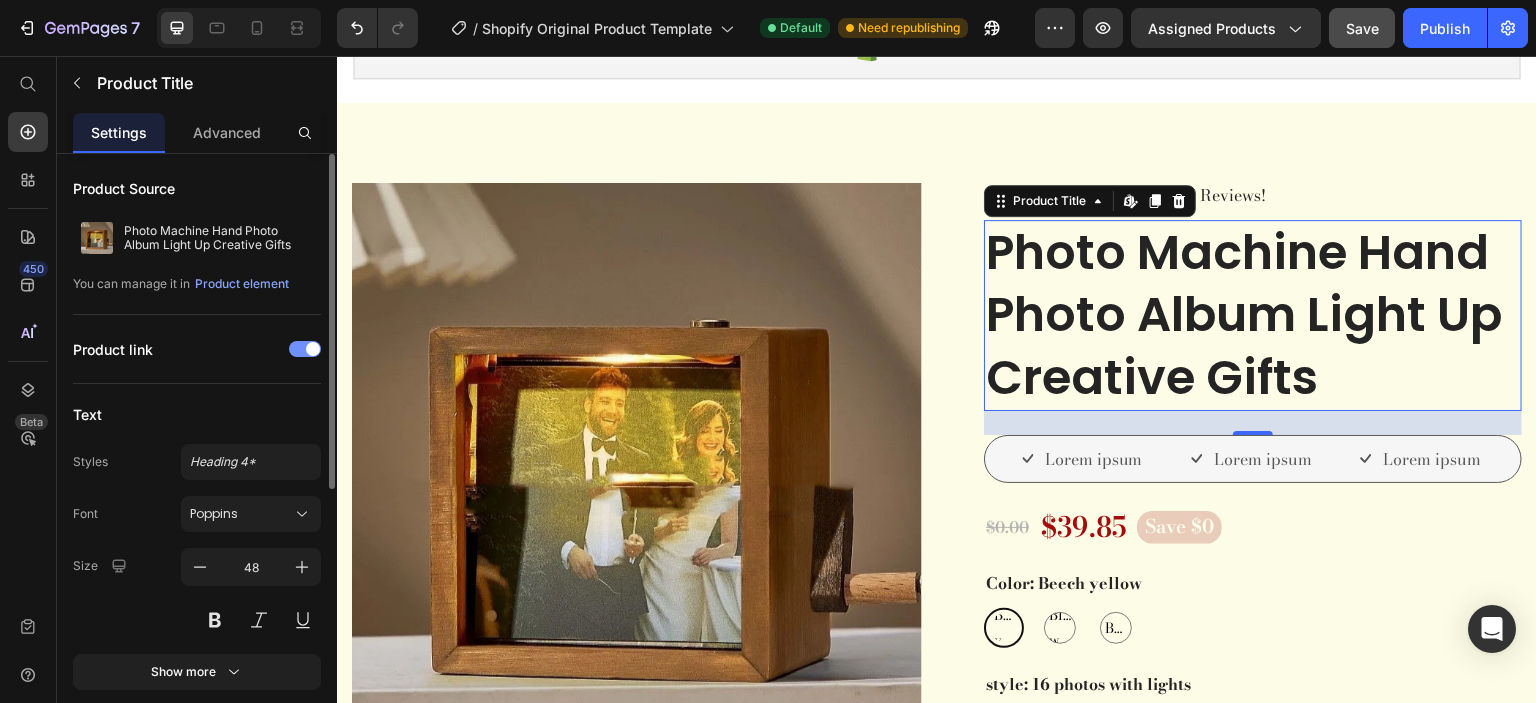 click at bounding box center [313, 349] 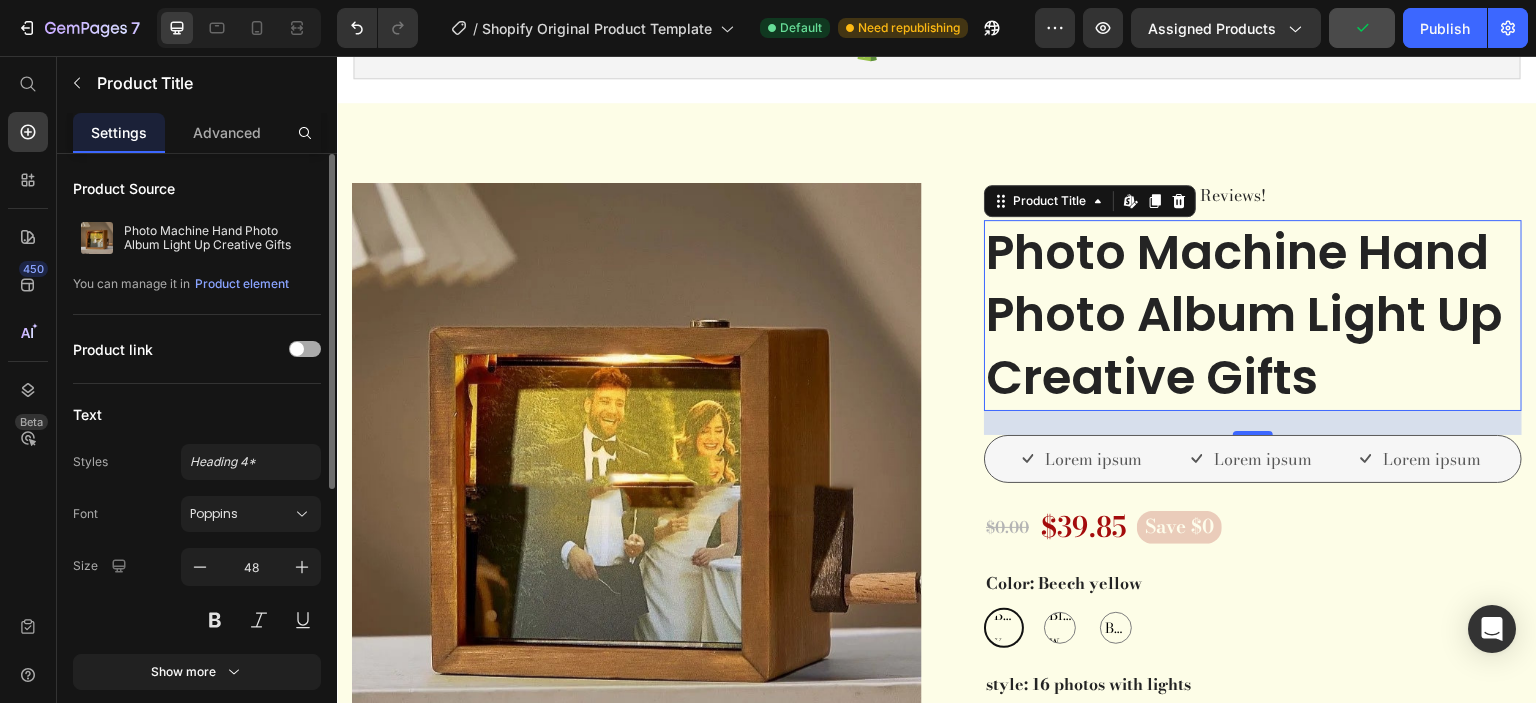 click on "Product link" 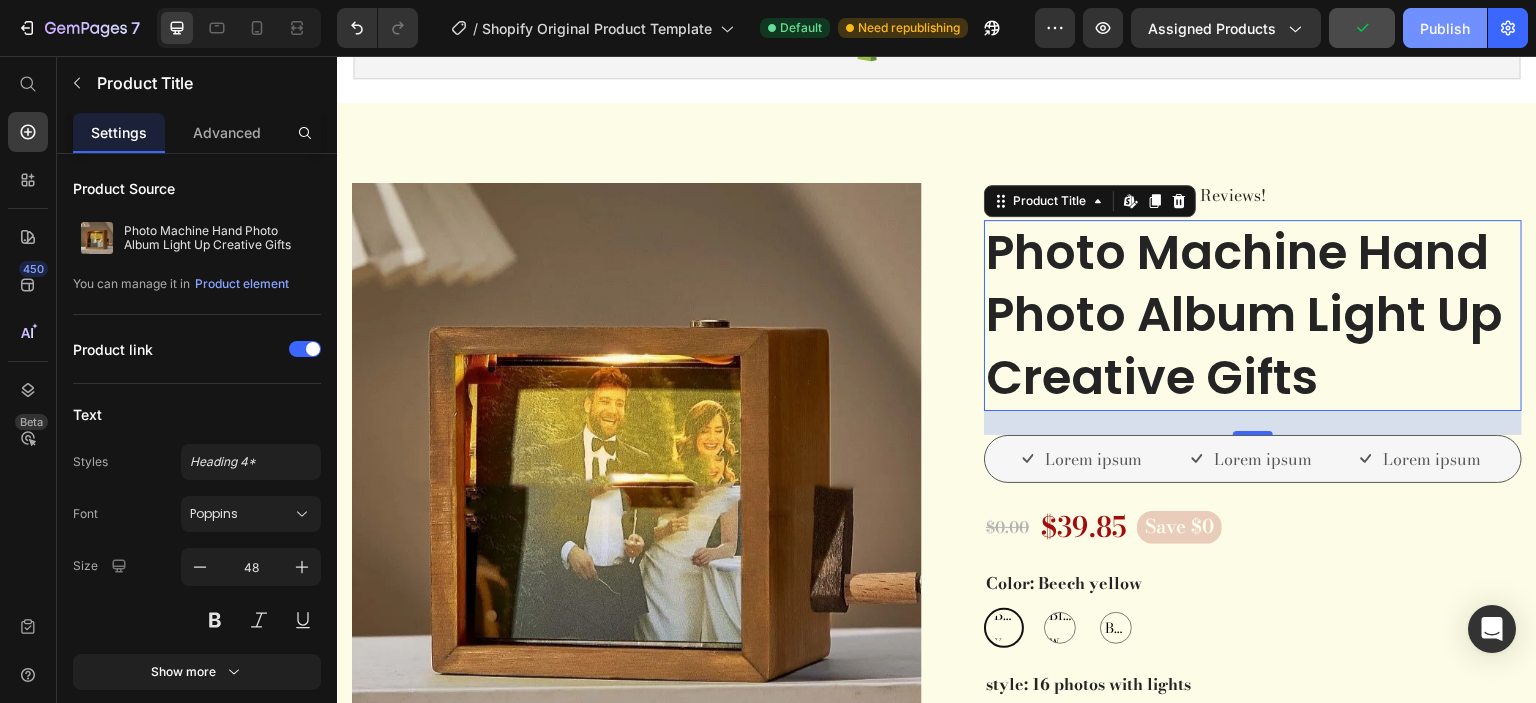 click on "Publish" at bounding box center (1445, 28) 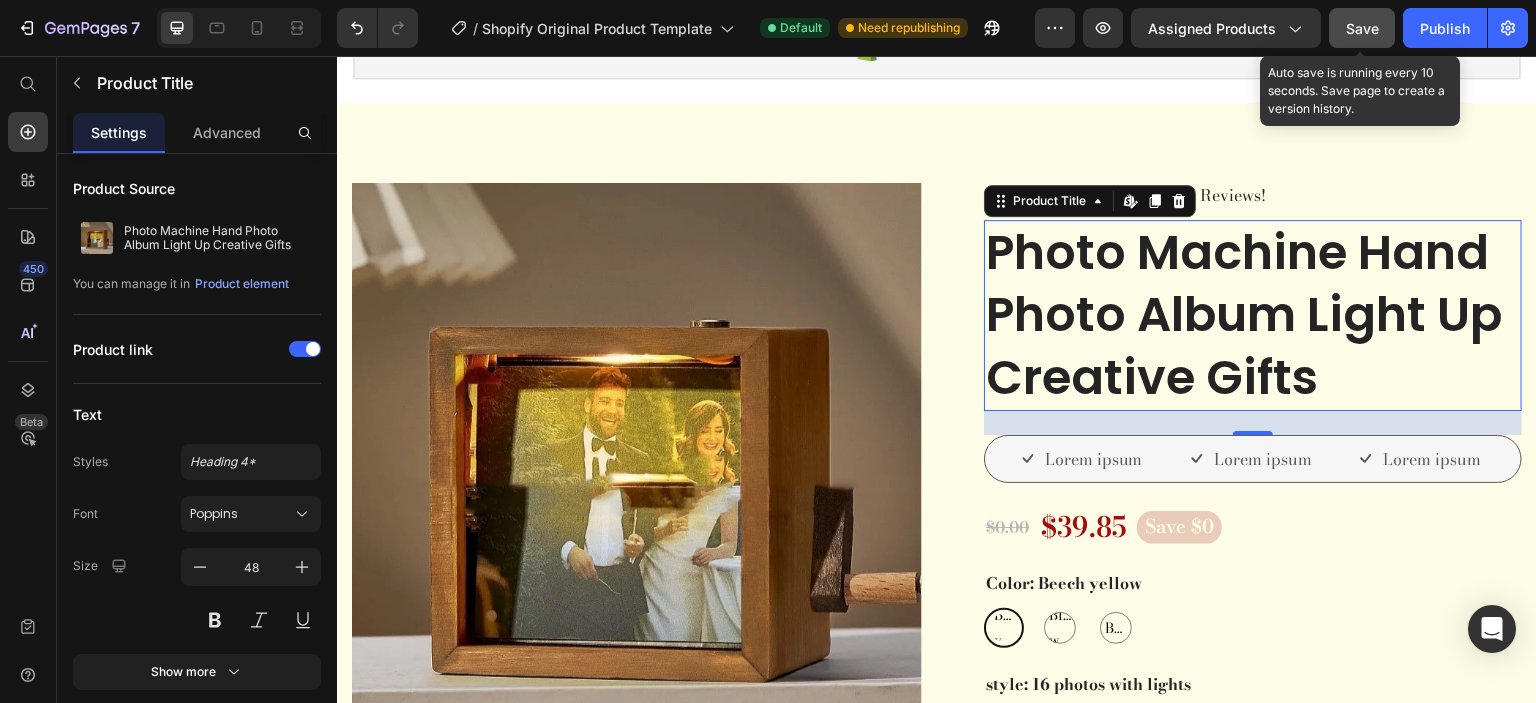 click on "Save" 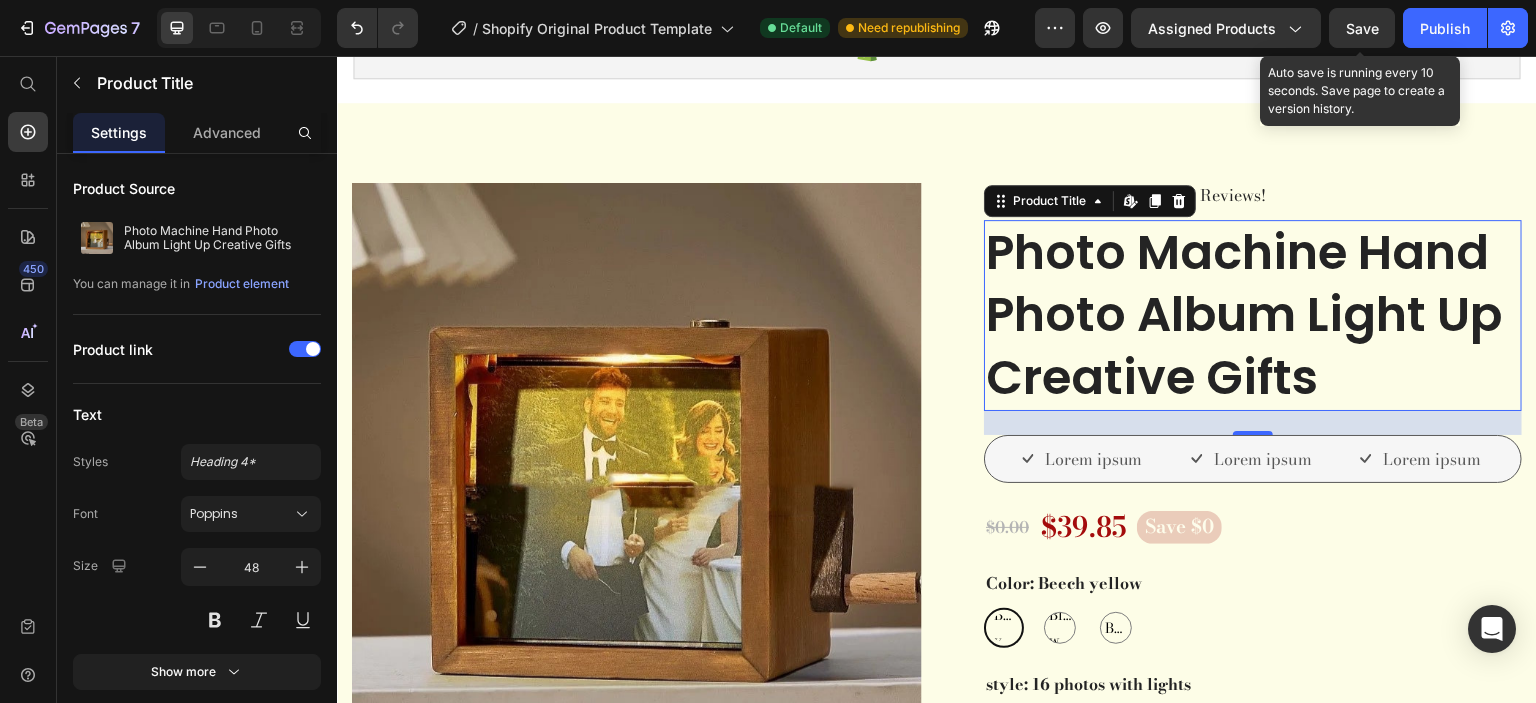 click on "Save" at bounding box center (1362, 28) 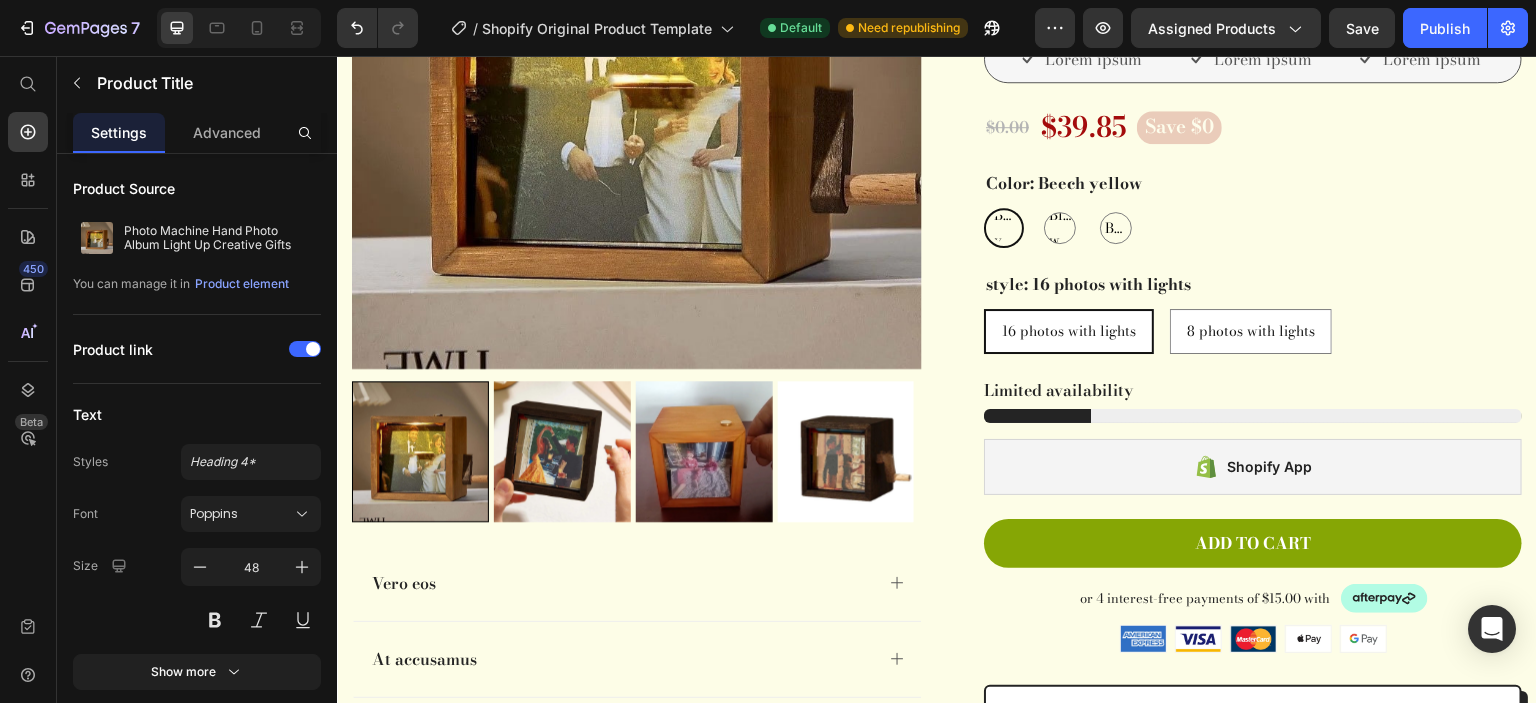 scroll, scrollTop: 700, scrollLeft: 0, axis: vertical 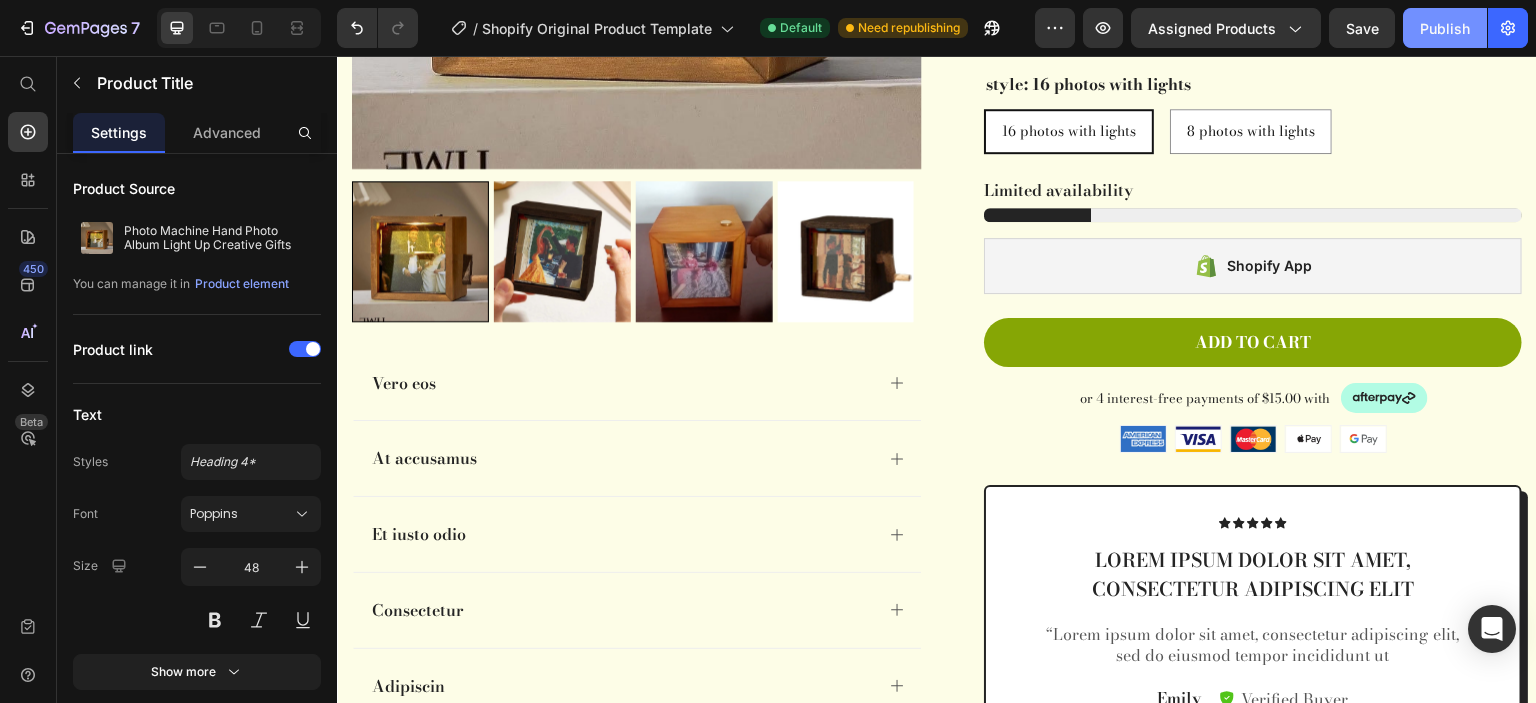 click on "Publish" at bounding box center (1445, 28) 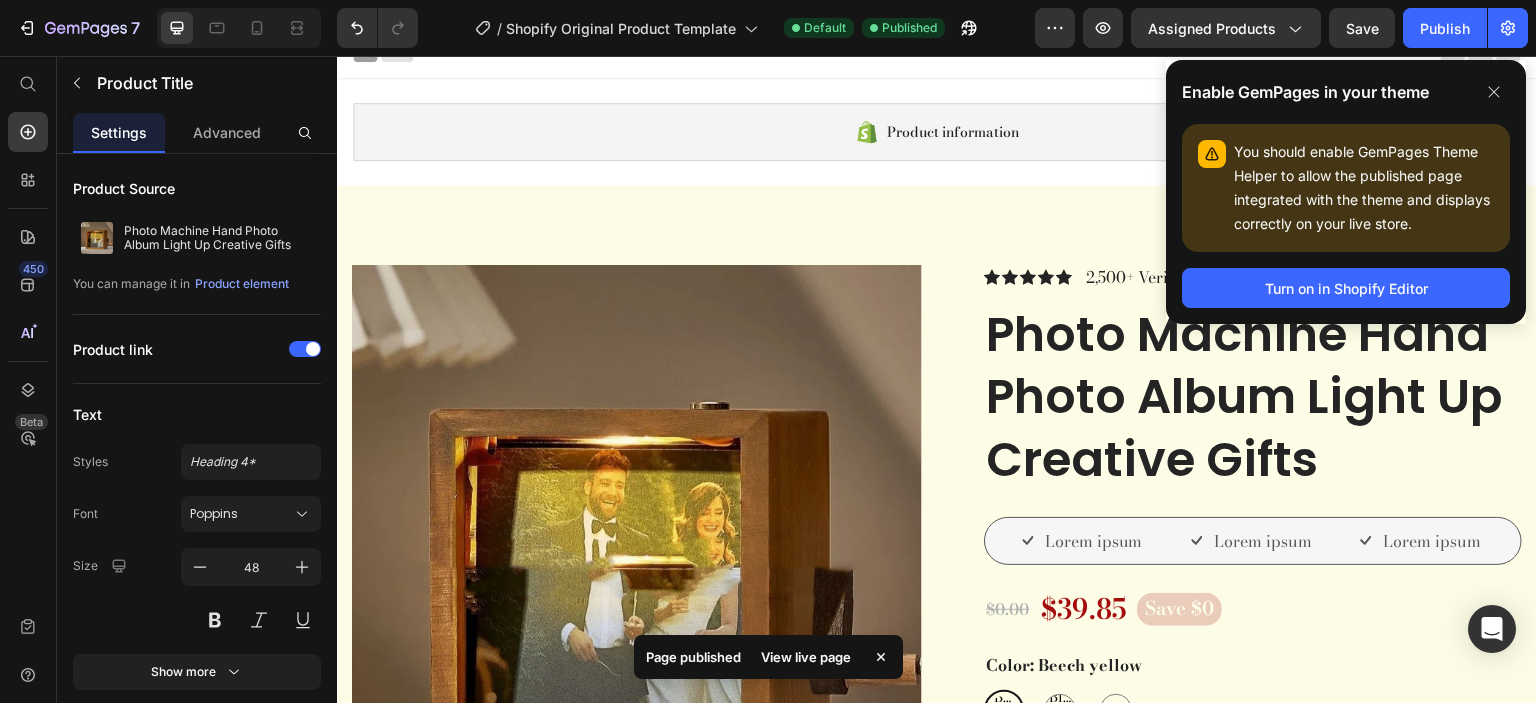 scroll, scrollTop: 0, scrollLeft: 0, axis: both 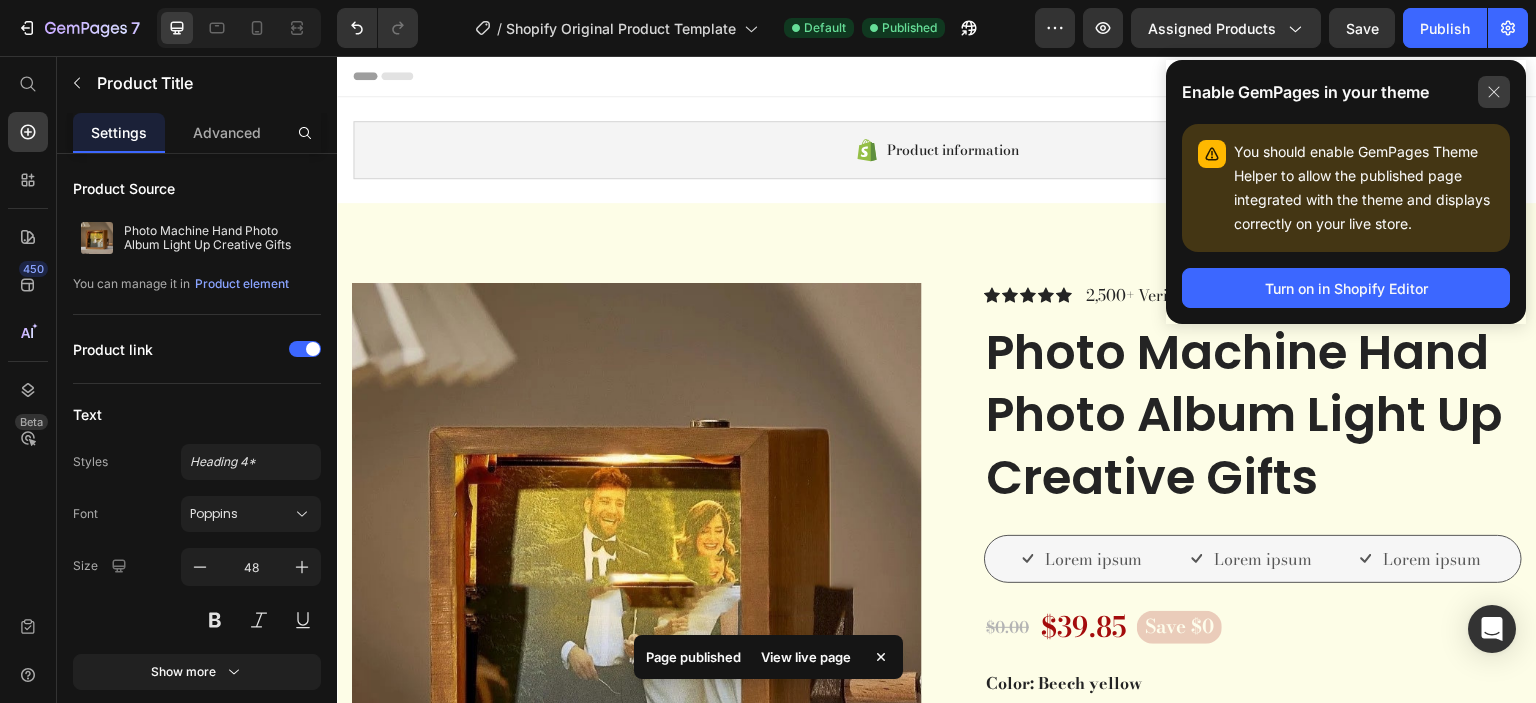 click 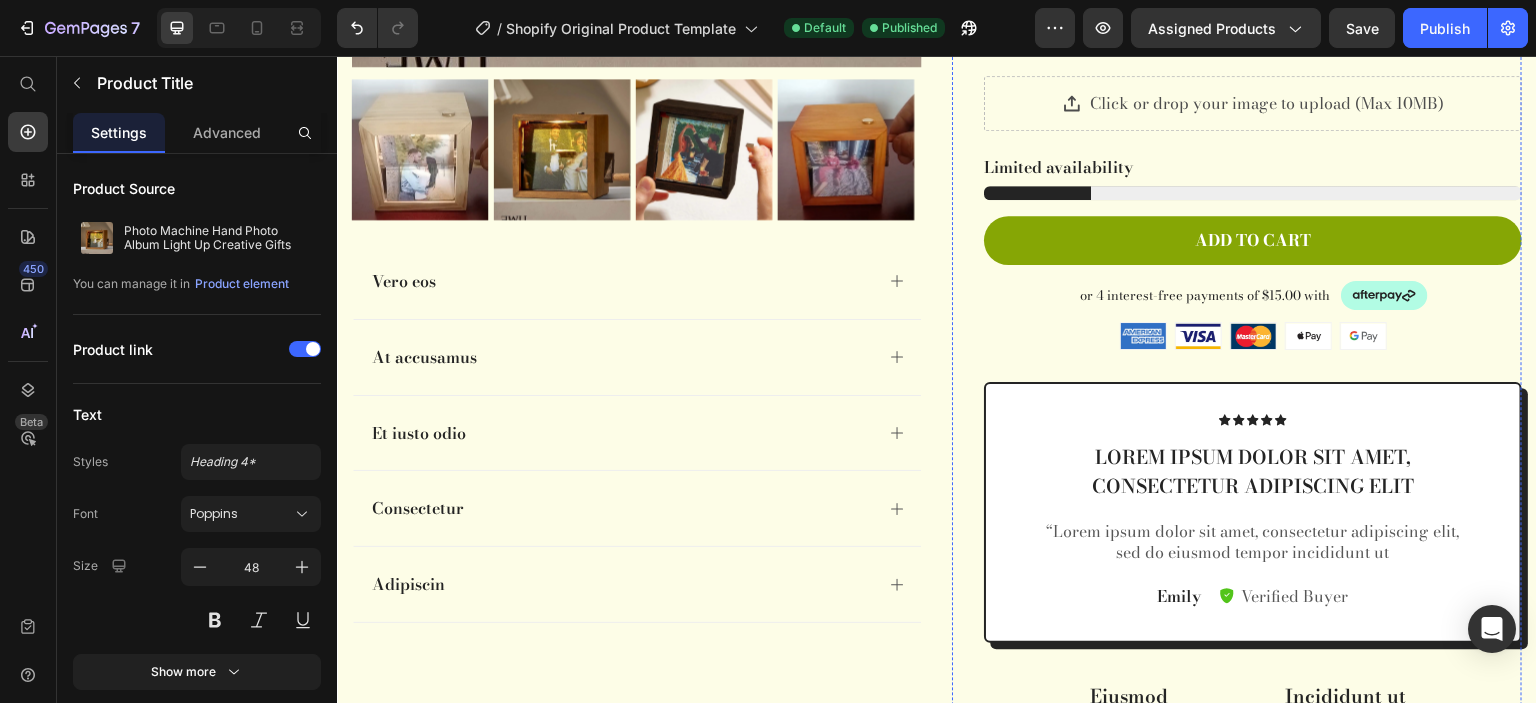 scroll, scrollTop: 3000, scrollLeft: 0, axis: vertical 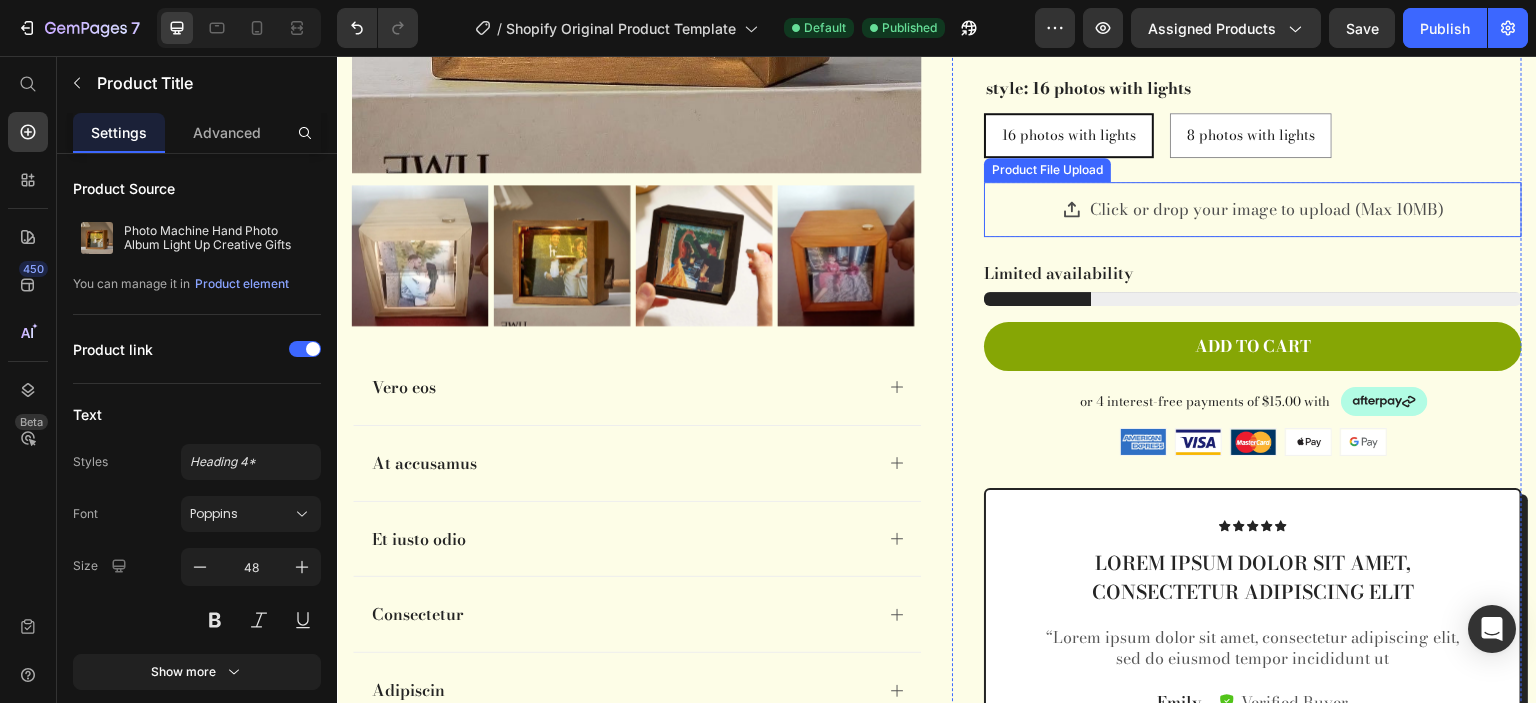 click on "Click or drop your image to upload (Max 10MB)" at bounding box center [1253, 209] 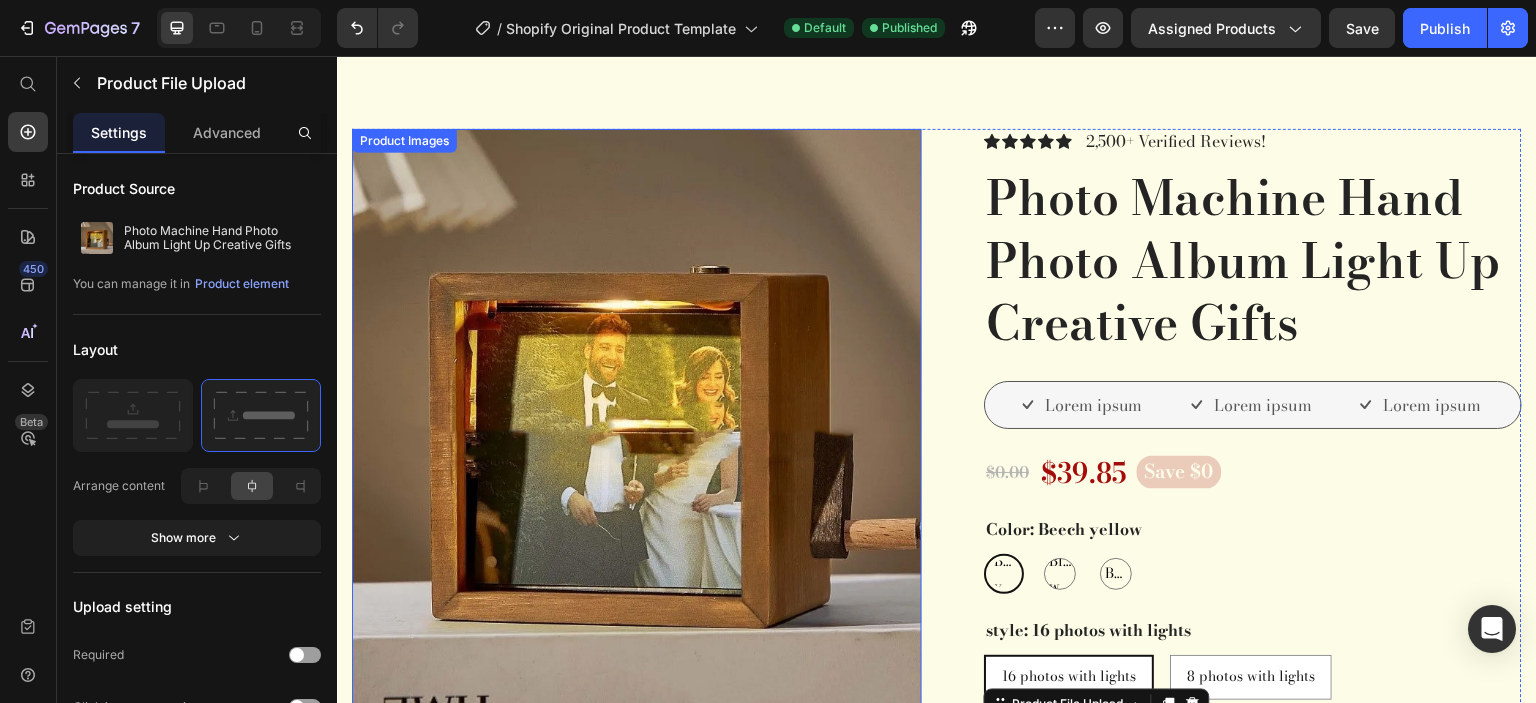 scroll, scrollTop: 2412, scrollLeft: 0, axis: vertical 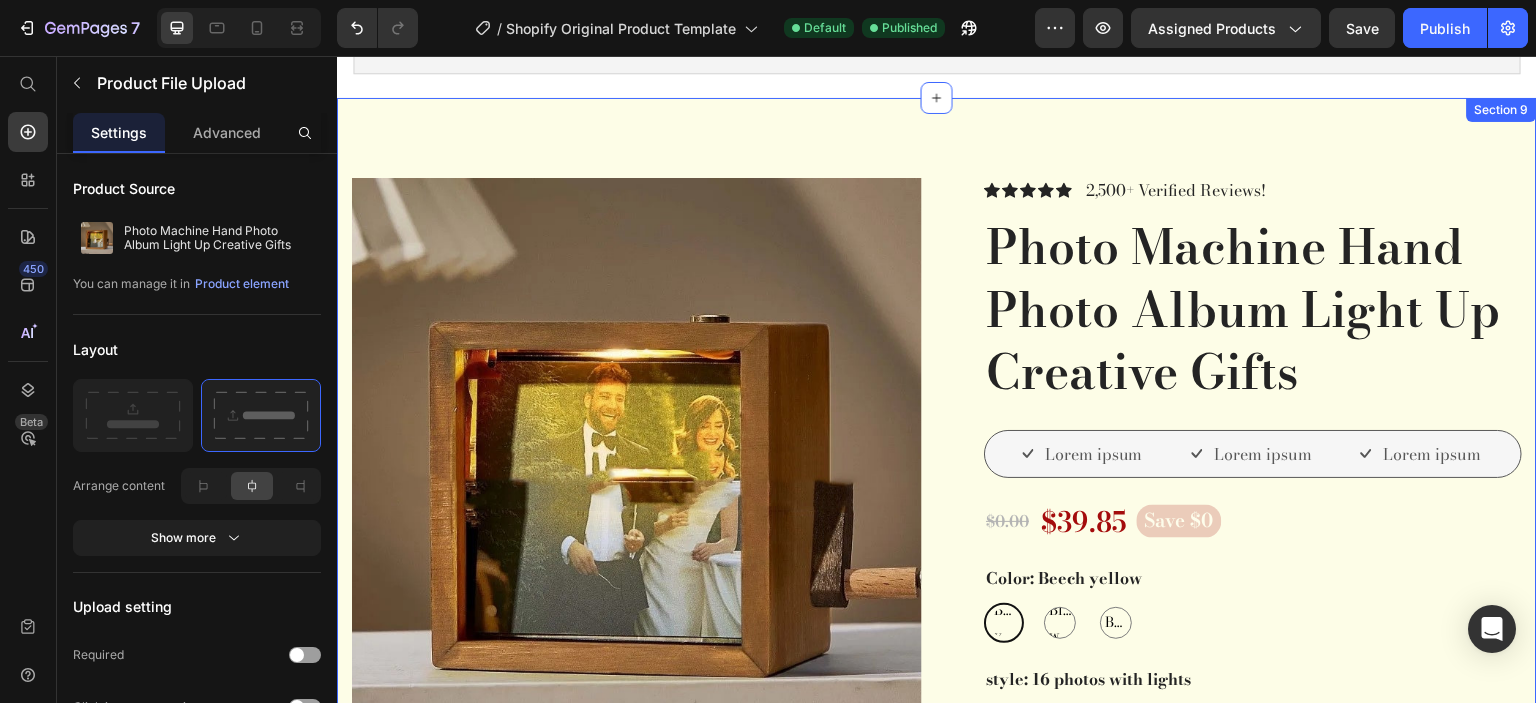 click on "Product Images
Vero eos
At accusamus
Et iusto odio
Consectetur
Adipiscin Accordion Icon Icon Icon Icon Icon Icon List 2,500+ Verified Reviews! Text Block Row Photo Machine Hand Photo Album Light Up Creative Gifts Product Title
Lorem ipsum Item List
Lorem ipsum Item List
Lorem ipsum Item List Row $0.00 Product Price $39.85 Product Price Save $0 Product Badge Row Color: Beech yellow Beech yellow Beech yellow Beech yellow Black walnut Black walnut Black walnut Burlywood Burlywood Burlywood style: 16 photos with lights 16 photos with lights 16 photos with lights 16 photos with lights 8 photos with lights 8 photos with lights 8 photos with lights Product Variants & Swatches
Click or drop your image to upload (Max 10MB)   24 Stock Counter" at bounding box center [937, 920] 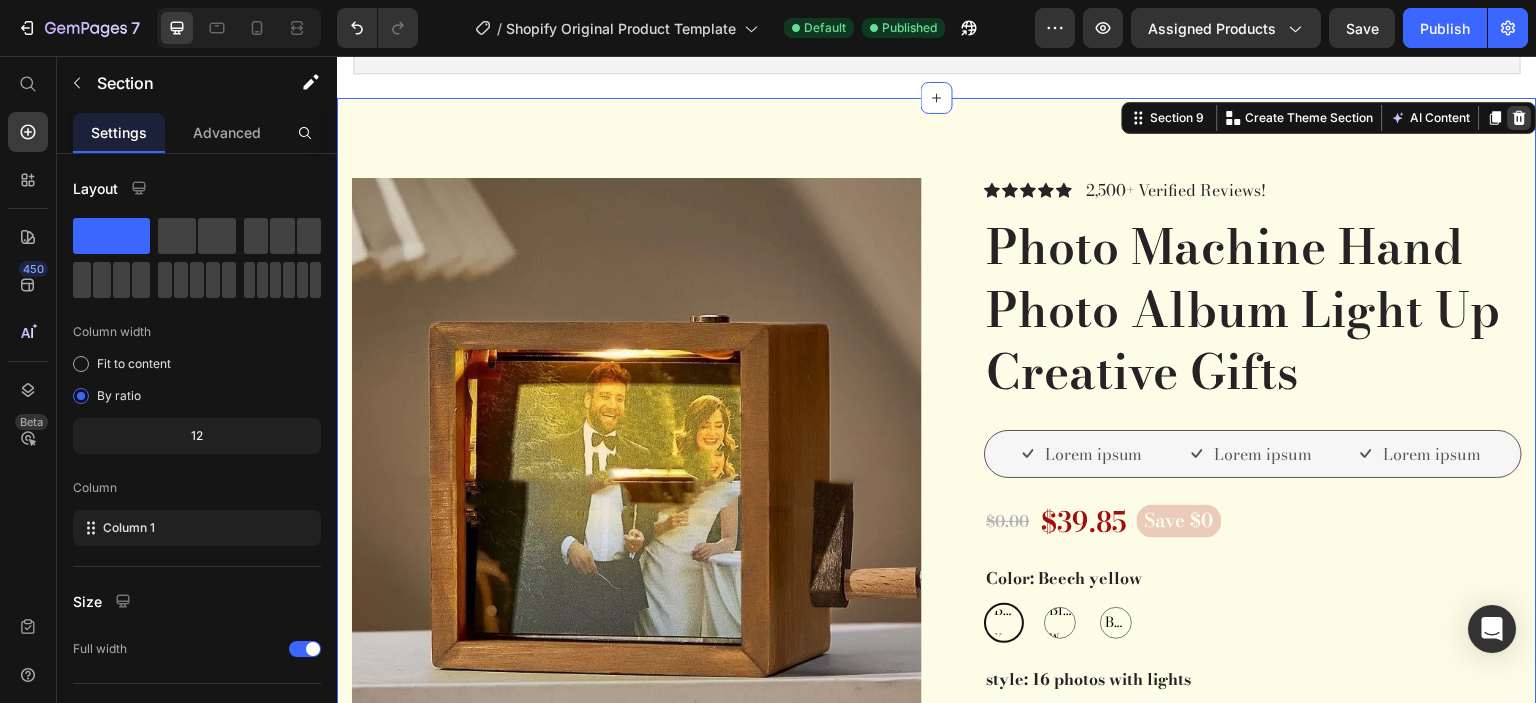 click 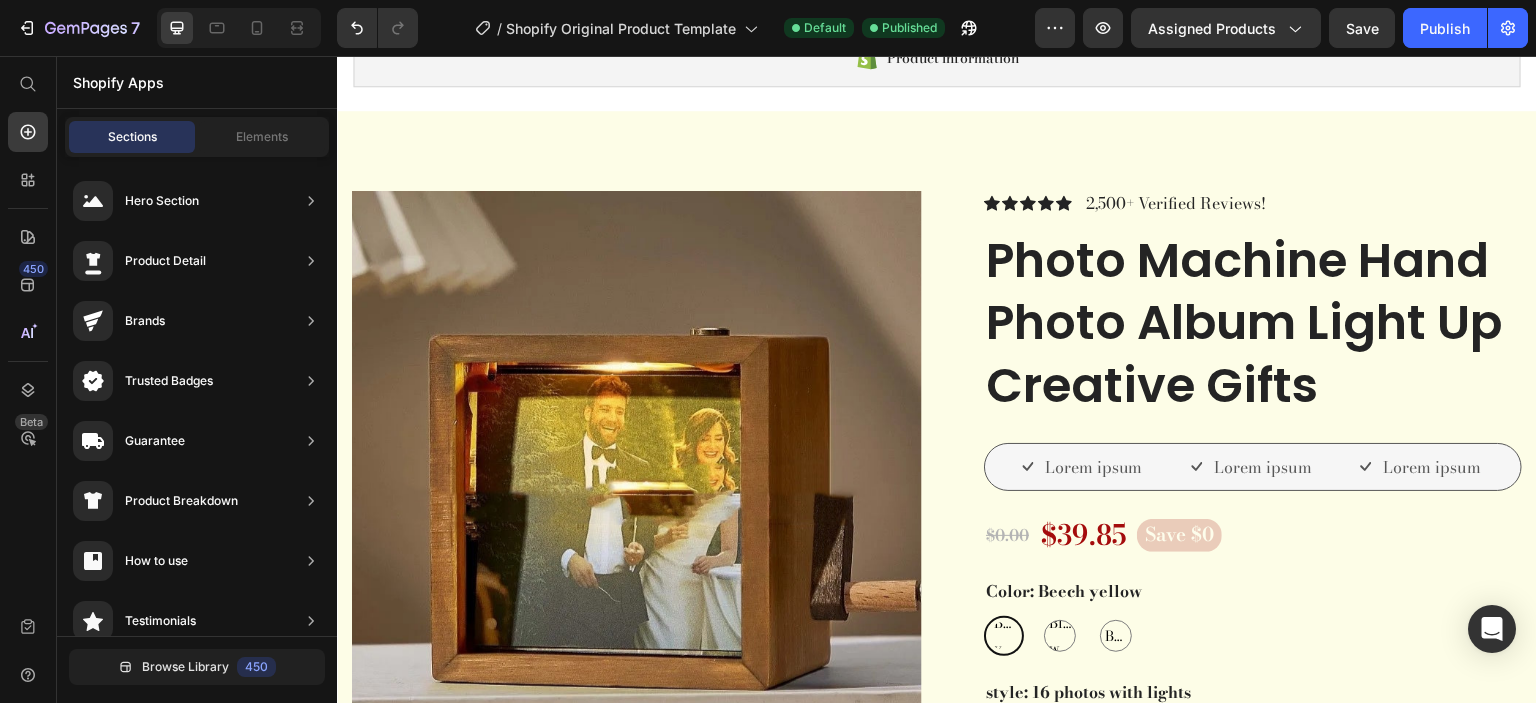 scroll, scrollTop: 0, scrollLeft: 0, axis: both 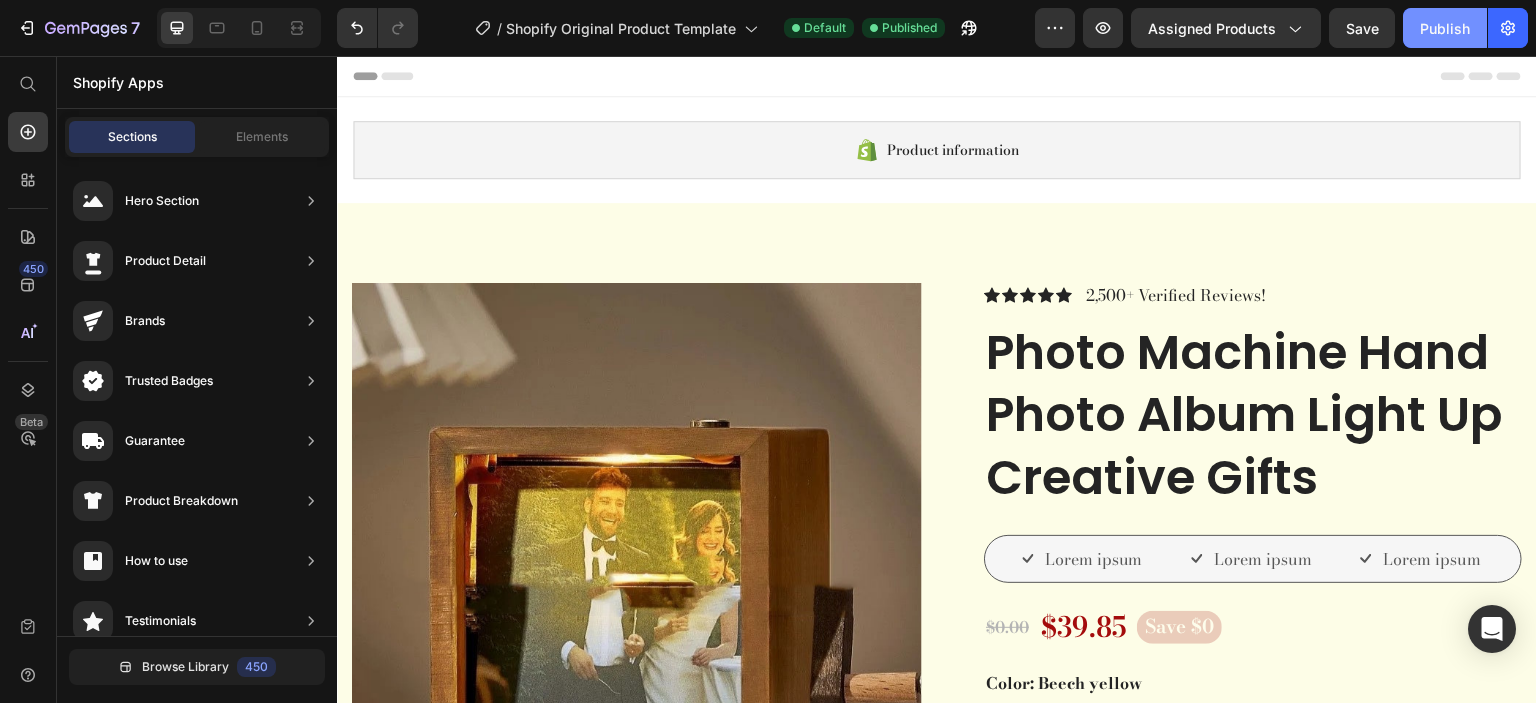 click on "Publish" 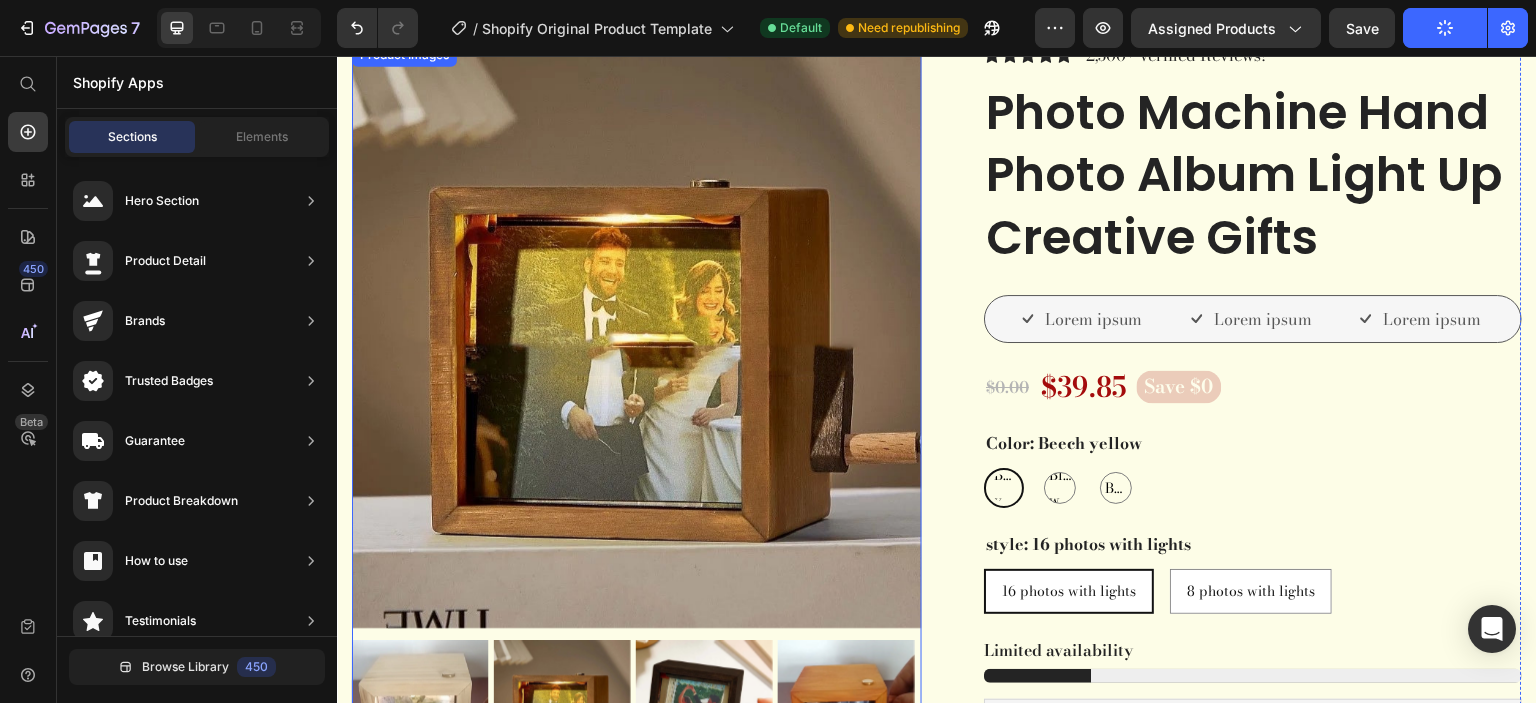 scroll, scrollTop: 0, scrollLeft: 0, axis: both 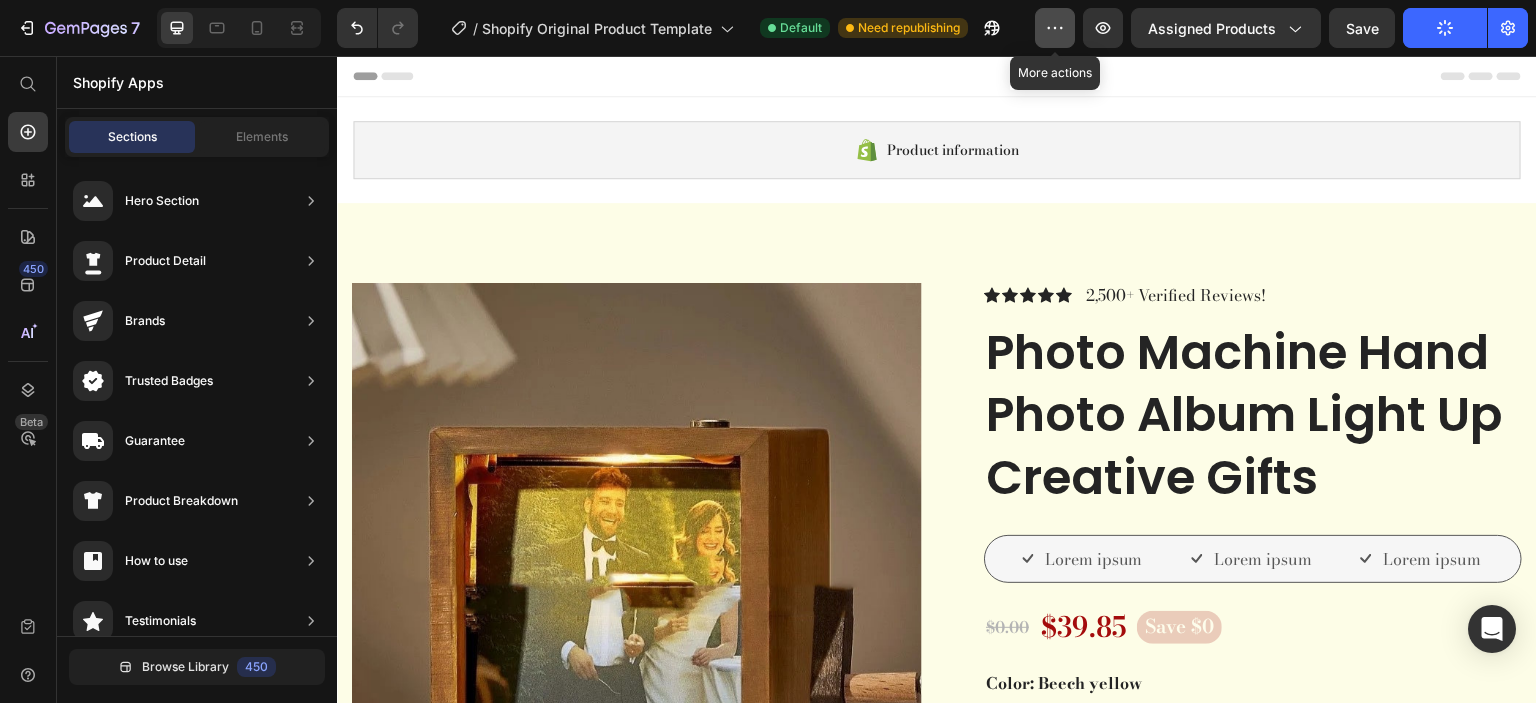 click 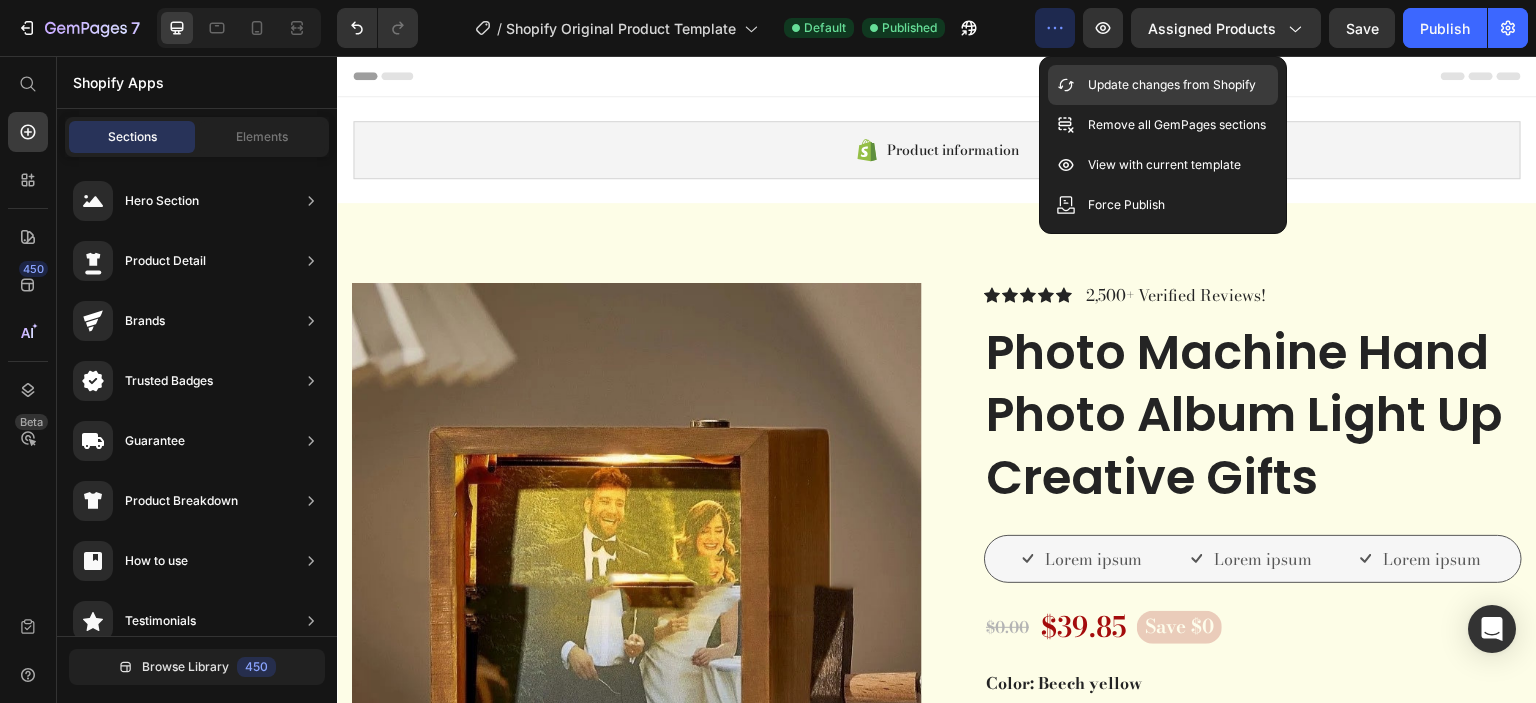 click on "Update changes from Shopify" 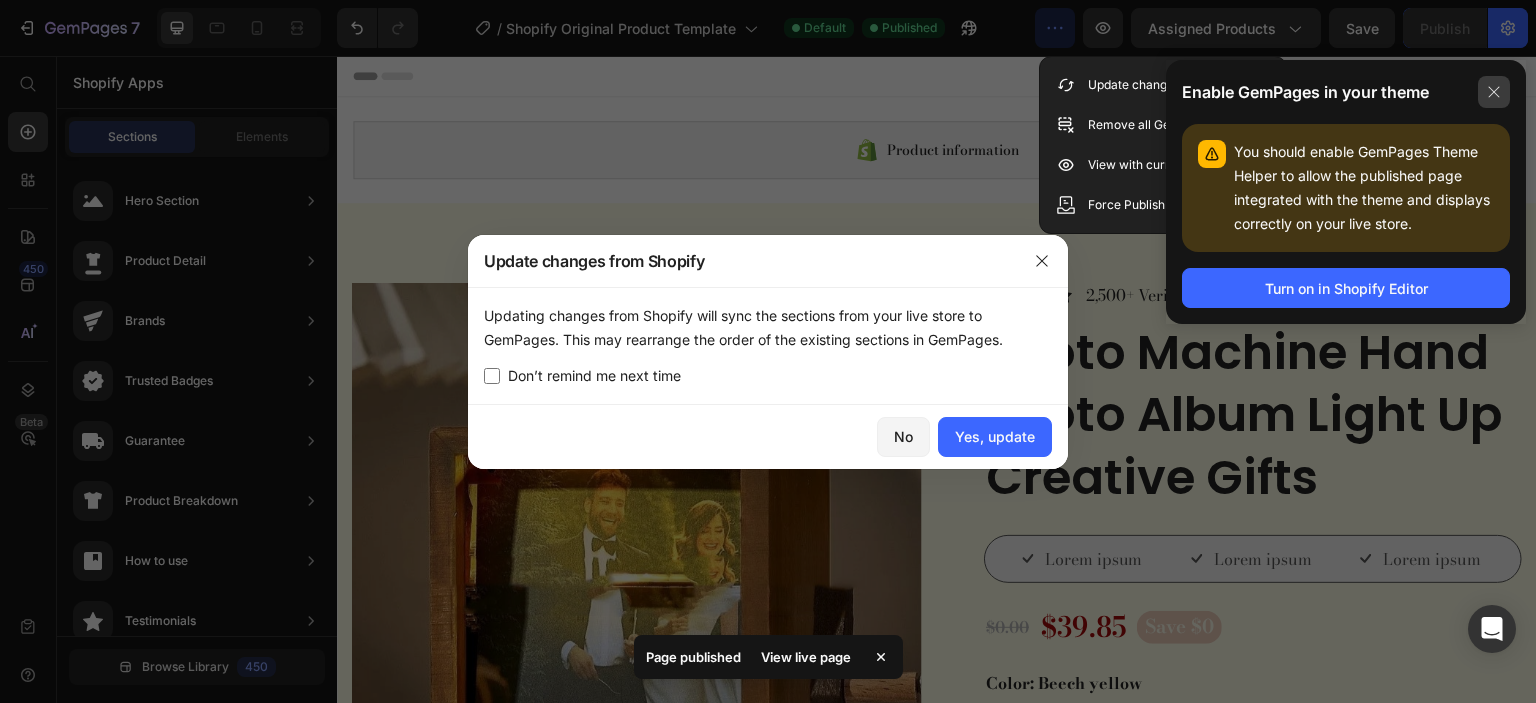 click 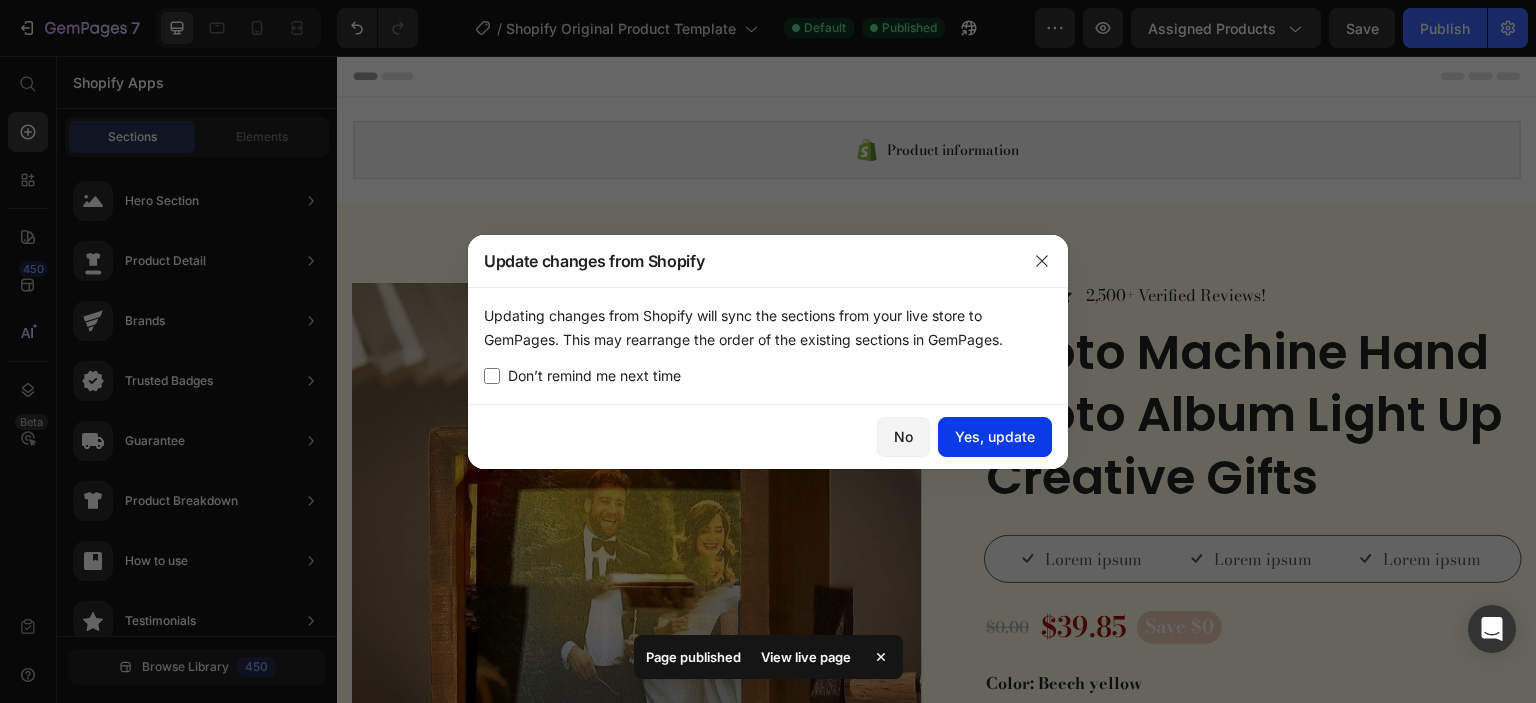click on "Yes, update" 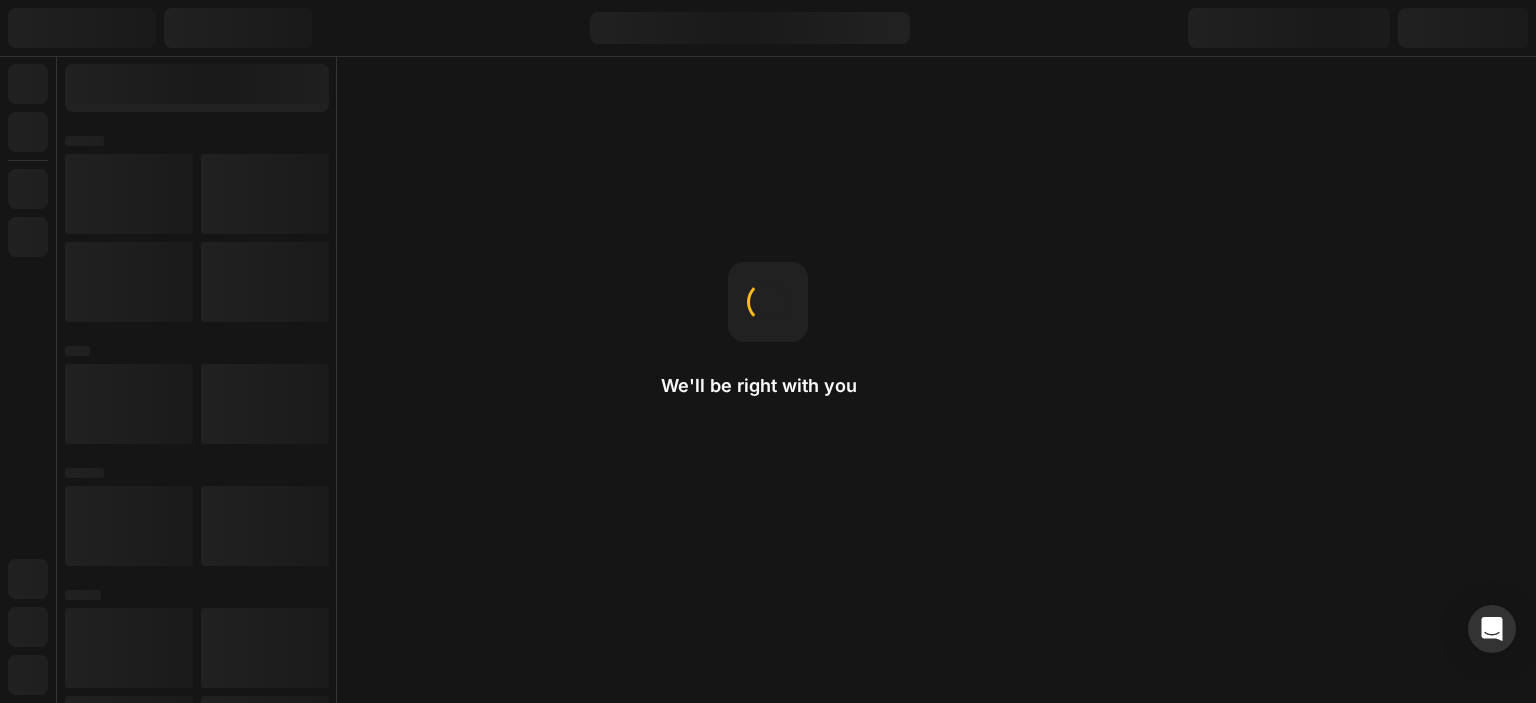 scroll, scrollTop: 0, scrollLeft: 0, axis: both 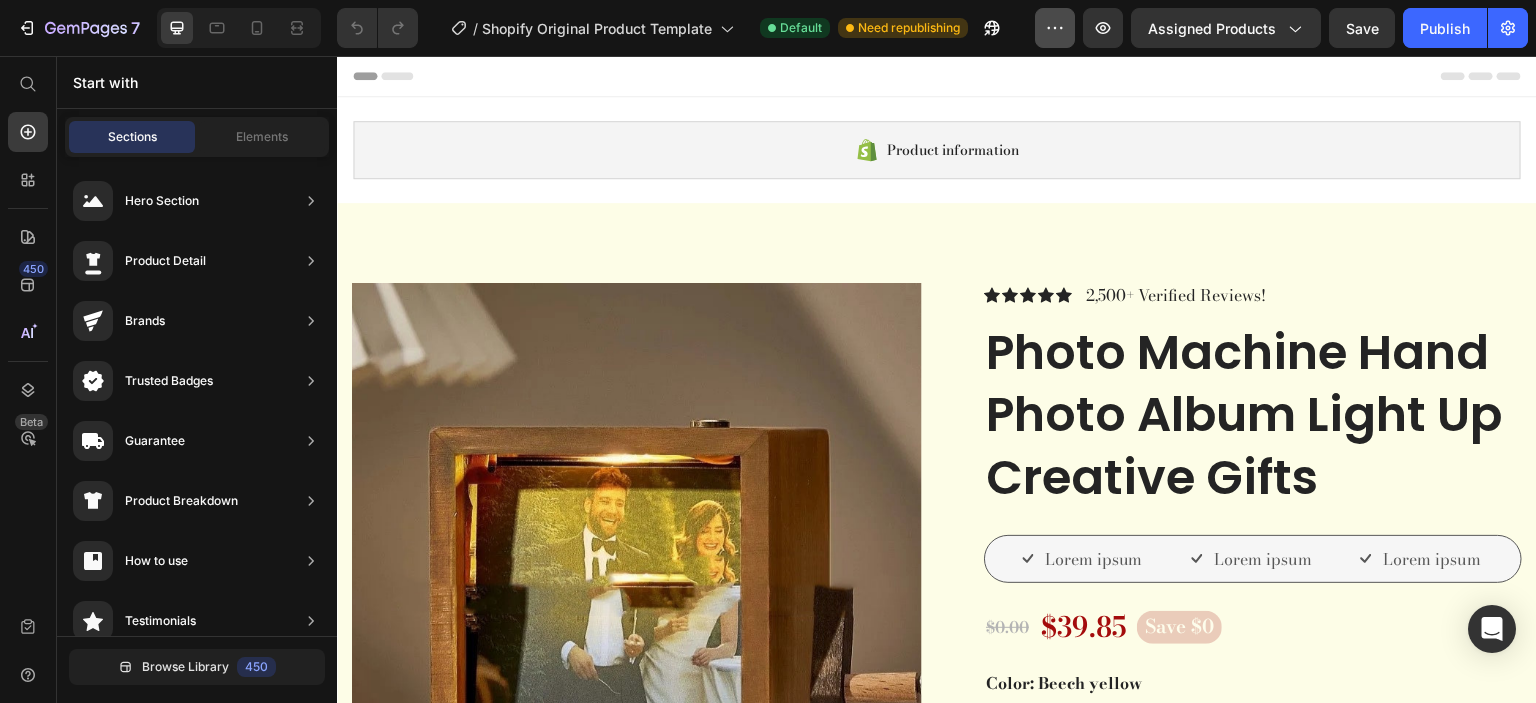 click 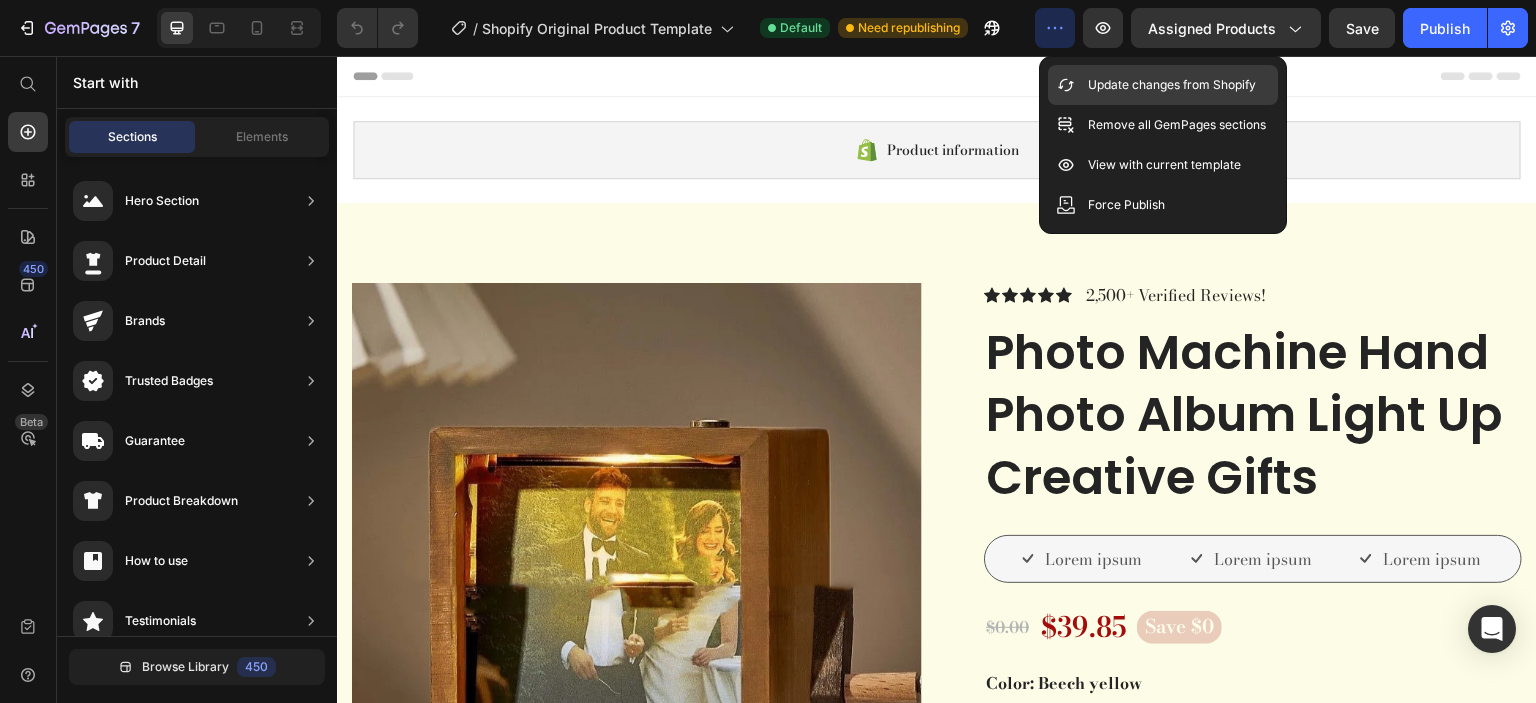click 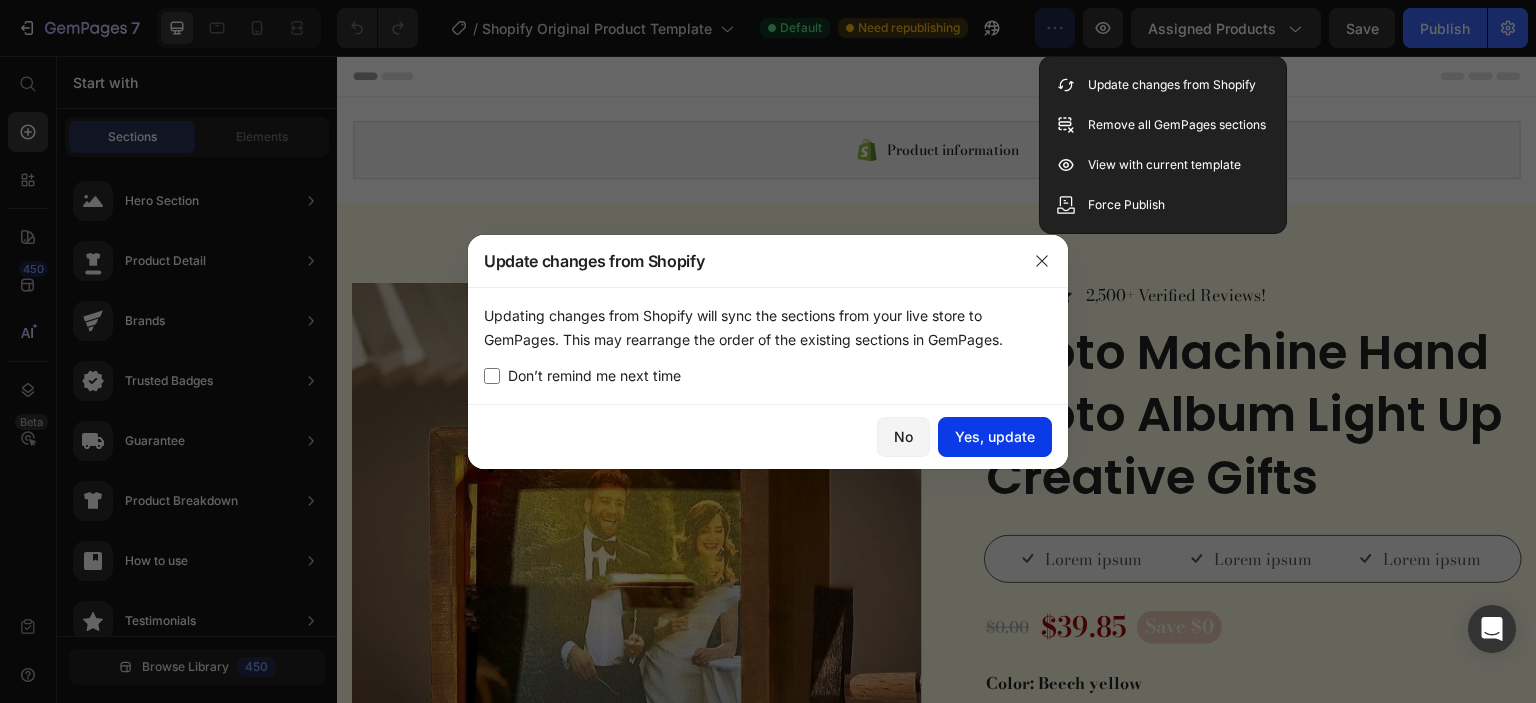click on "Yes, update" at bounding box center (995, 436) 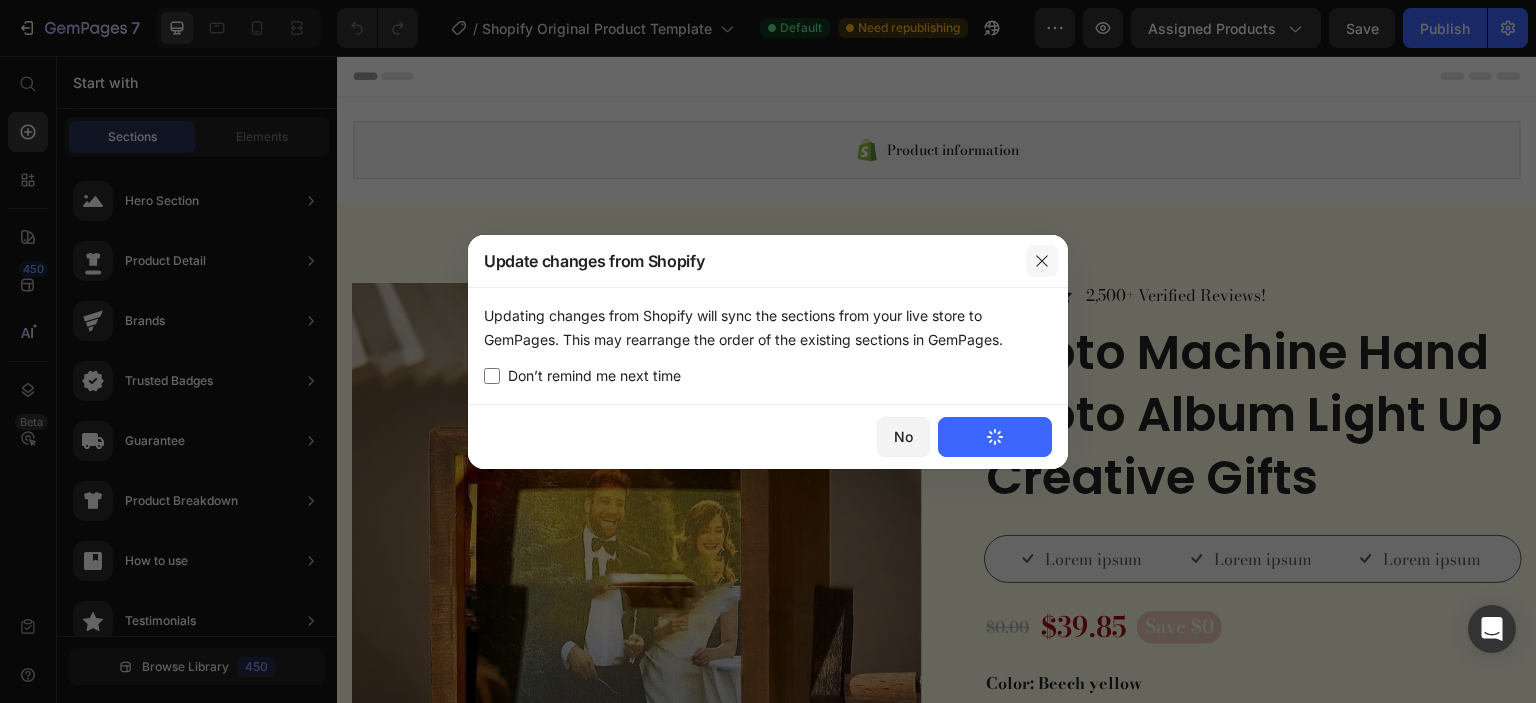 drag, startPoint x: 1039, startPoint y: 248, endPoint x: 697, endPoint y: 192, distance: 346.55447 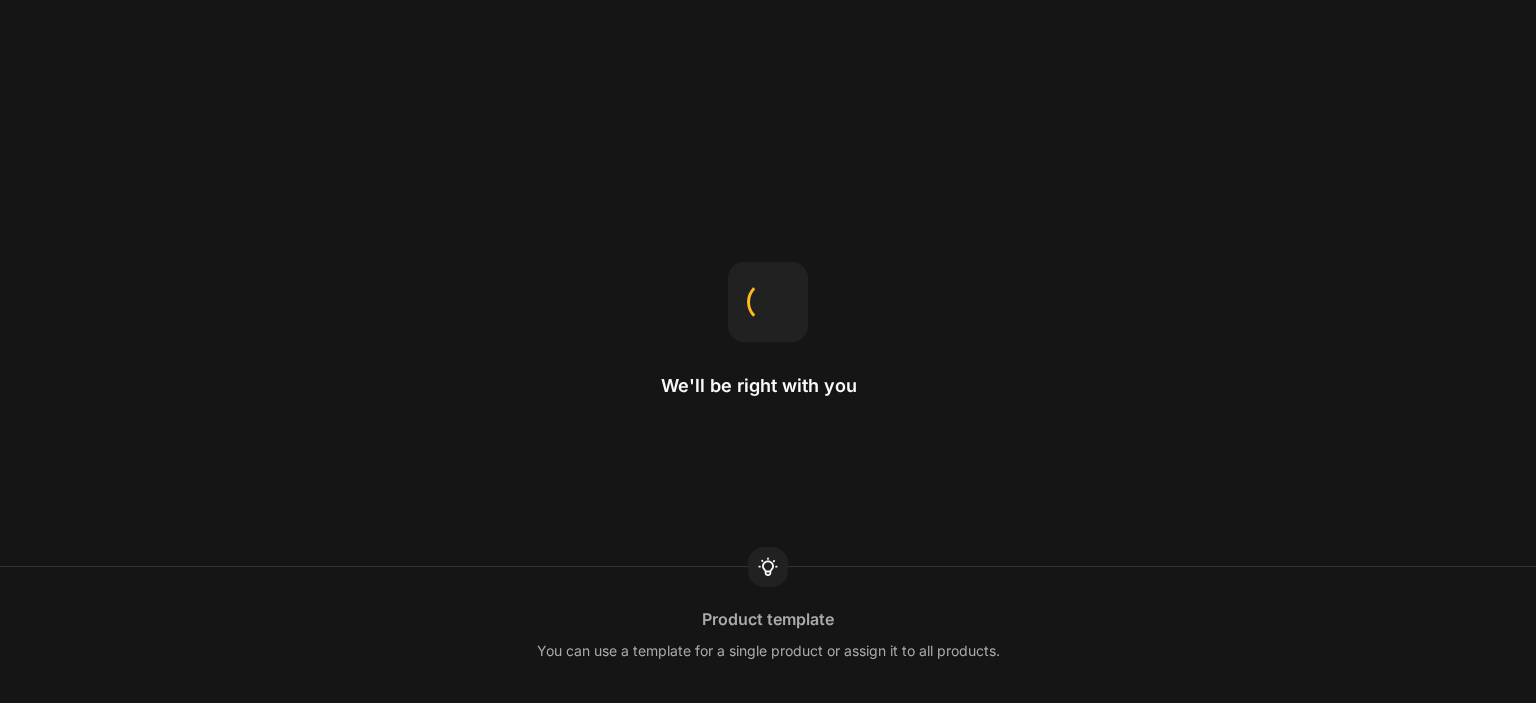 scroll, scrollTop: 0, scrollLeft: 0, axis: both 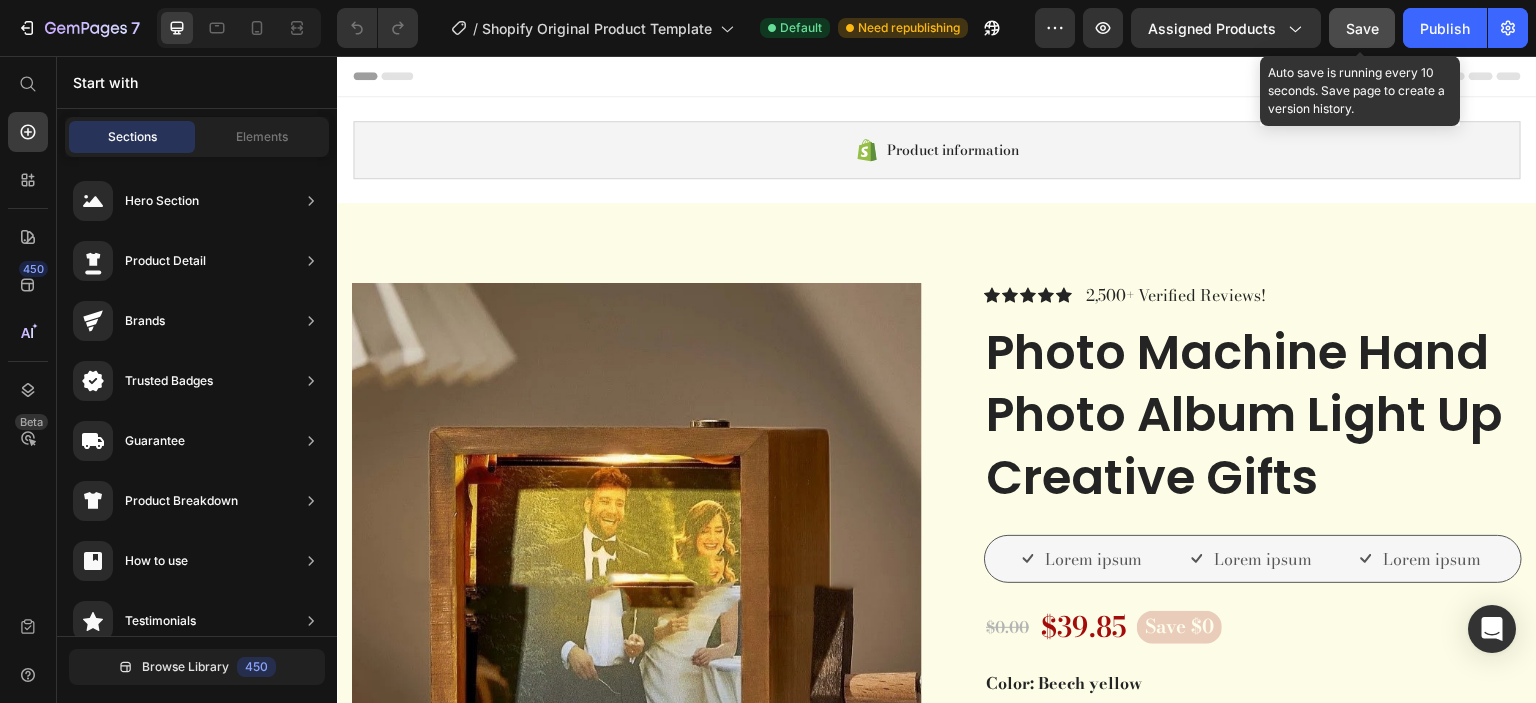 click on "Save" 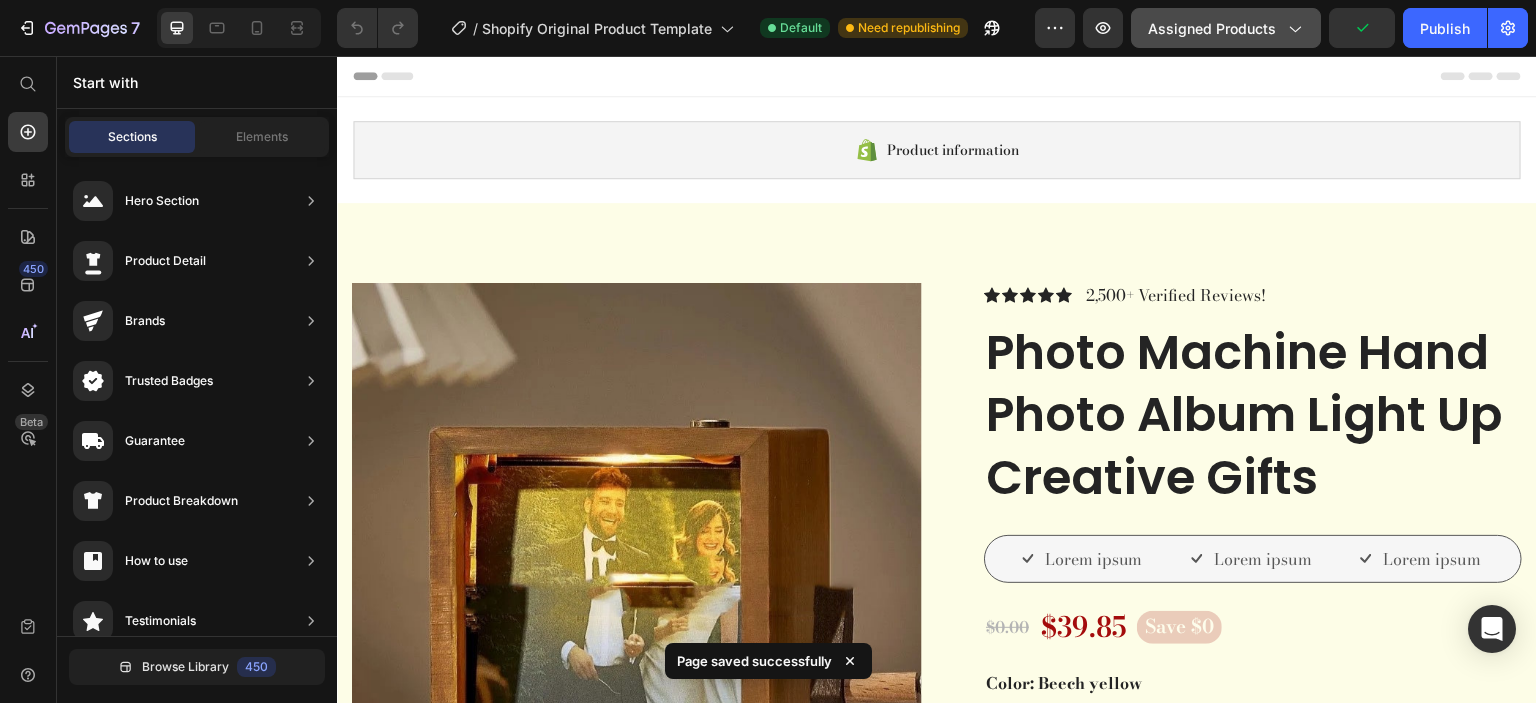 click on "Assigned Products" at bounding box center [1226, 28] 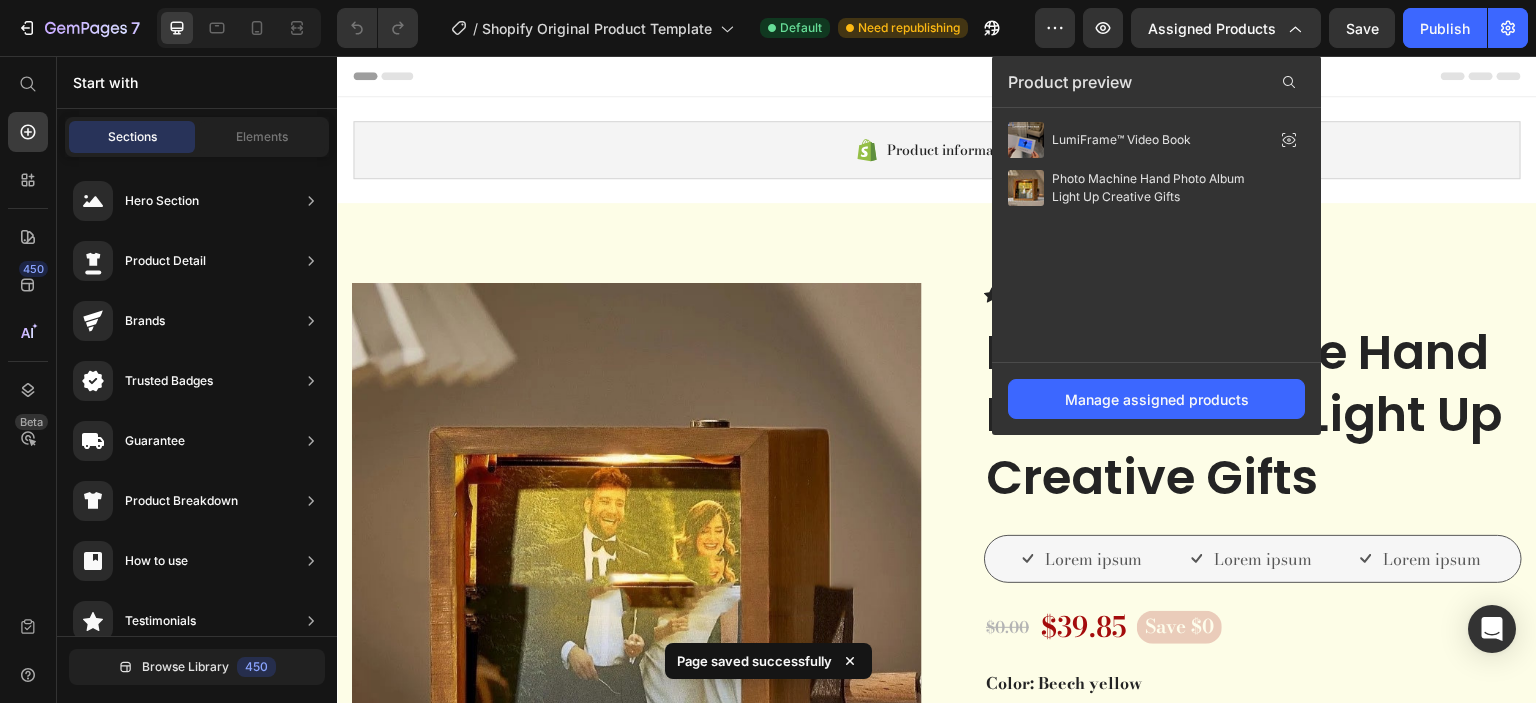 click at bounding box center [937, 76] 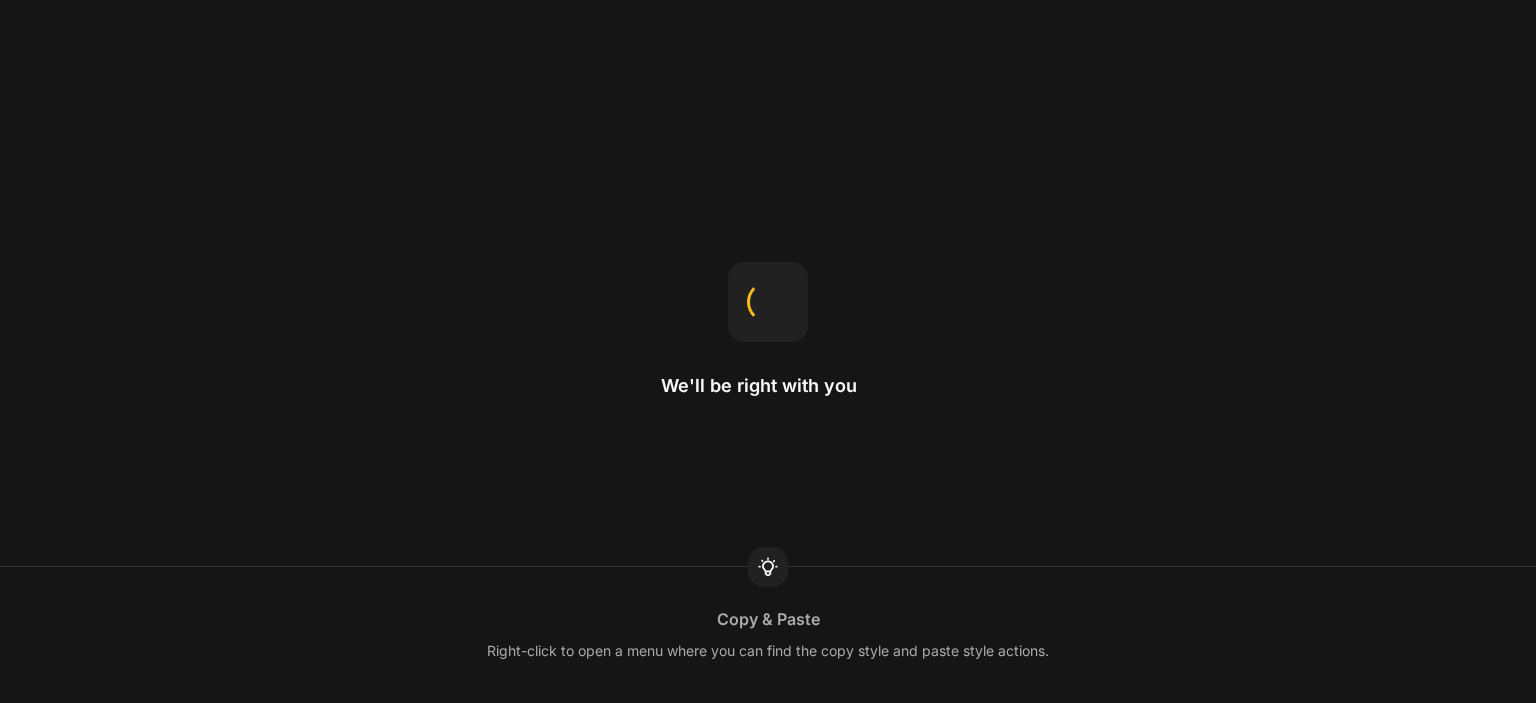 scroll, scrollTop: 0, scrollLeft: 0, axis: both 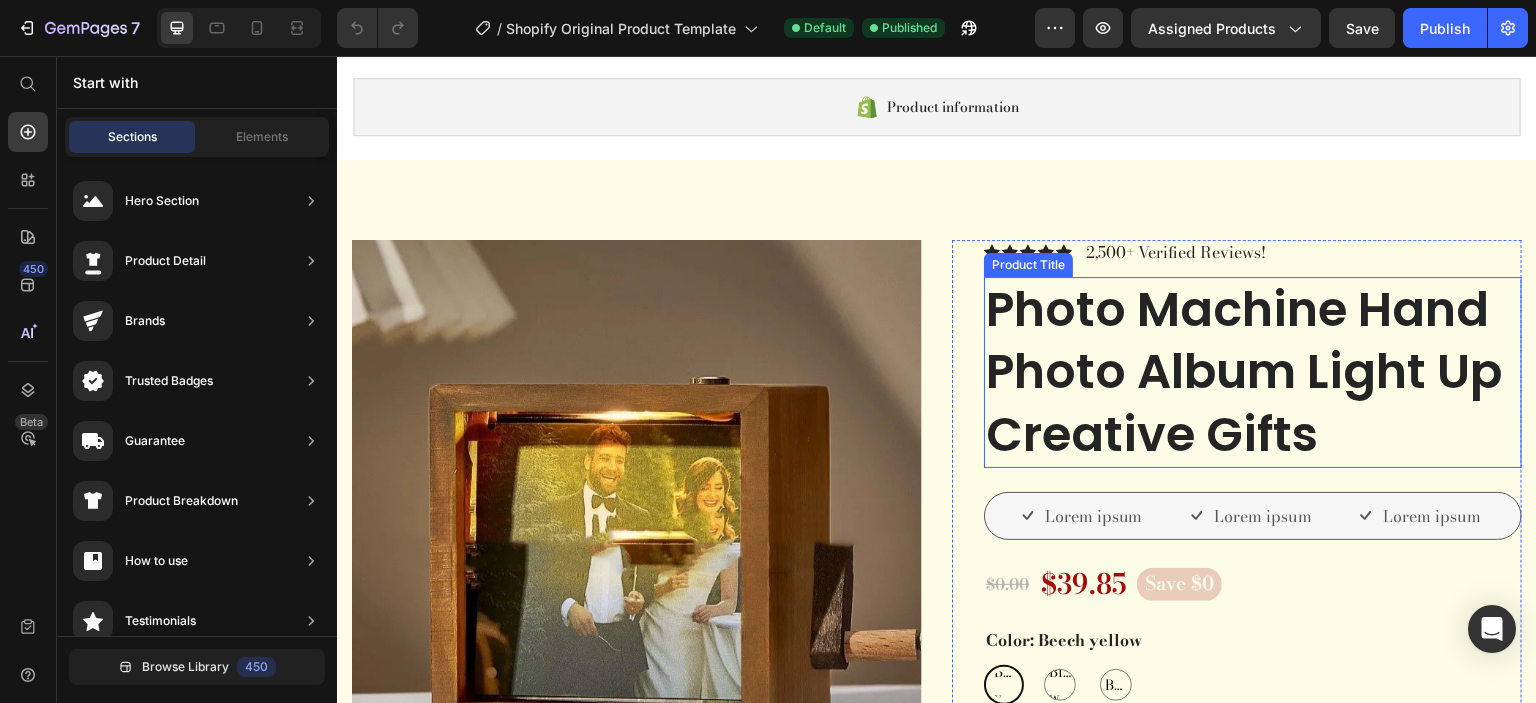 click on "Photo Machine Hand Photo Album Light Up Creative Gifts" at bounding box center (1253, 372) 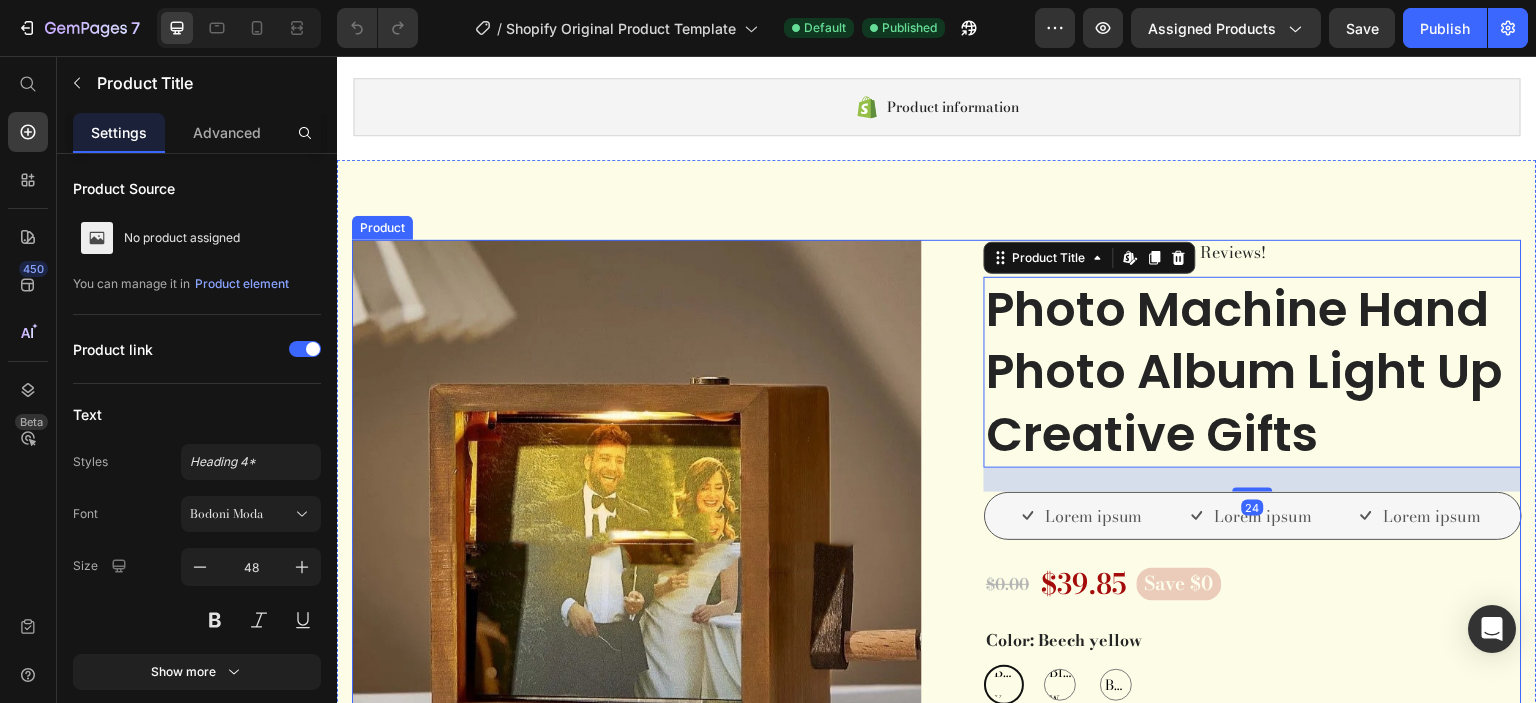 click on "Product Images
Vero eos
At accusamus
Et iusto odio
Consectetur
Adipiscin Accordion Icon Icon Icon Icon Icon Icon List 2,500+ Verified Reviews! Text Block Row Photo Machine Hand Photo Album Light Up Creative Gifts Product Title   Edit content in Shopify 24
Lorem ipsum Item List
Lorem ipsum Item List
Lorem ipsum Item List Row $0.00 Product Price $39.85 Product Price Save $0 Product Badge Row Color: Beech yellow Beech yellow Beech yellow Beech yellow Black walnut Black walnut Black walnut Burlywood Burlywood Burlywood style: 16 photos with lights 16 photos with lights 16 photos with lights 16 photos with lights 8 photos with lights 8 photos with lights 8 photos with lights Product Variants & Swatches Limited availability Stock Counter Image" at bounding box center [937, 973] 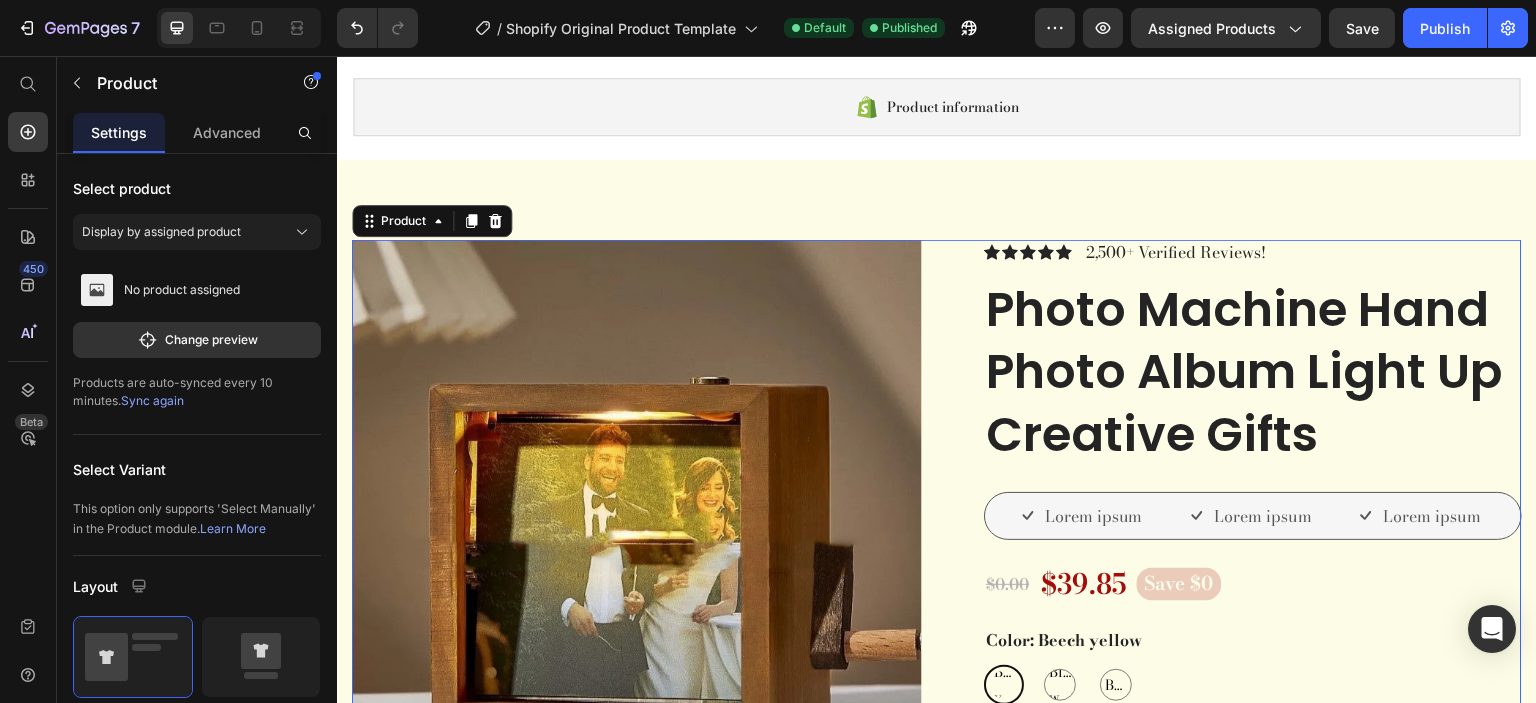 click on "Product Images
Vero eos
At accusamus
Et iusto odio
Consectetur
Adipiscin Accordion Icon Icon Icon Icon Icon Icon List 2,500+ Verified Reviews! Text Block Row Photo Machine Hand Photo Album Light Up Creative Gifts Product Title
Lorem ipsum Item List
Lorem ipsum Item List
Lorem ipsum Item List Row $0.00 Product Price $39.85 Product Price Save $0 Product Badge Row Color: Beech yellow Beech yellow Beech yellow Beech yellow Black walnut Black walnut Black walnut Burlywood Burlywood Burlywood style: 16 photos with lights 16 photos with lights 16 photos with lights 16 photos with lights 8 photos with lights 8 photos with lights 8 photos with lights Product Variants & Swatches Limited availability Stock Counter Shopify App Shopify App Add to cart" at bounding box center [937, 965] 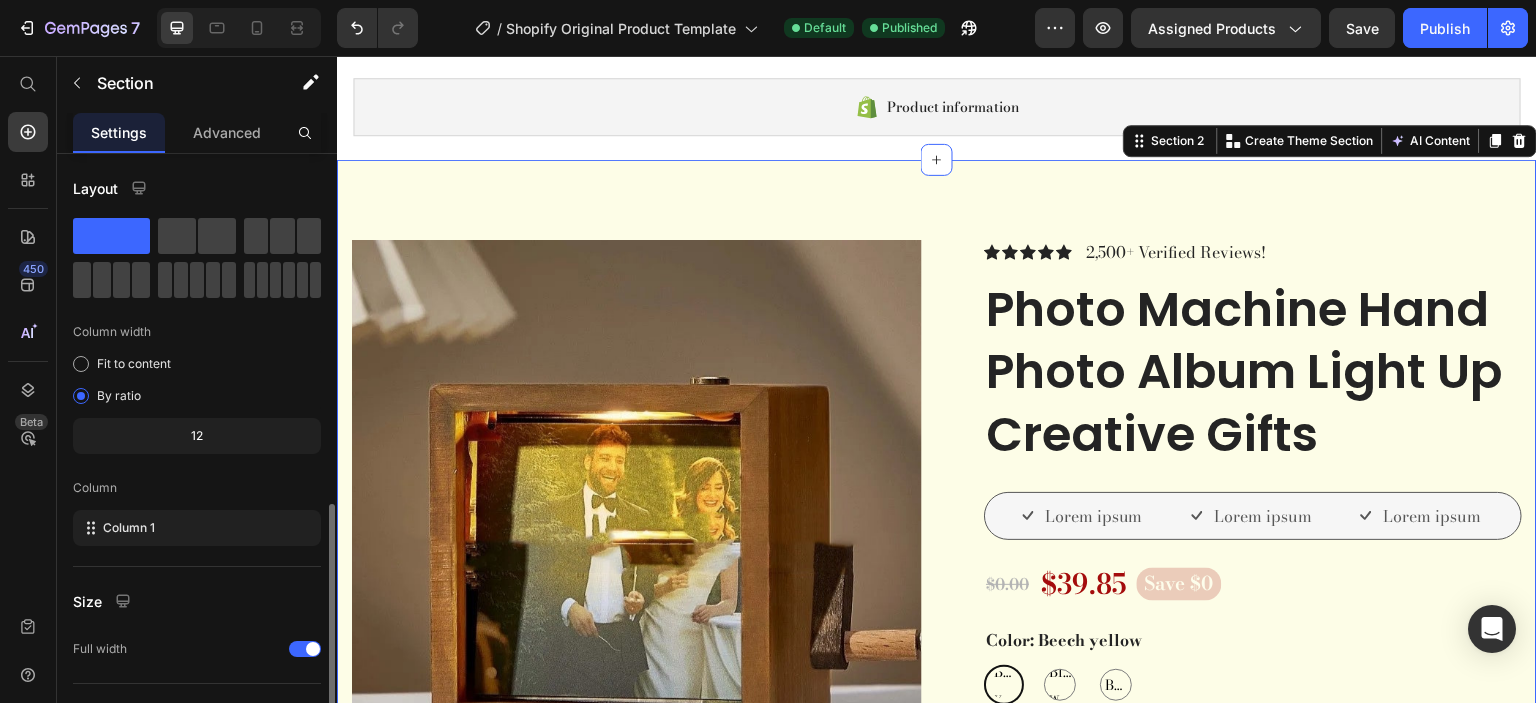 scroll, scrollTop: 200, scrollLeft: 0, axis: vertical 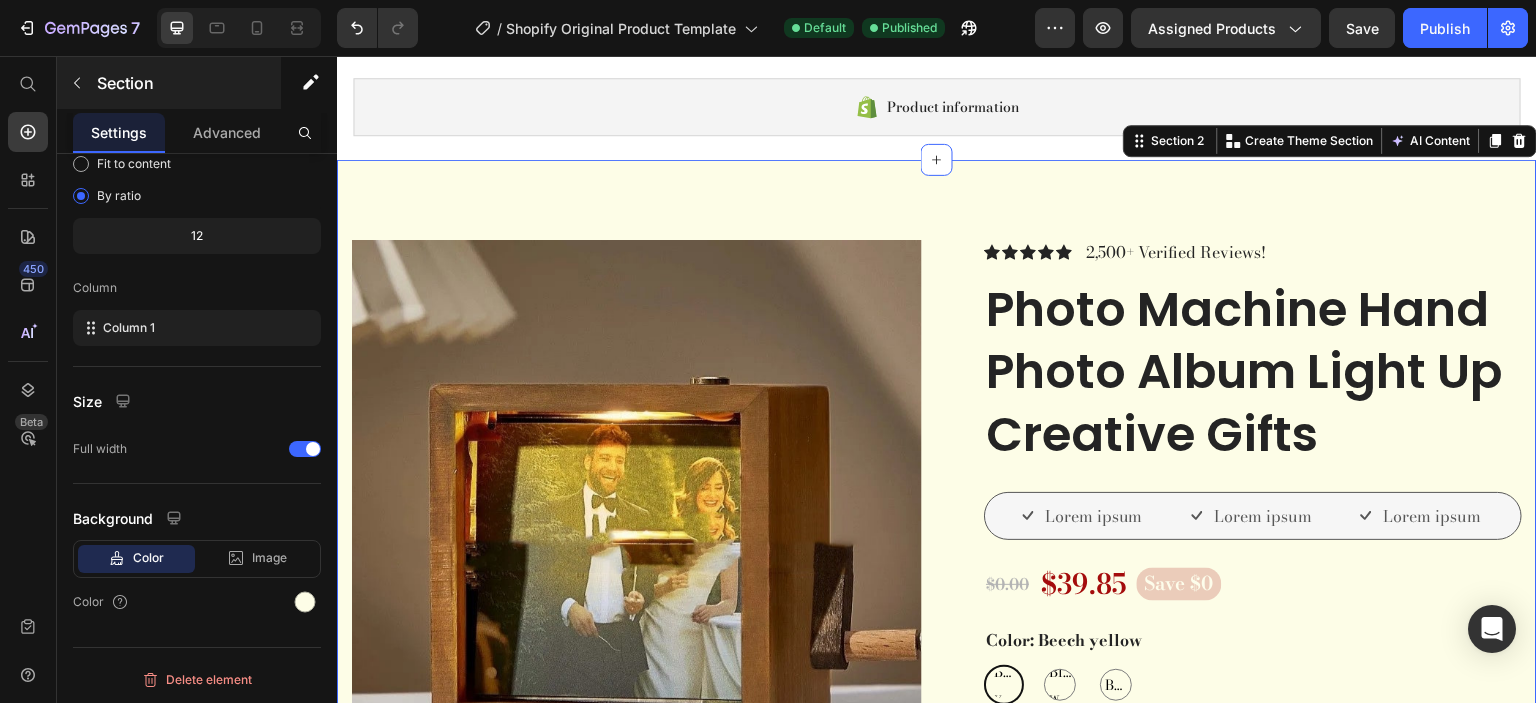 click on "Section" at bounding box center [169, 83] 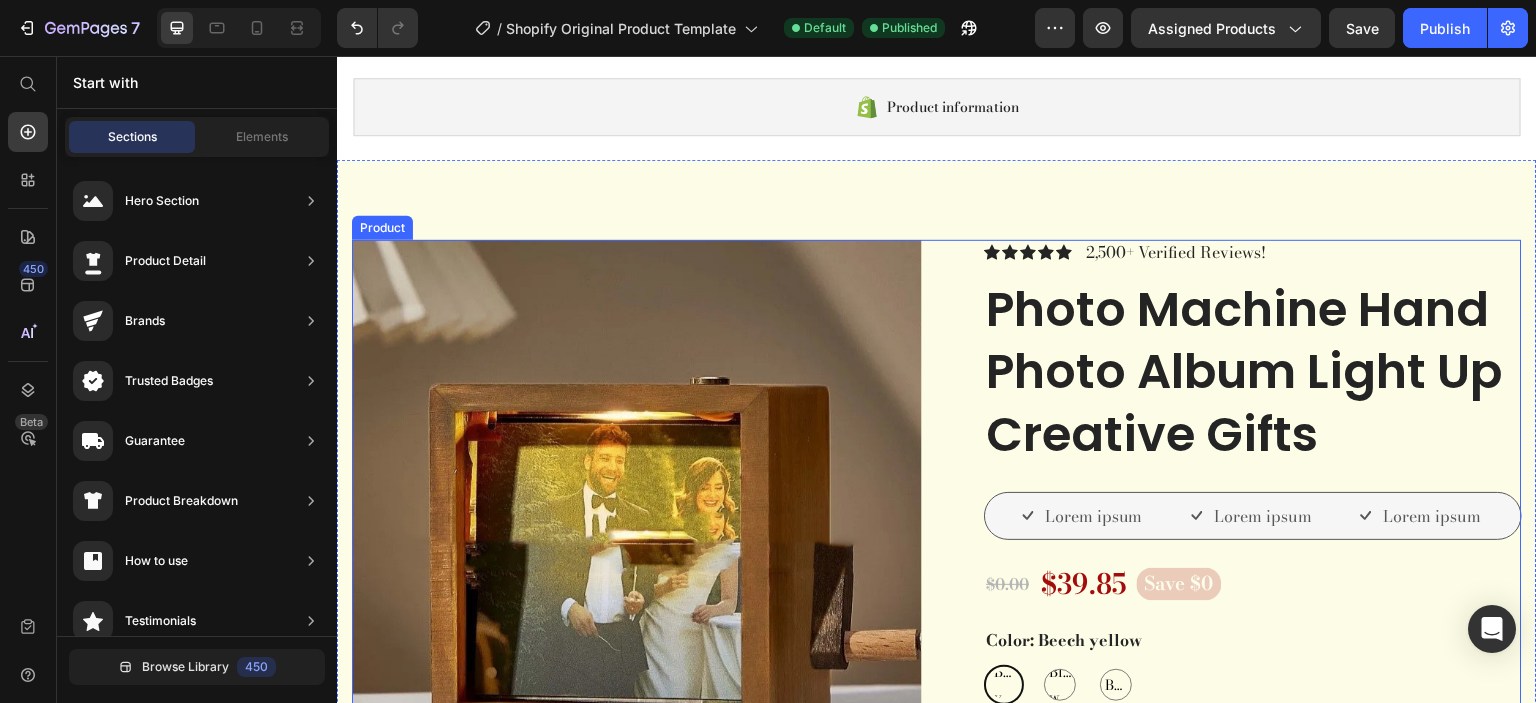 click on "Photo Machine Hand Photo Album Light Up Creative Gifts" at bounding box center [1253, 372] 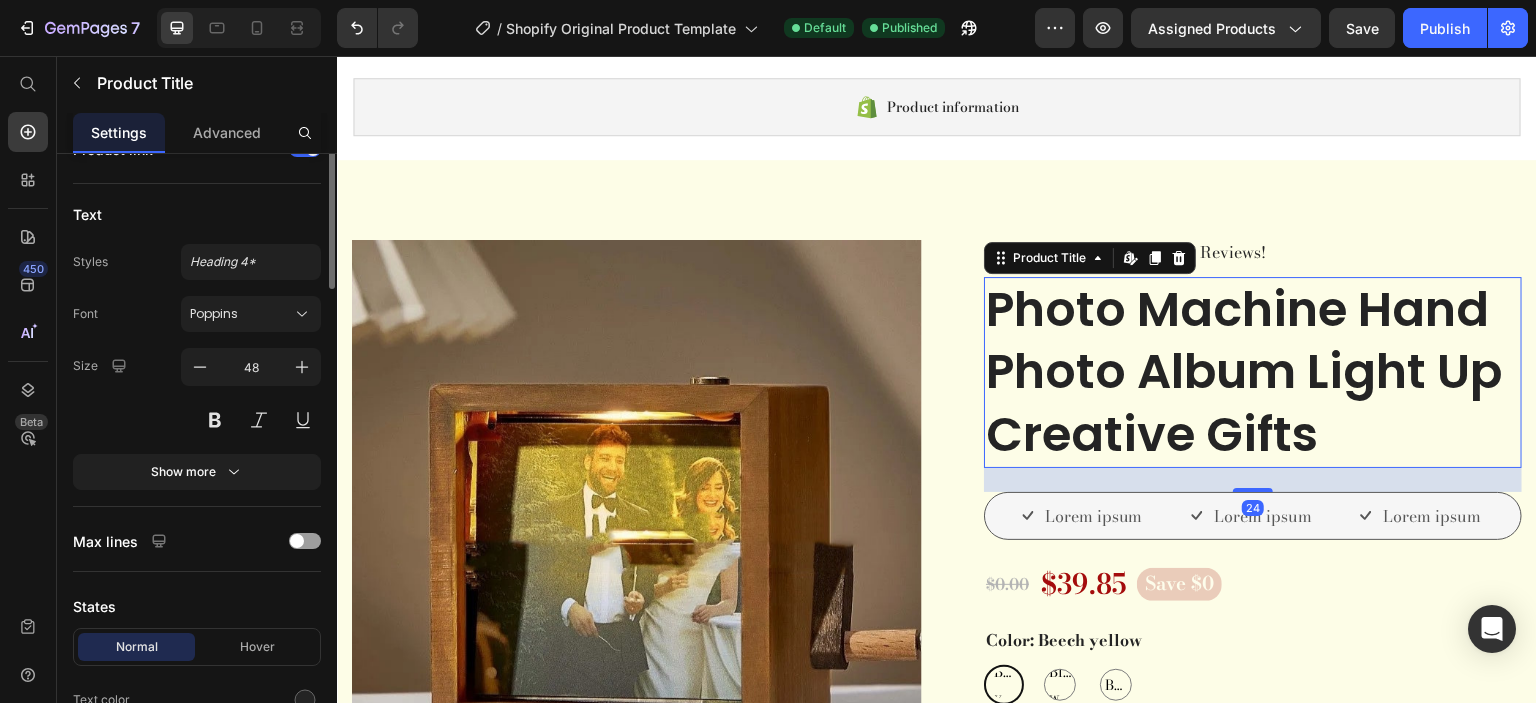scroll, scrollTop: 0, scrollLeft: 0, axis: both 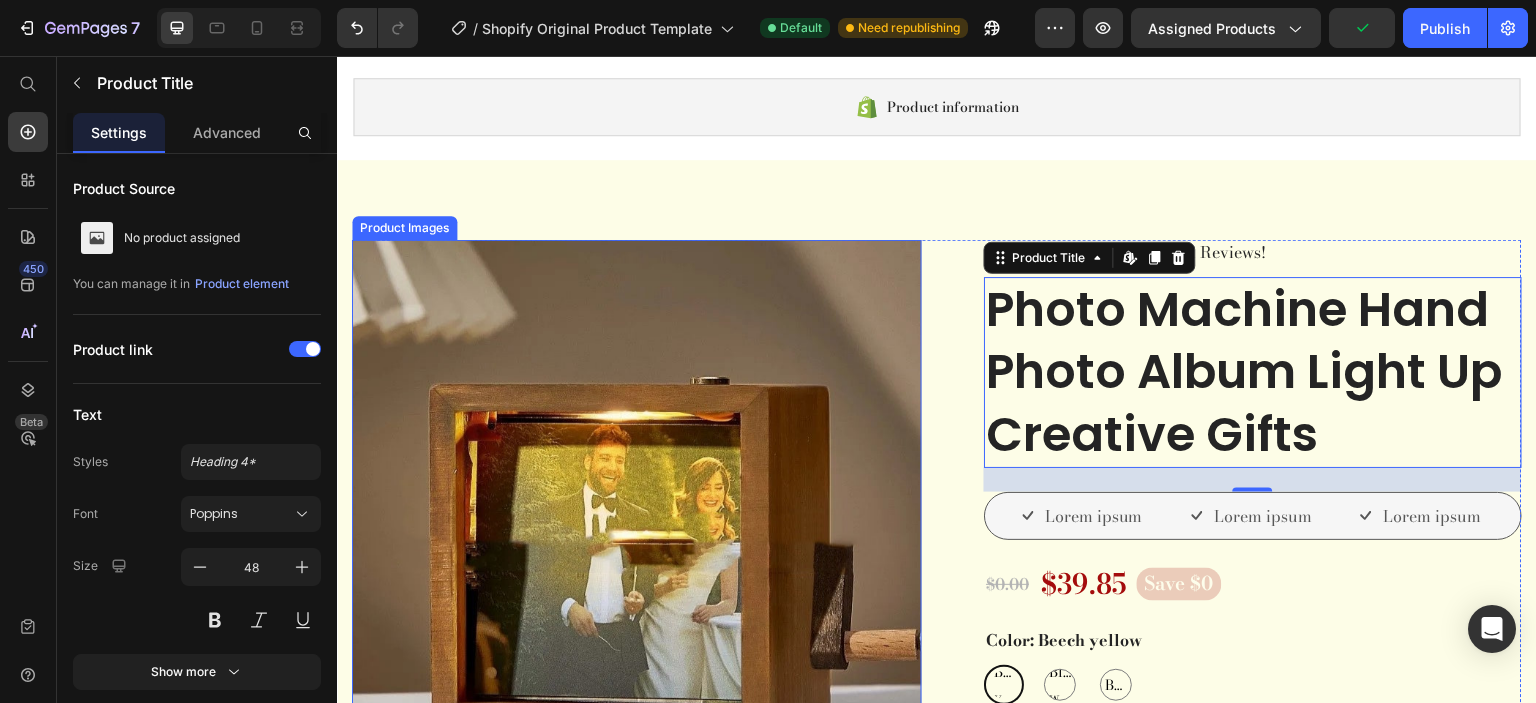 click at bounding box center [637, 533] 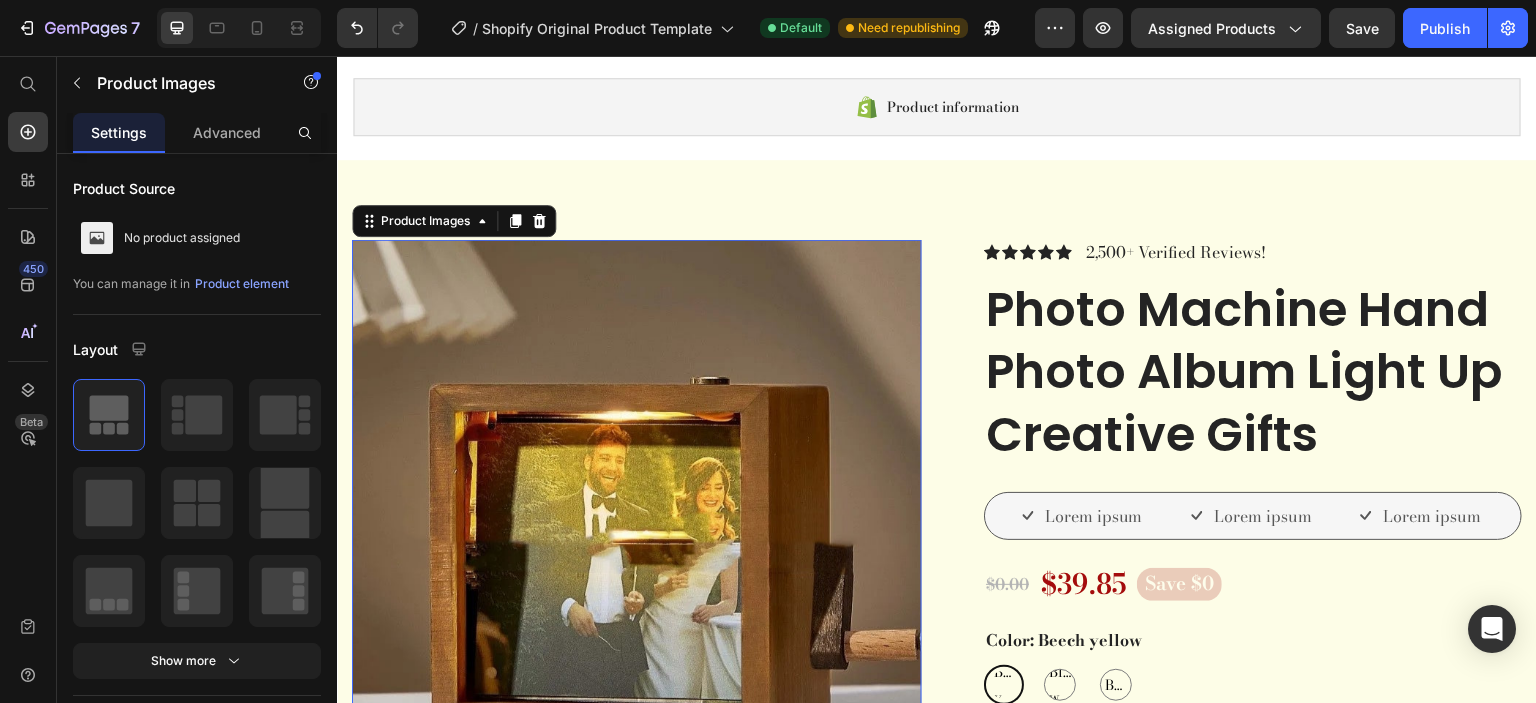 scroll, scrollTop: 543, scrollLeft: 0, axis: vertical 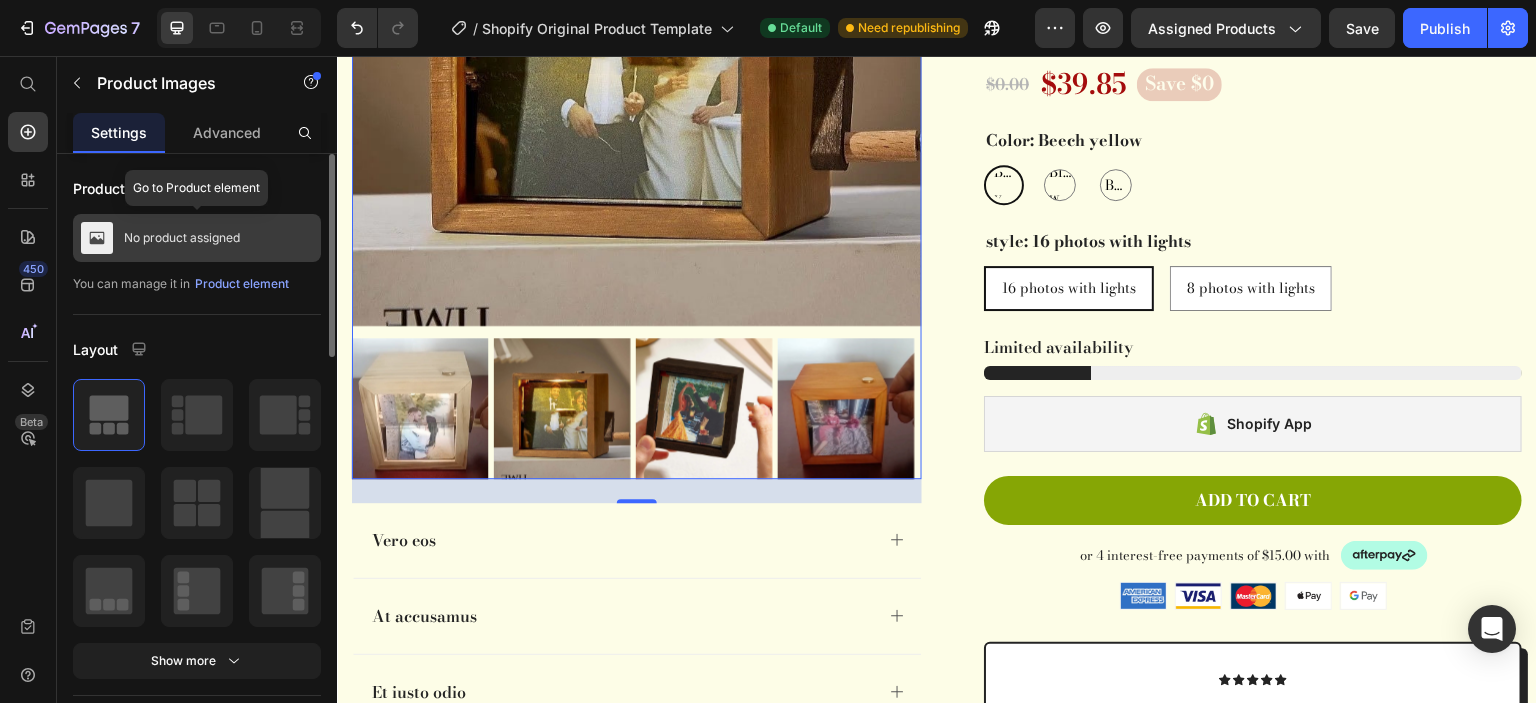 click on "No product assigned" 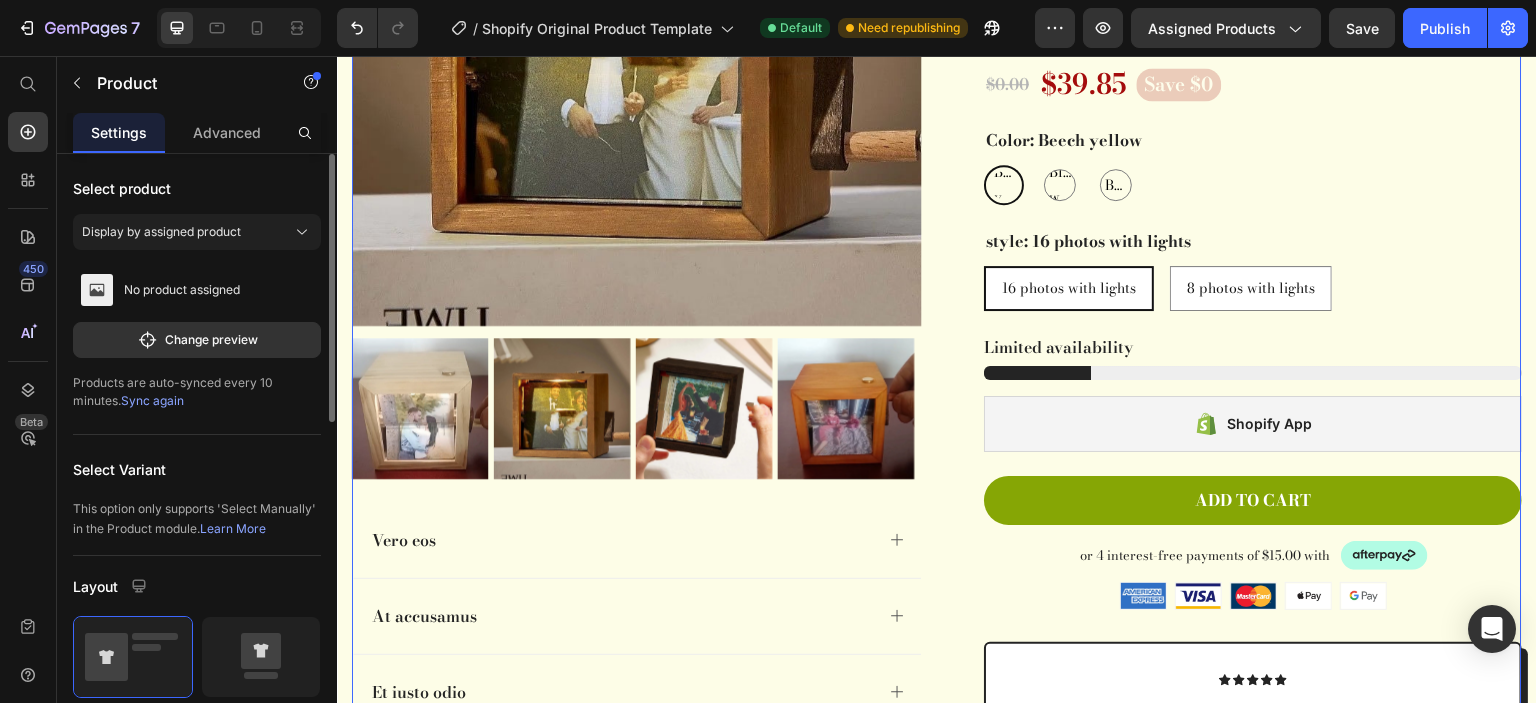 click on "No product assigned Change preview" at bounding box center [197, 312] 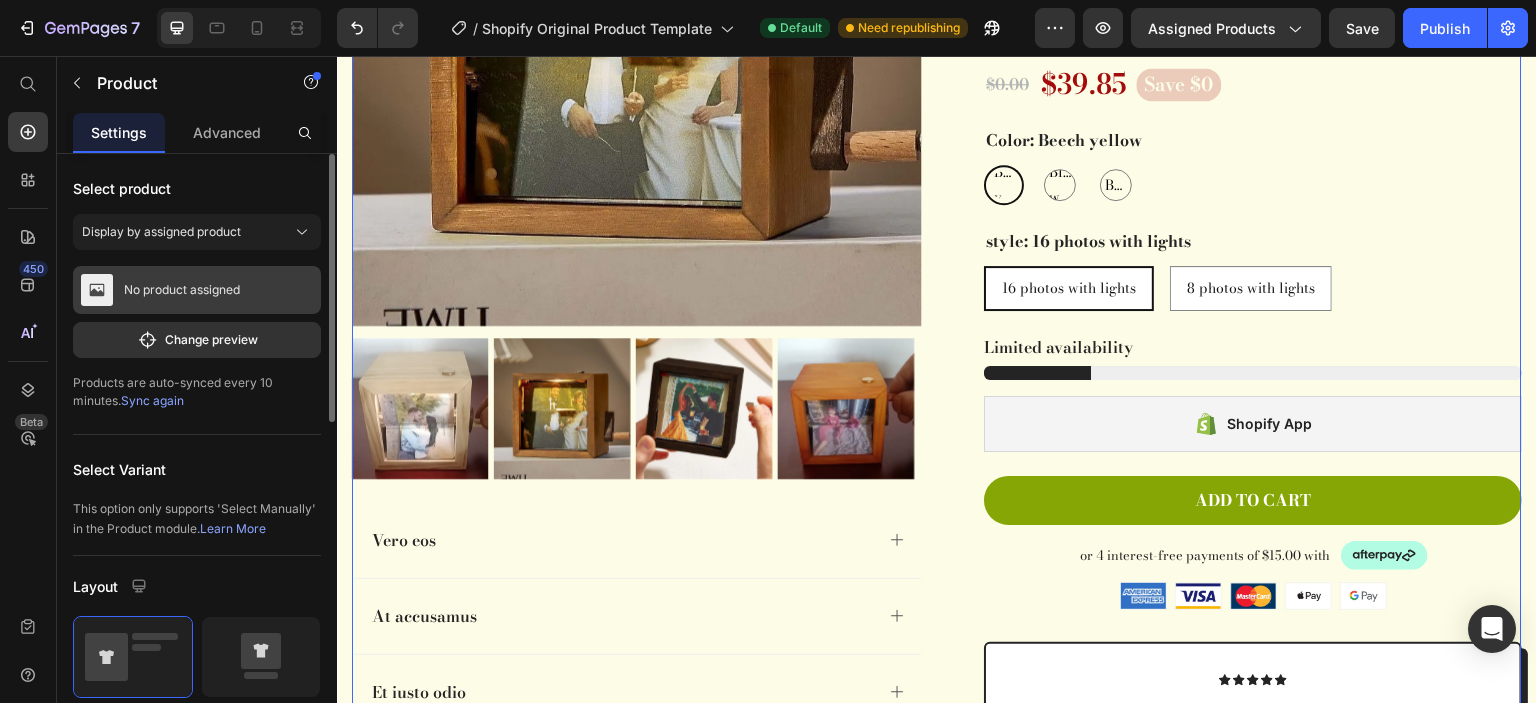 click on "No product assigned" at bounding box center (197, 290) 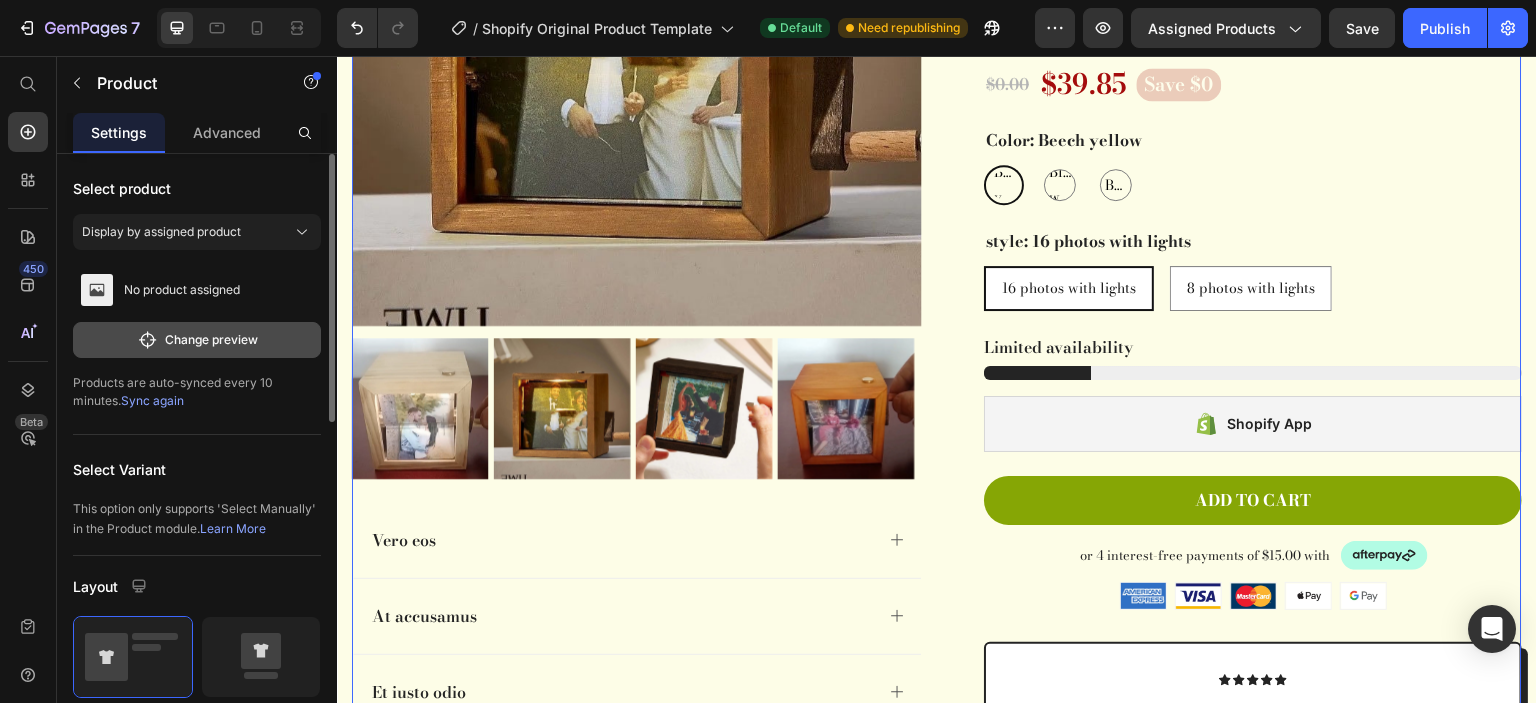 click on "Change preview" at bounding box center (197, 340) 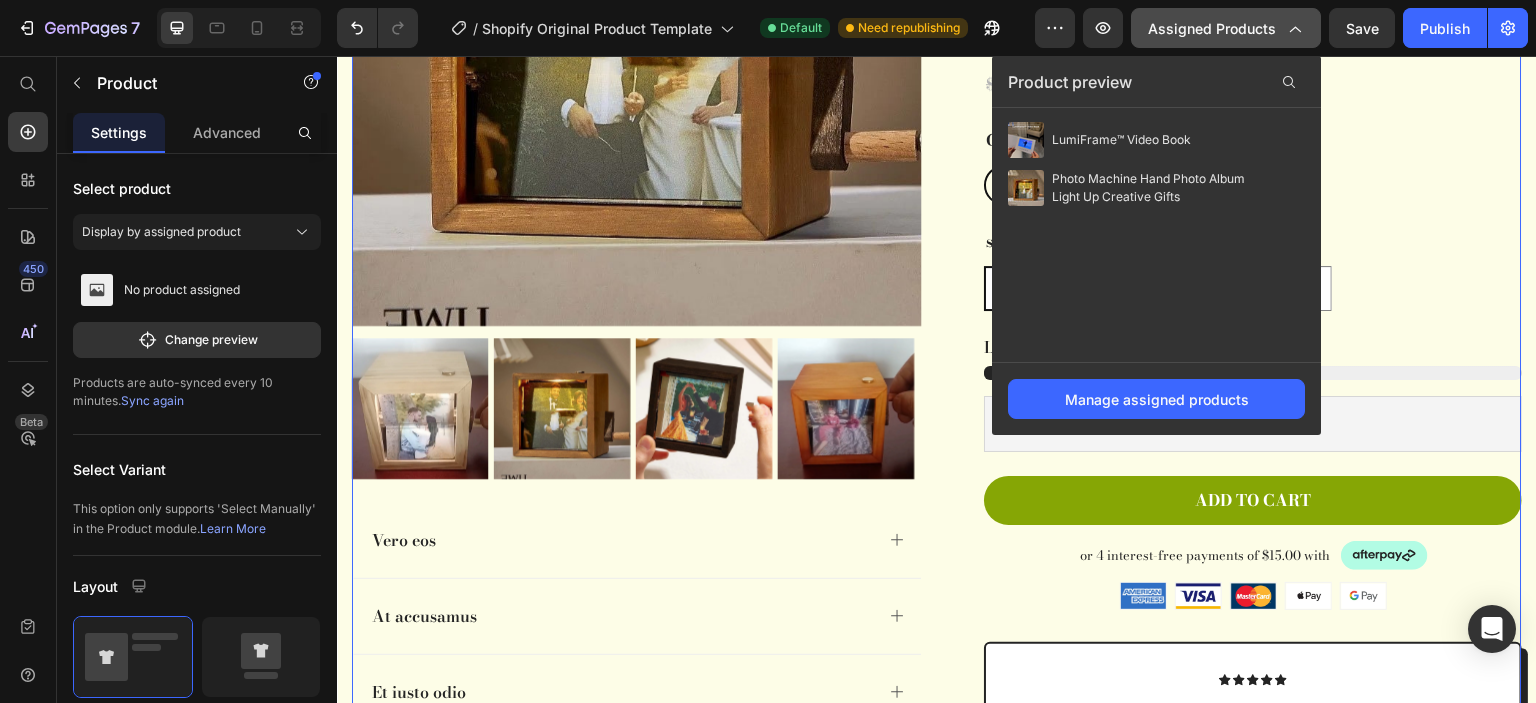 click on "Assigned Products" 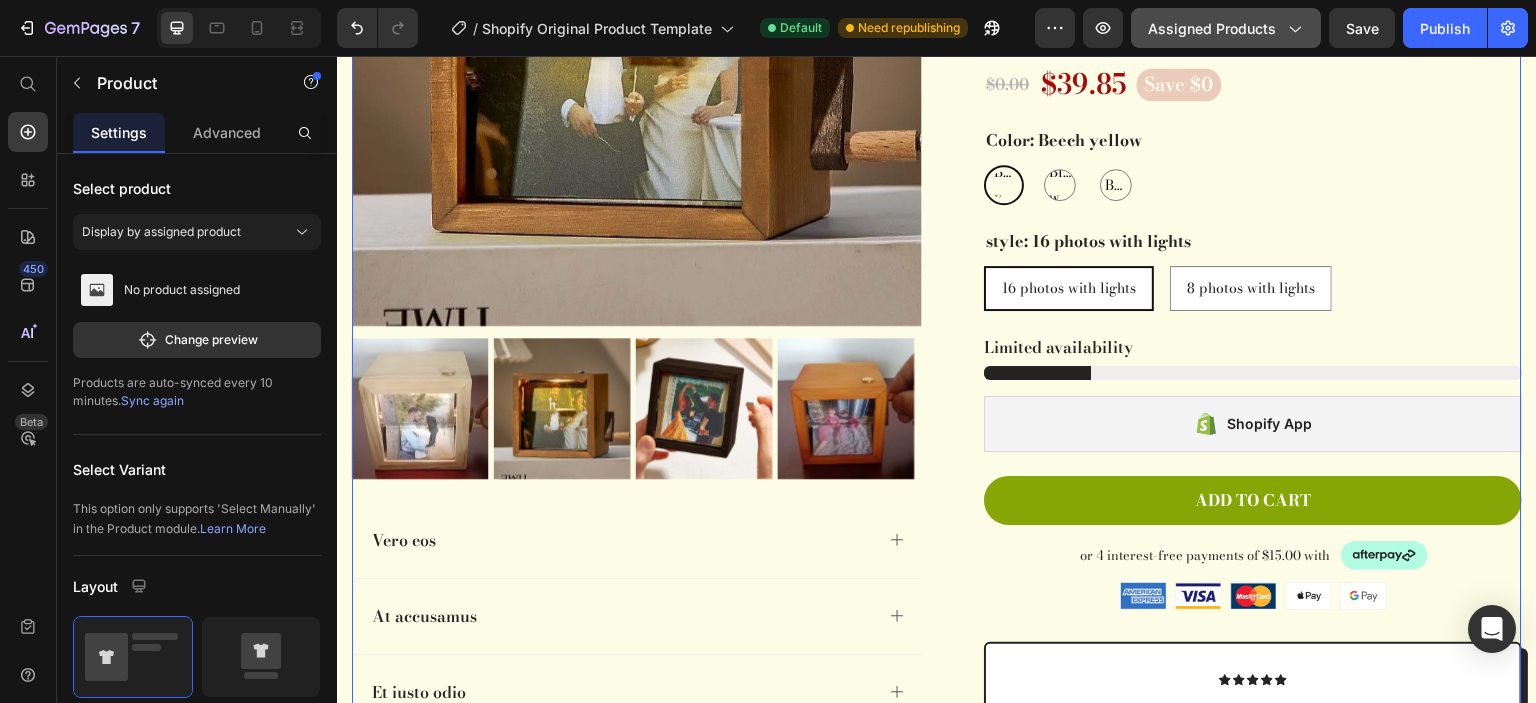 click on "Assigned Products" 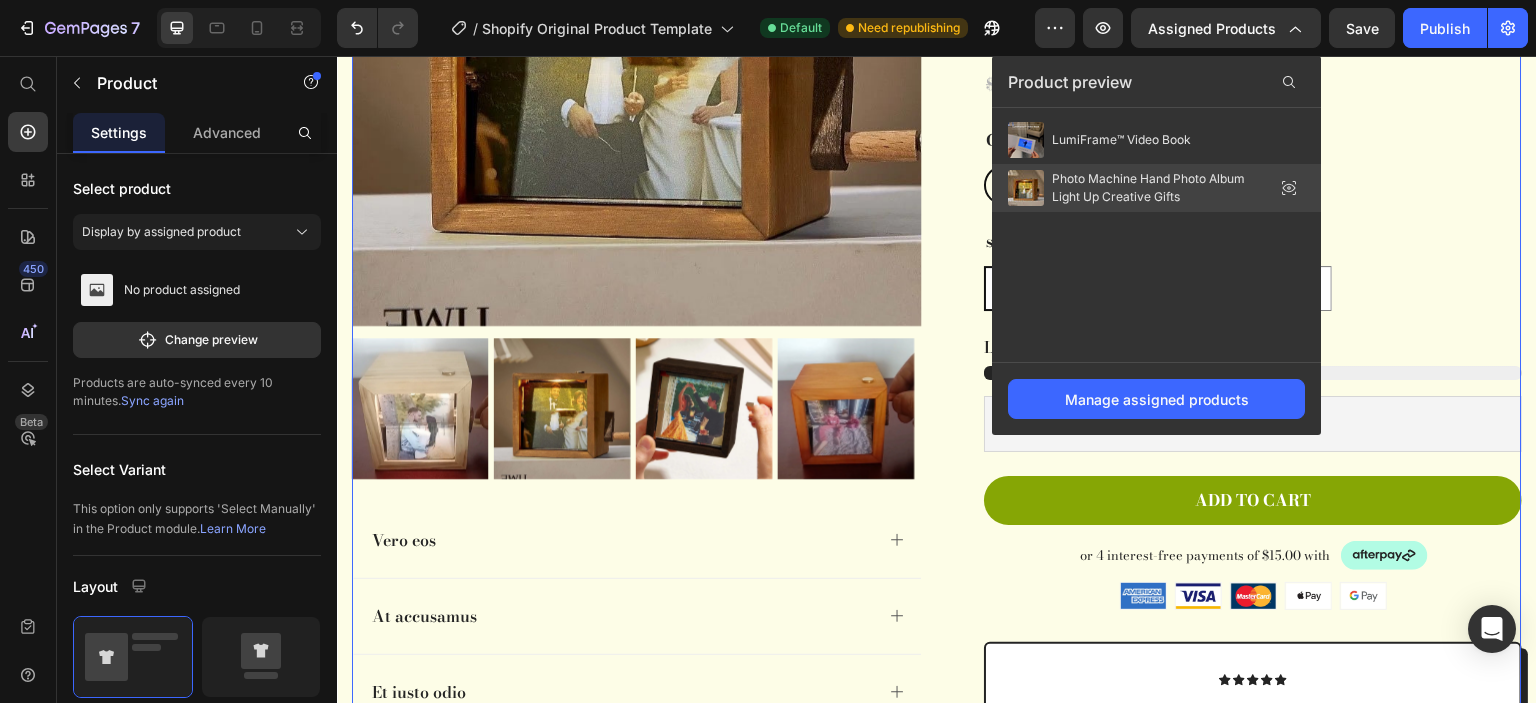 click on "Photo Machine Hand Photo Album Light Up Creative Gifts" at bounding box center (1152, 188) 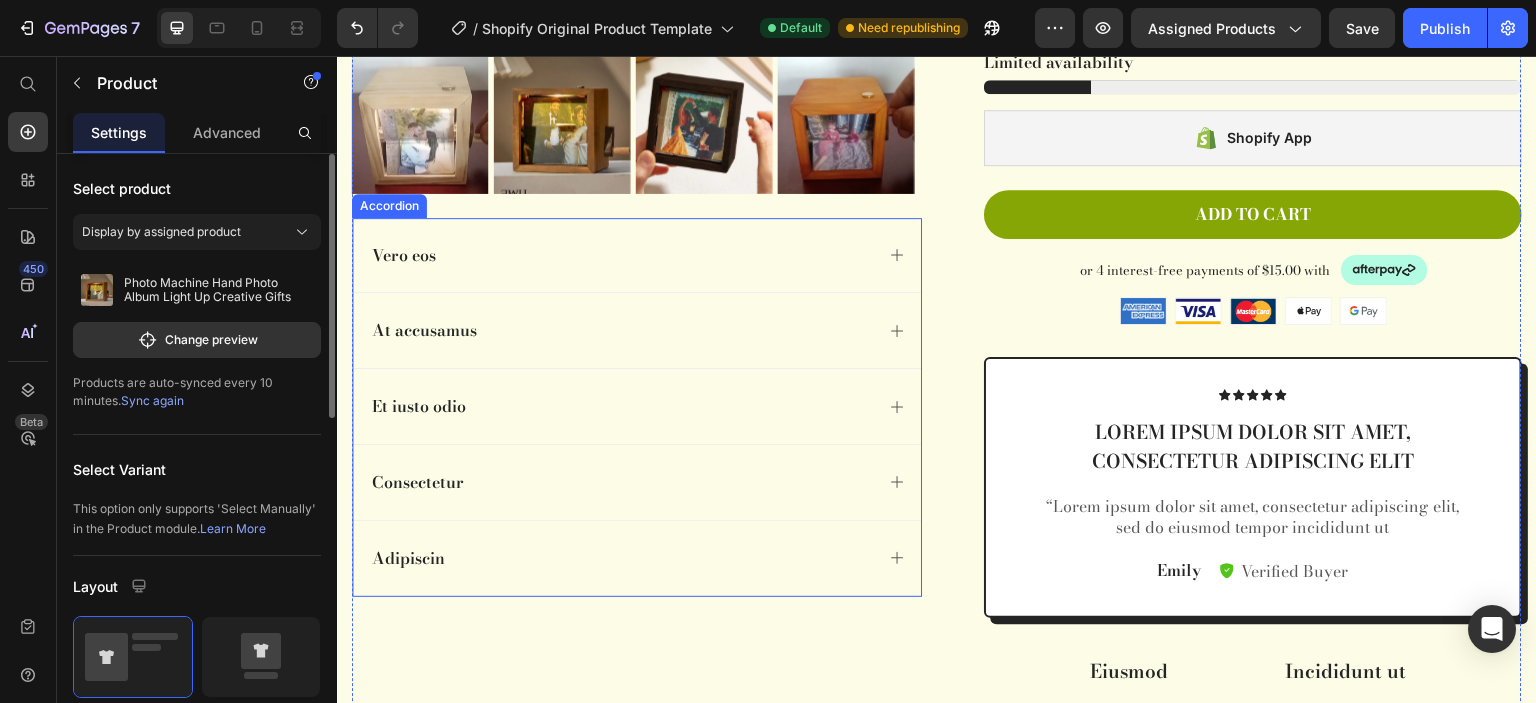 scroll, scrollTop: 843, scrollLeft: 0, axis: vertical 